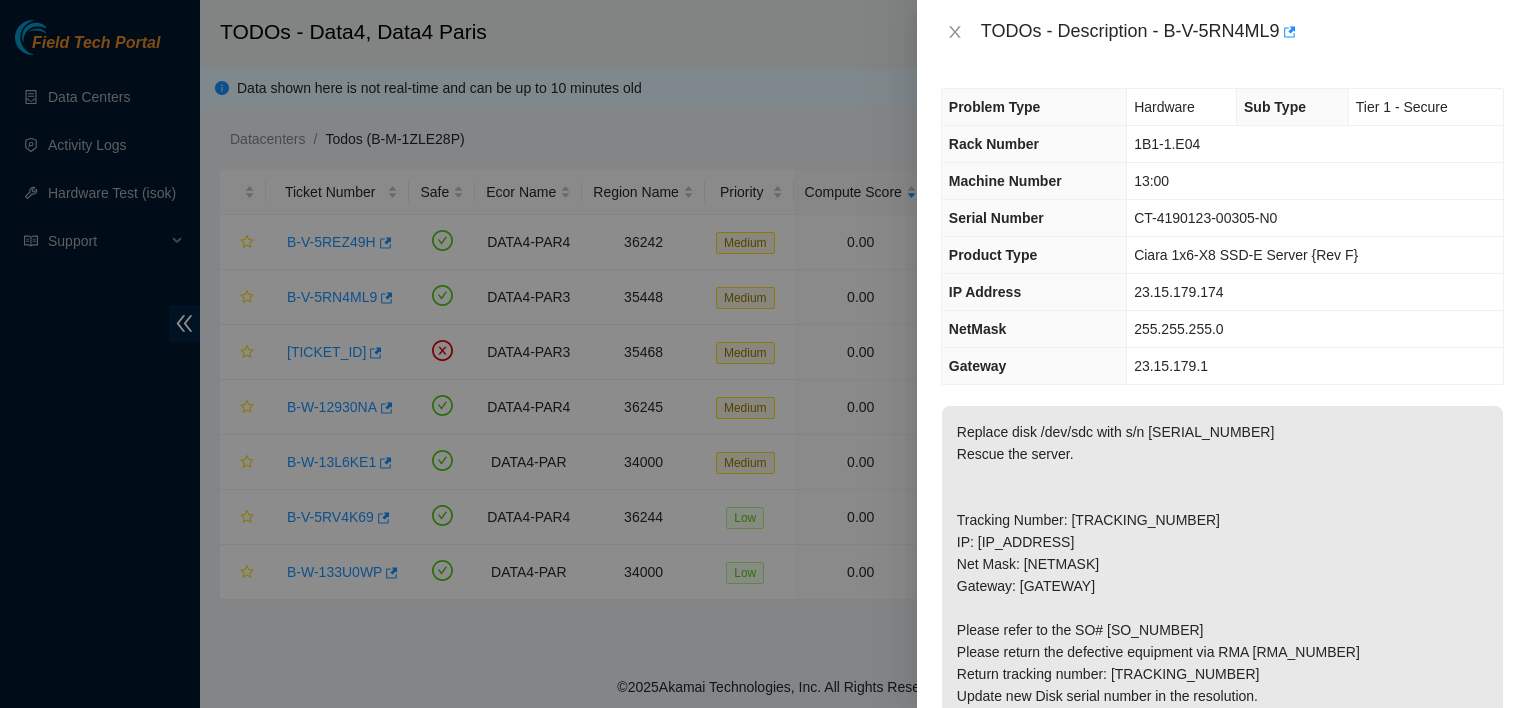 scroll, scrollTop: 0, scrollLeft: 0, axis: both 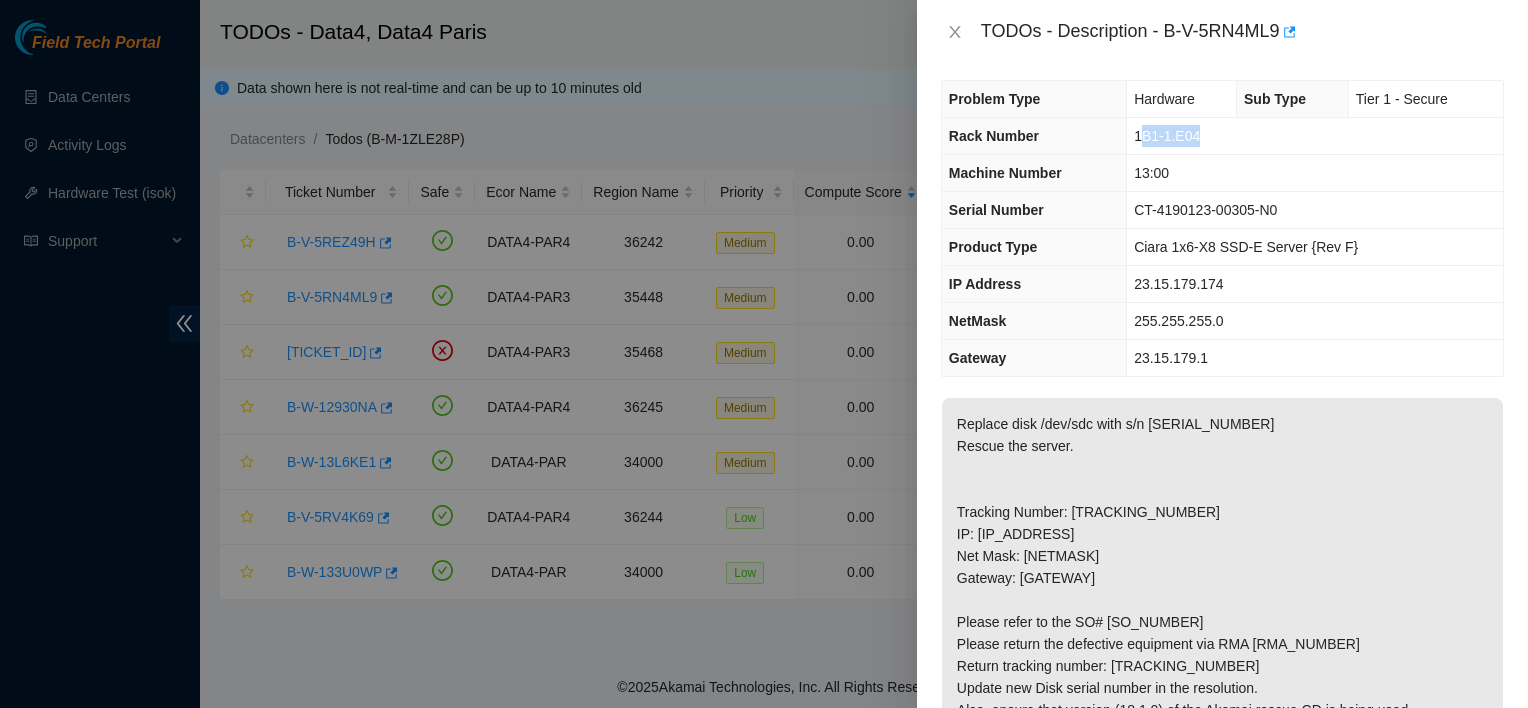 drag, startPoint x: 1201, startPoint y: 134, endPoint x: 1140, endPoint y: 140, distance: 61.294373 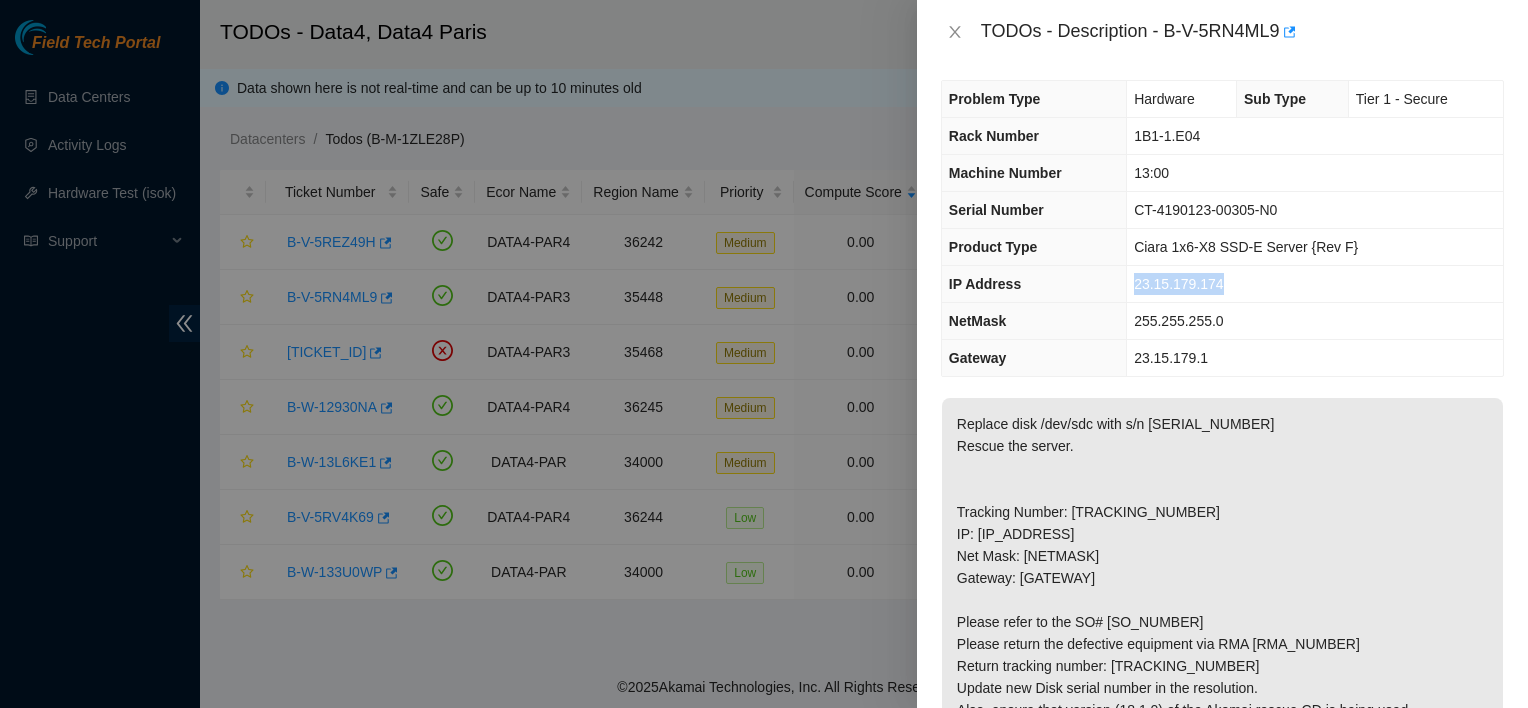 drag, startPoint x: 1140, startPoint y: 140, endPoint x: 1133, endPoint y: 288, distance: 148.16545 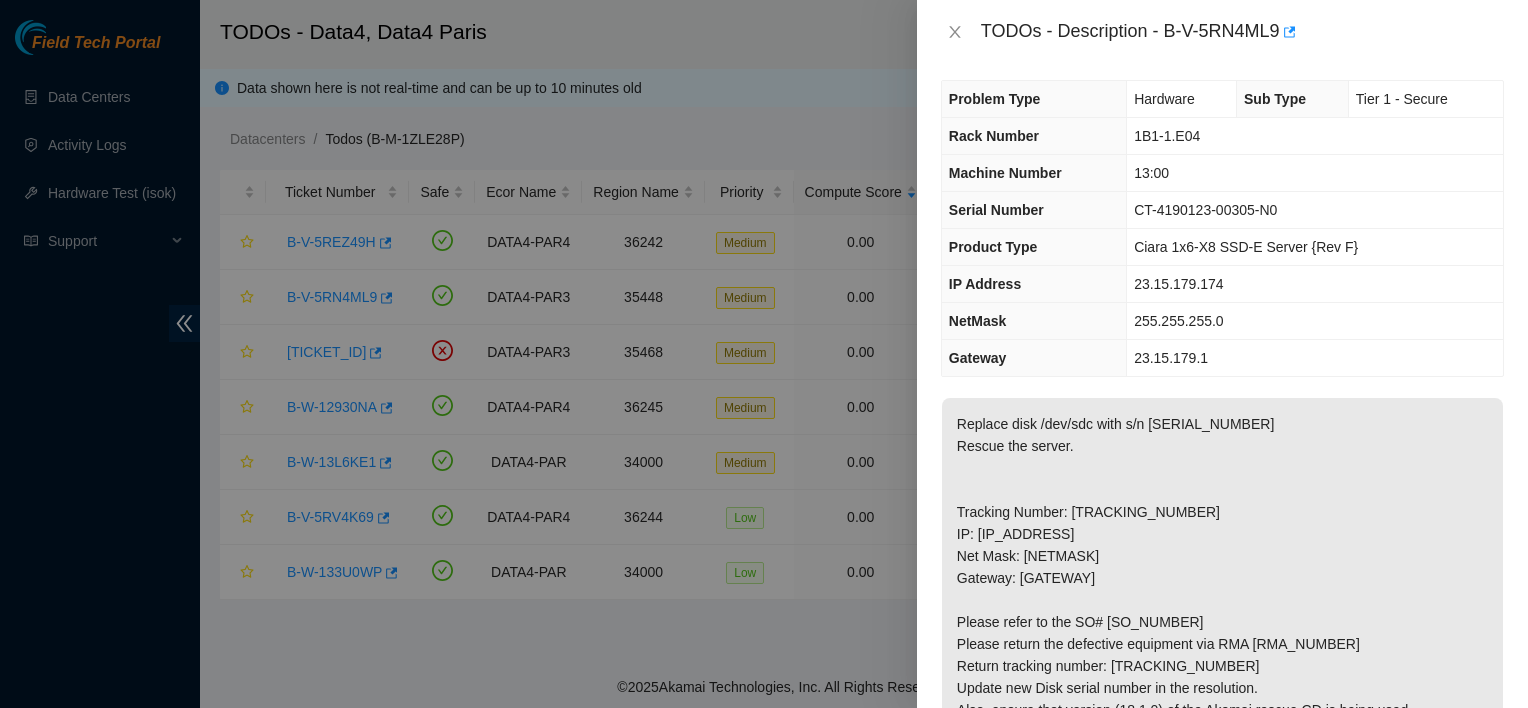 click on "CT-4190123-00305-N0" at bounding box center [1315, 210] 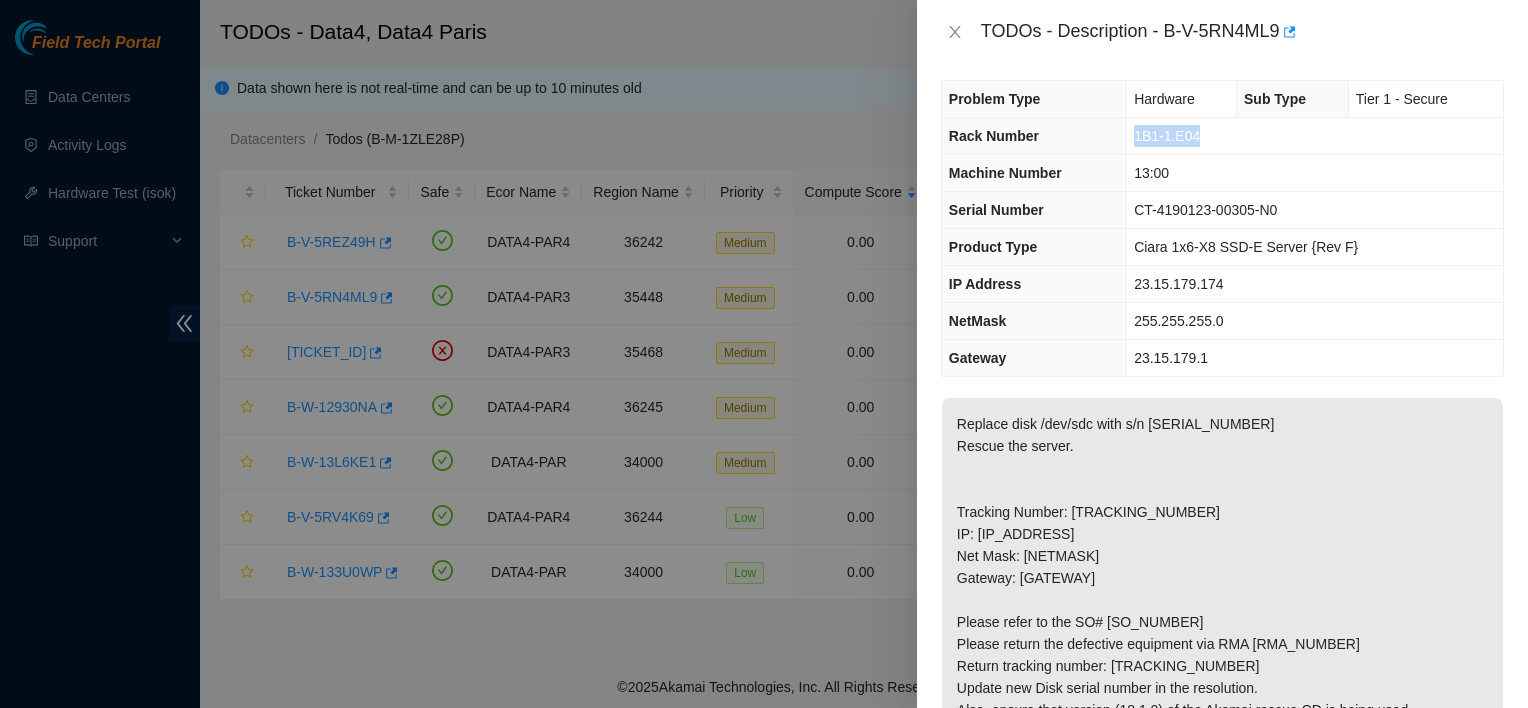 drag, startPoint x: 1228, startPoint y: 133, endPoint x: 1132, endPoint y: 130, distance: 96.04687 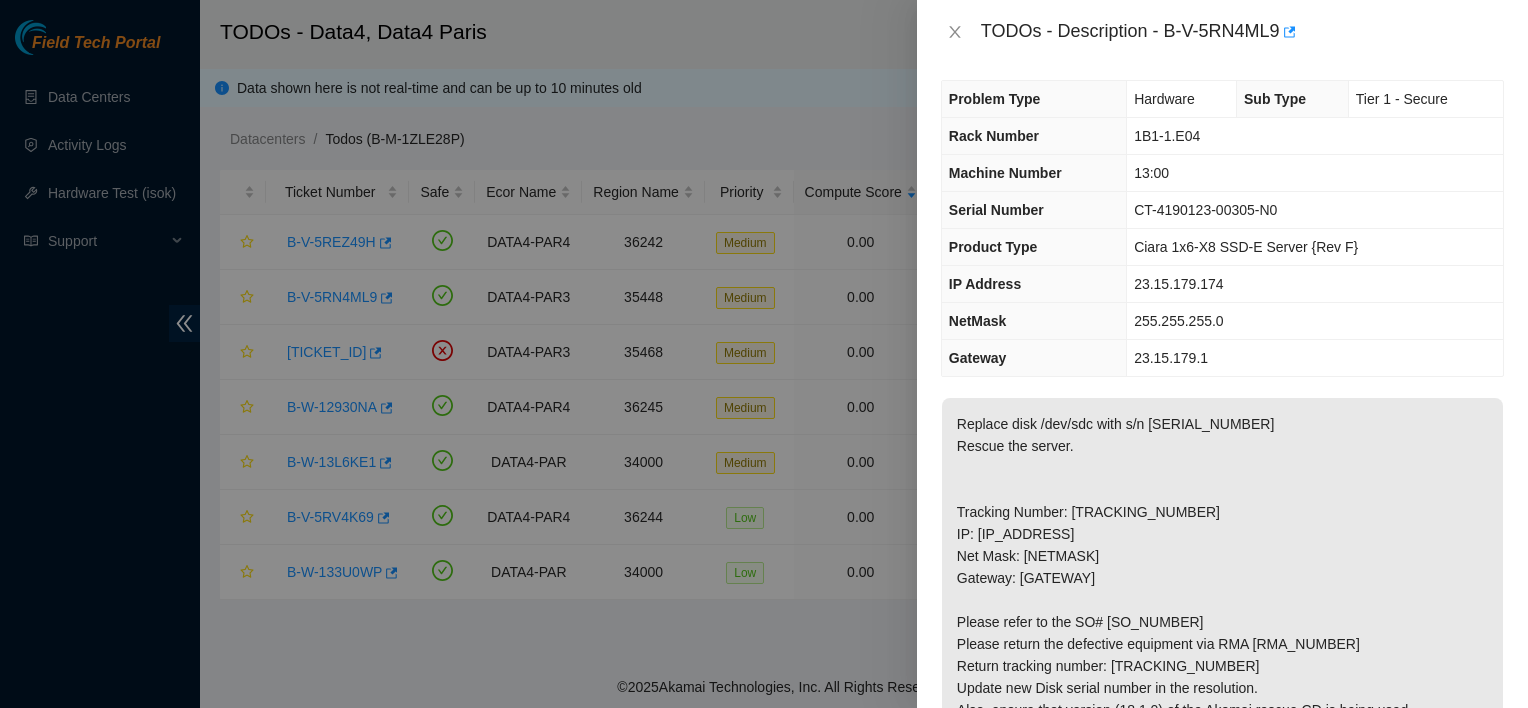 click at bounding box center [764, 354] 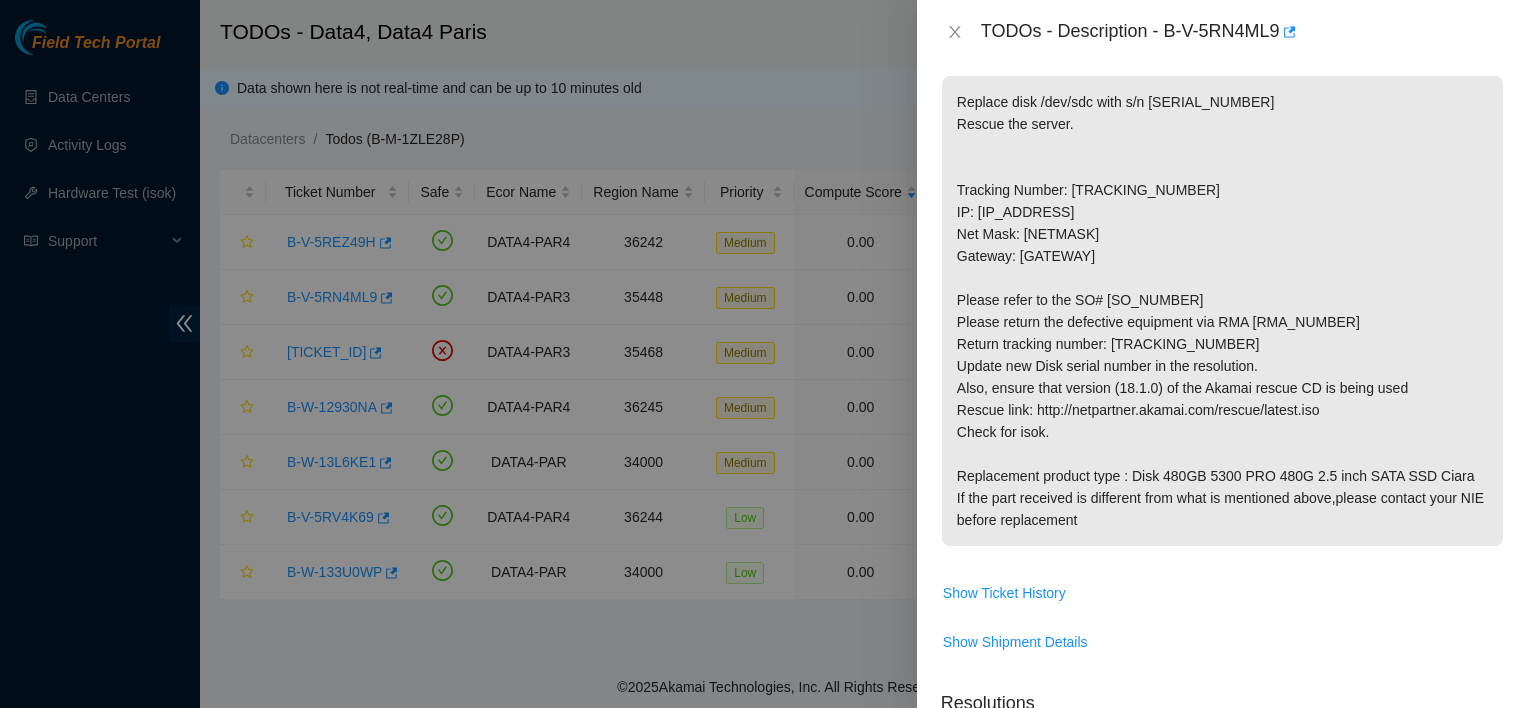 scroll, scrollTop: 331, scrollLeft: 0, axis: vertical 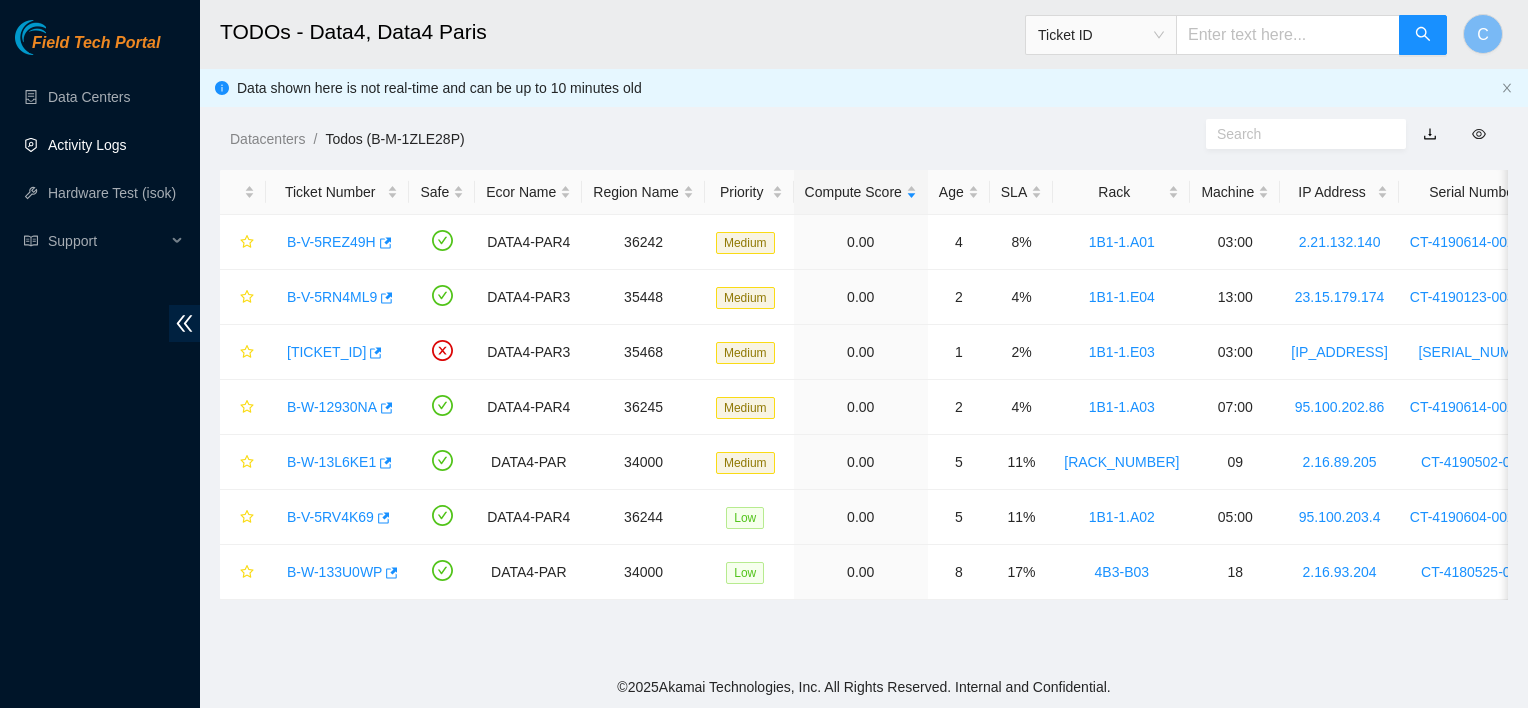 click on "Activity Logs" at bounding box center [87, 145] 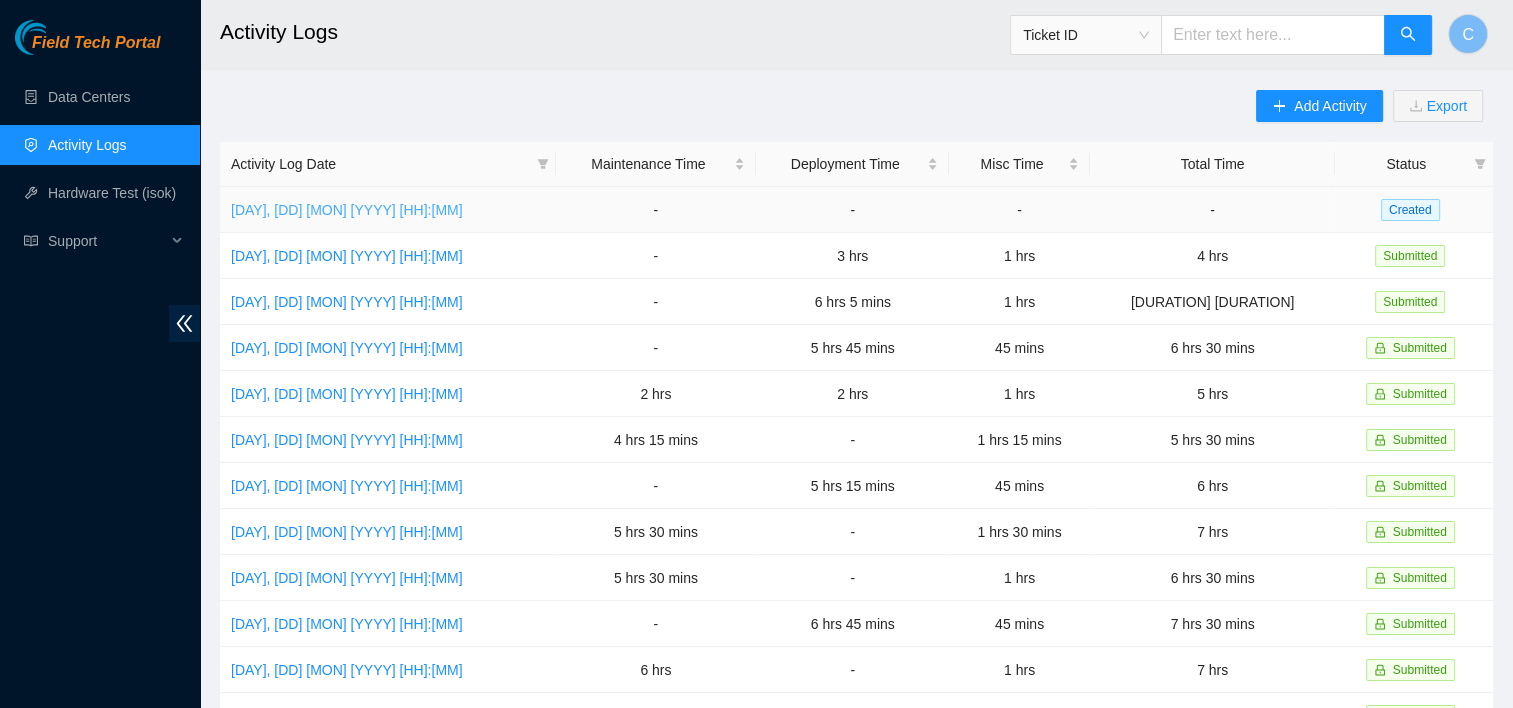 click on "Tue, 05 Aug 2025 12:04" at bounding box center [347, 210] 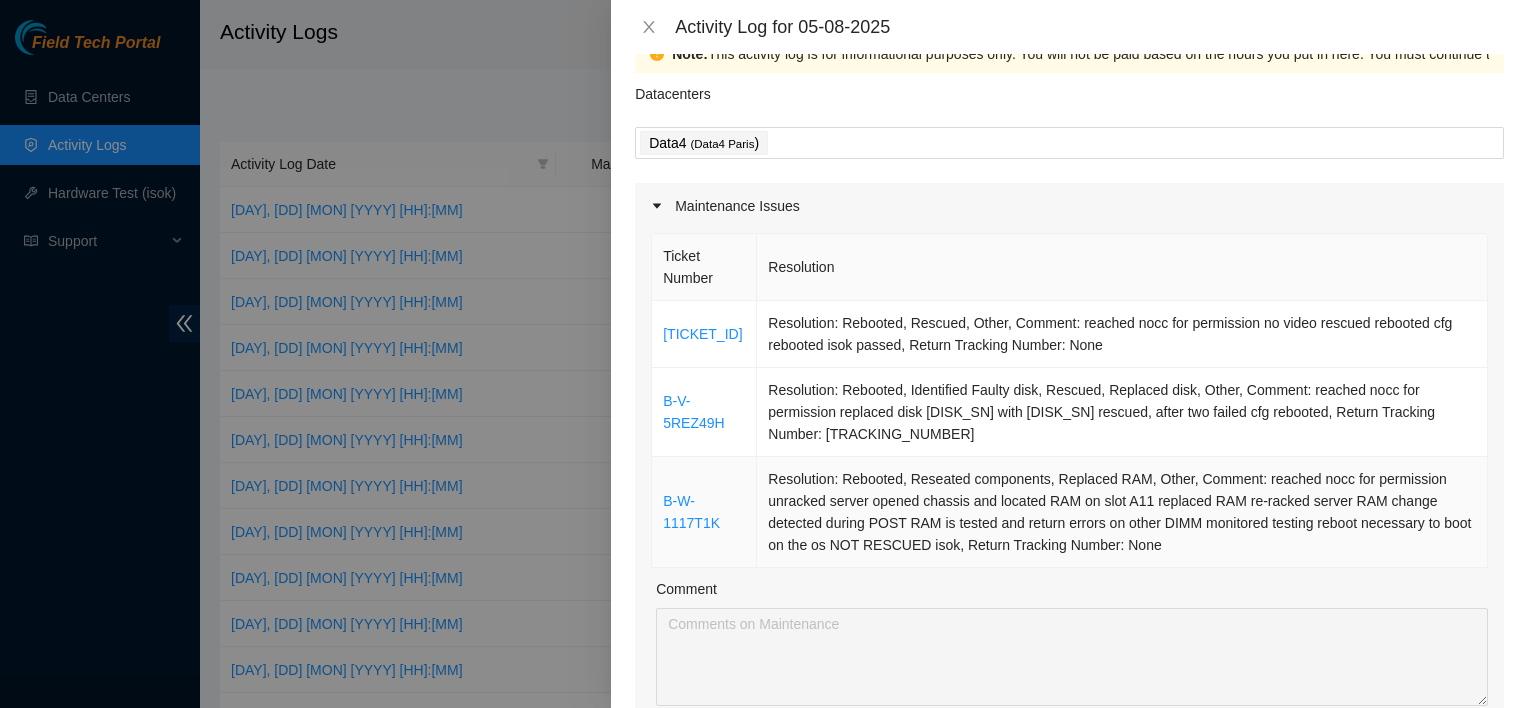 scroll, scrollTop: 50, scrollLeft: 0, axis: vertical 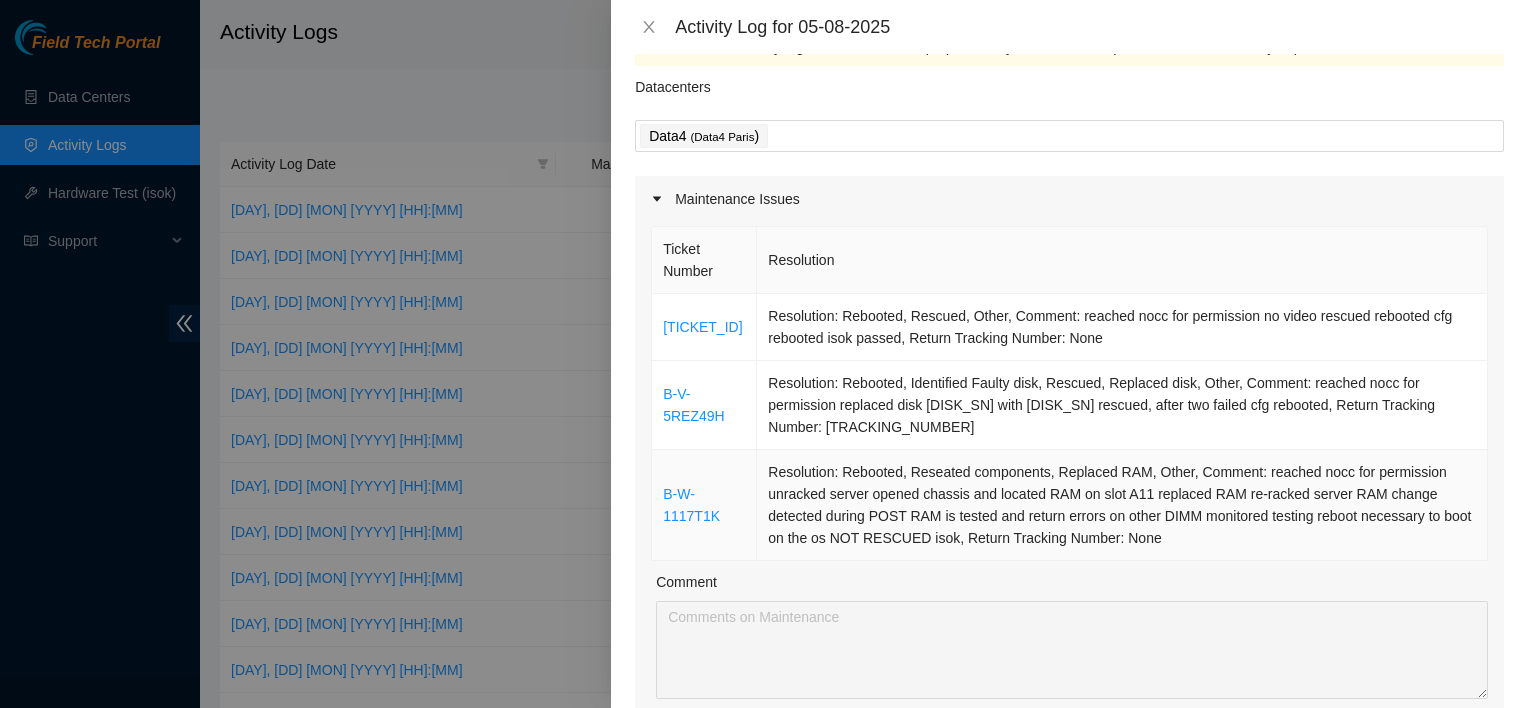 click on "Resolution: Rebooted, Reseated components, Replaced RAM, Other, Comment: reached nocc for permission
unracked server
opened chassis and located RAM on slot A11
replaced RAM
re-racked server
RAM change detected during POST
RAM is tested and return errors on other DIMM
monitored testing
reboot necessary to boot on the os
NOT RESCUED
isok, Return Tracking Number: None" at bounding box center [1122, 505] 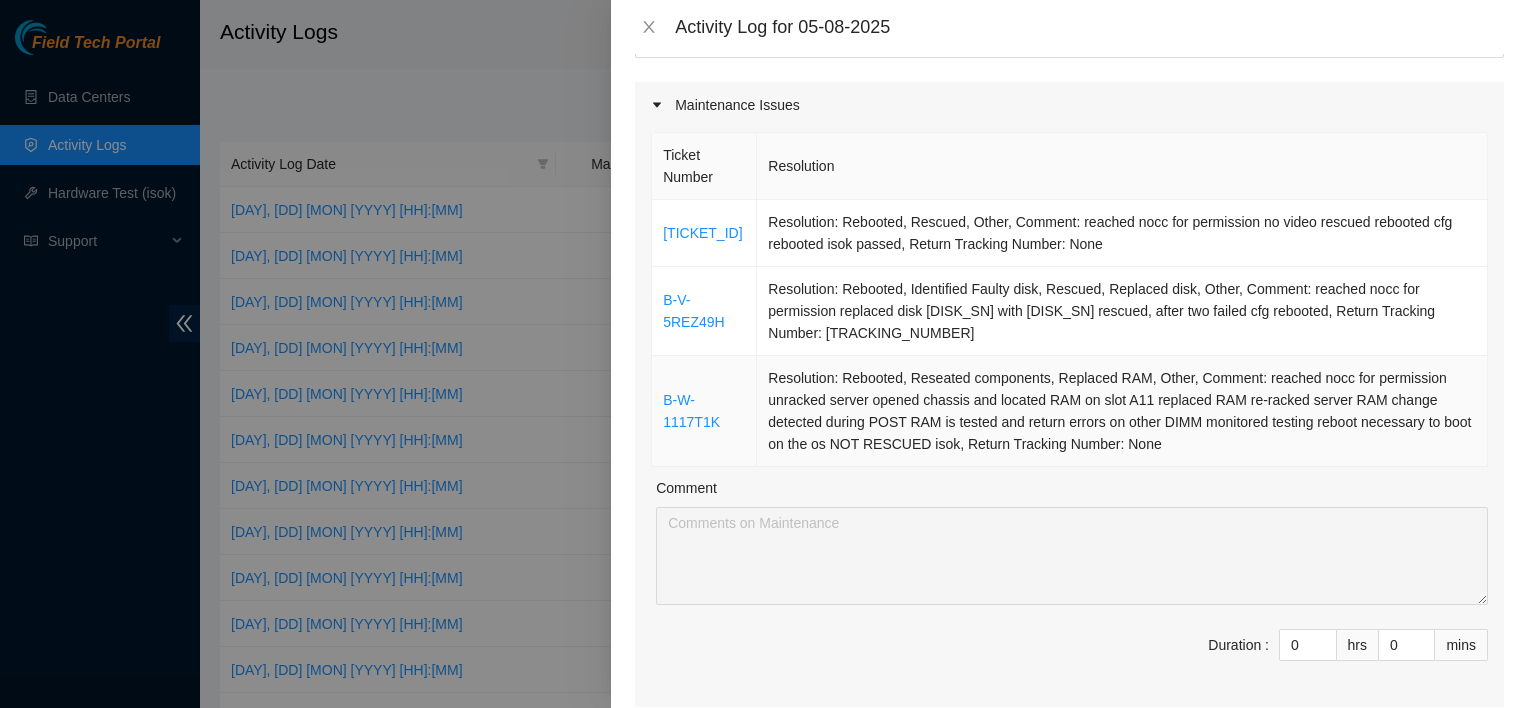 scroll, scrollTop: 146, scrollLeft: 0, axis: vertical 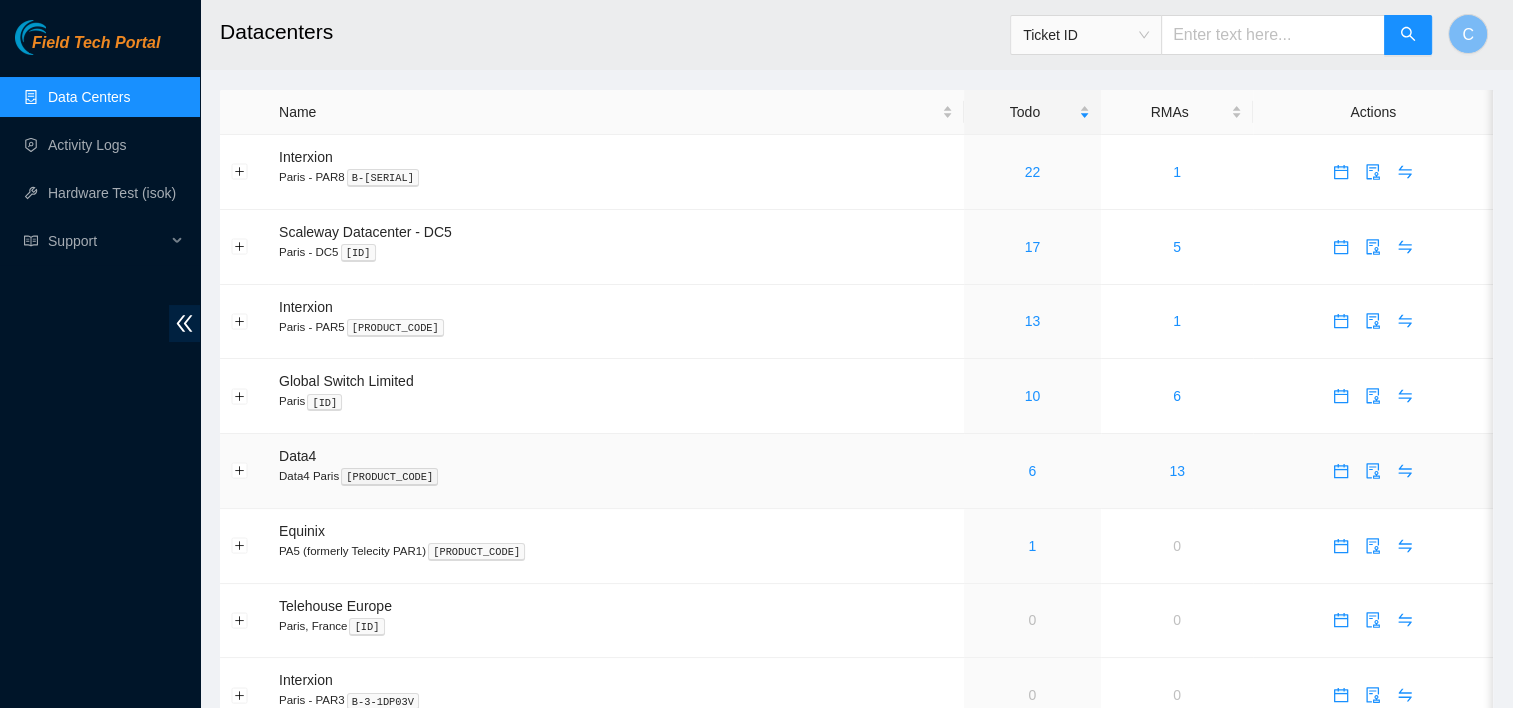 click on "6" at bounding box center [1032, 471] 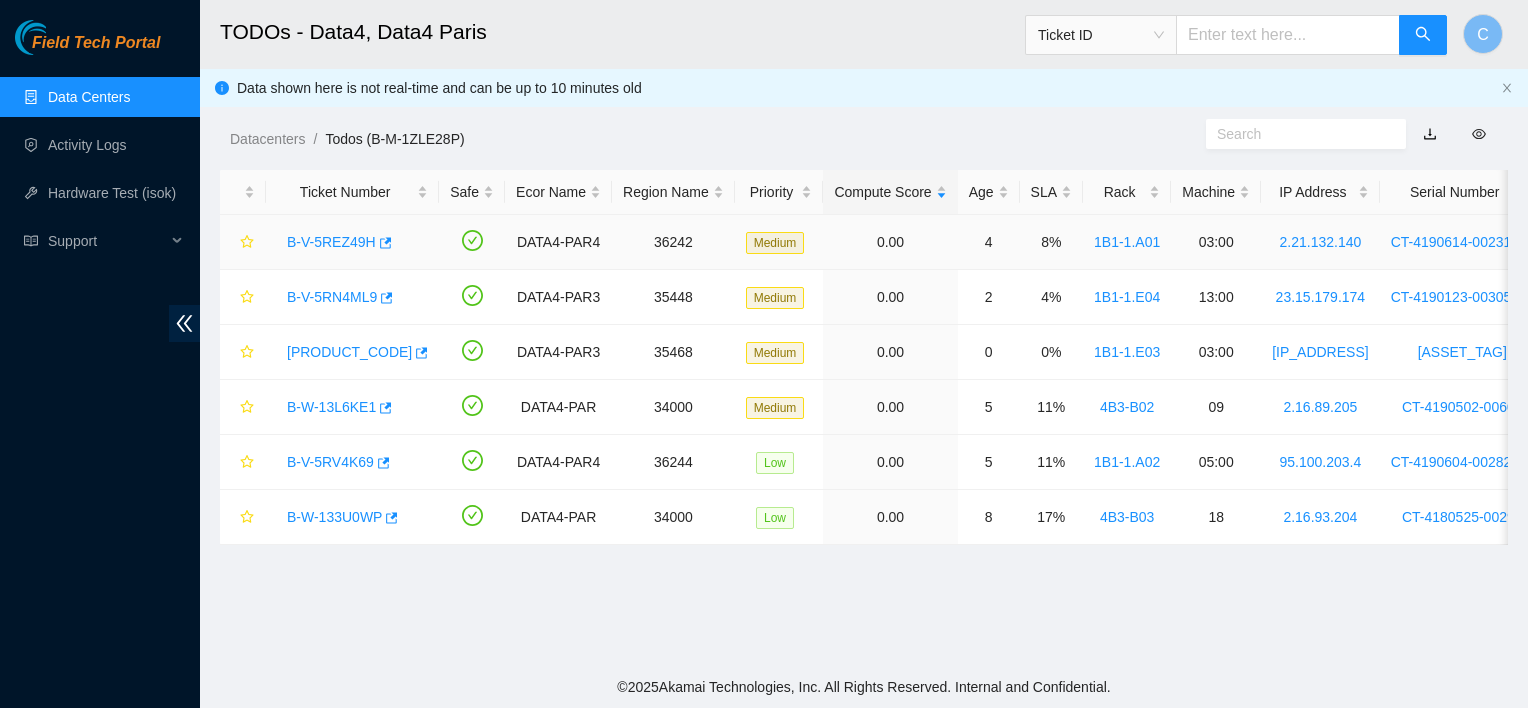 click on "B-V-5REZ49H" at bounding box center (331, 242) 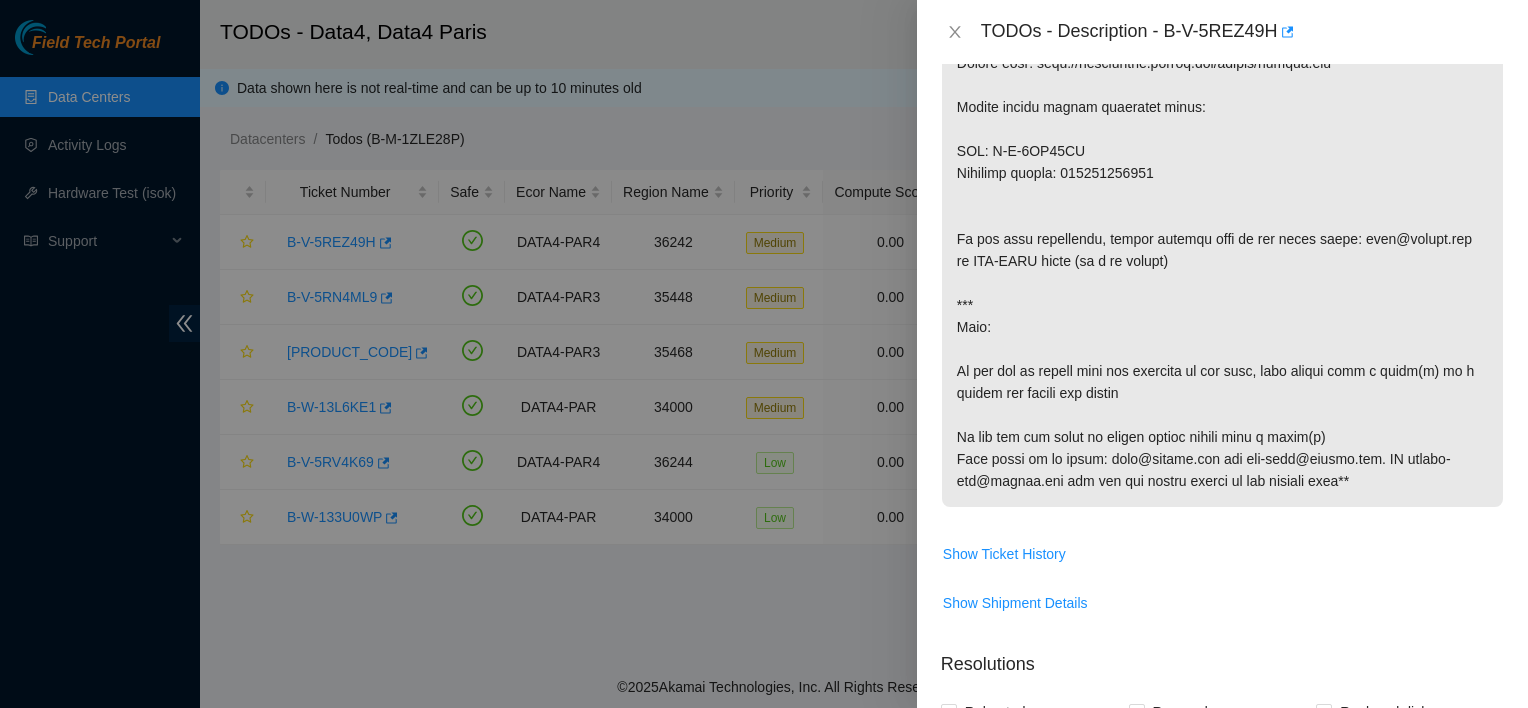 scroll, scrollTop: 912, scrollLeft: 0, axis: vertical 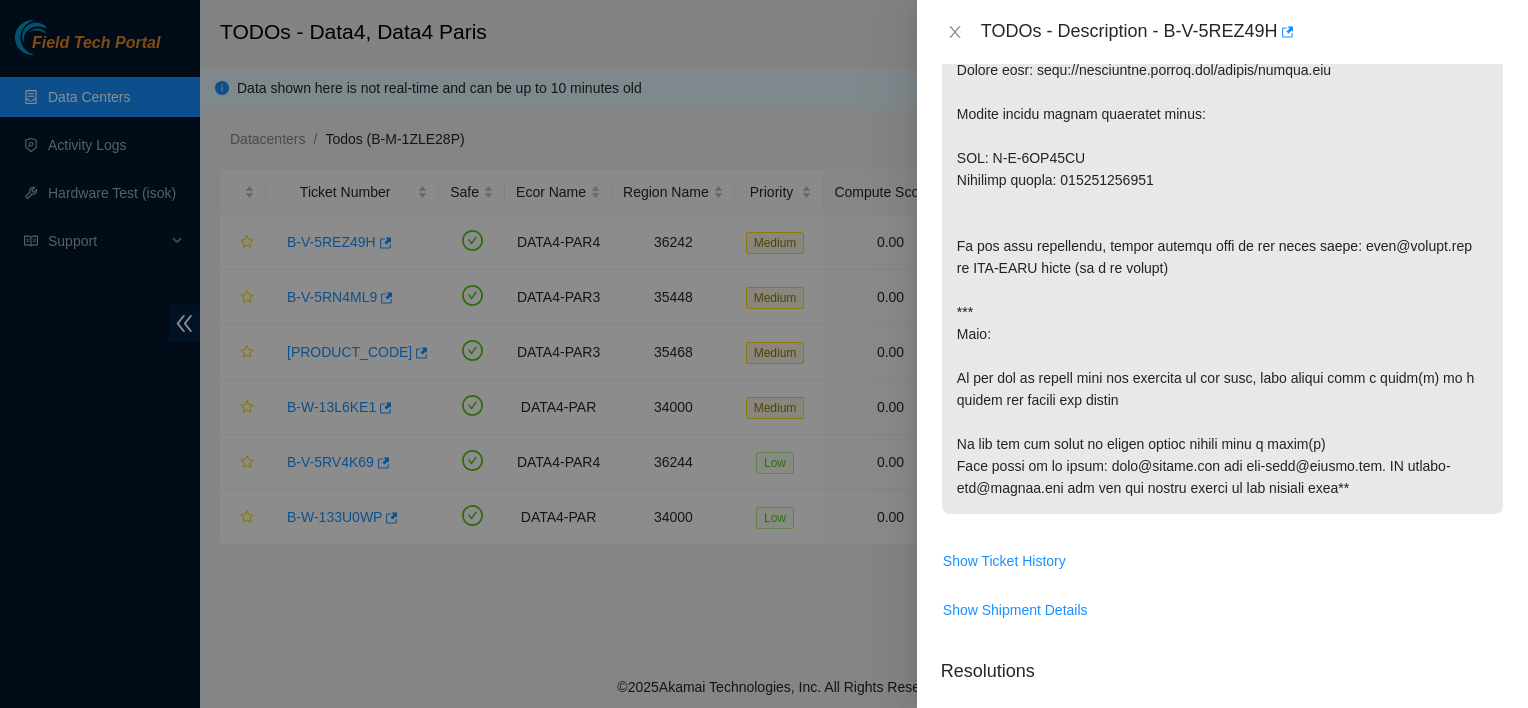 click at bounding box center [1222, 4] 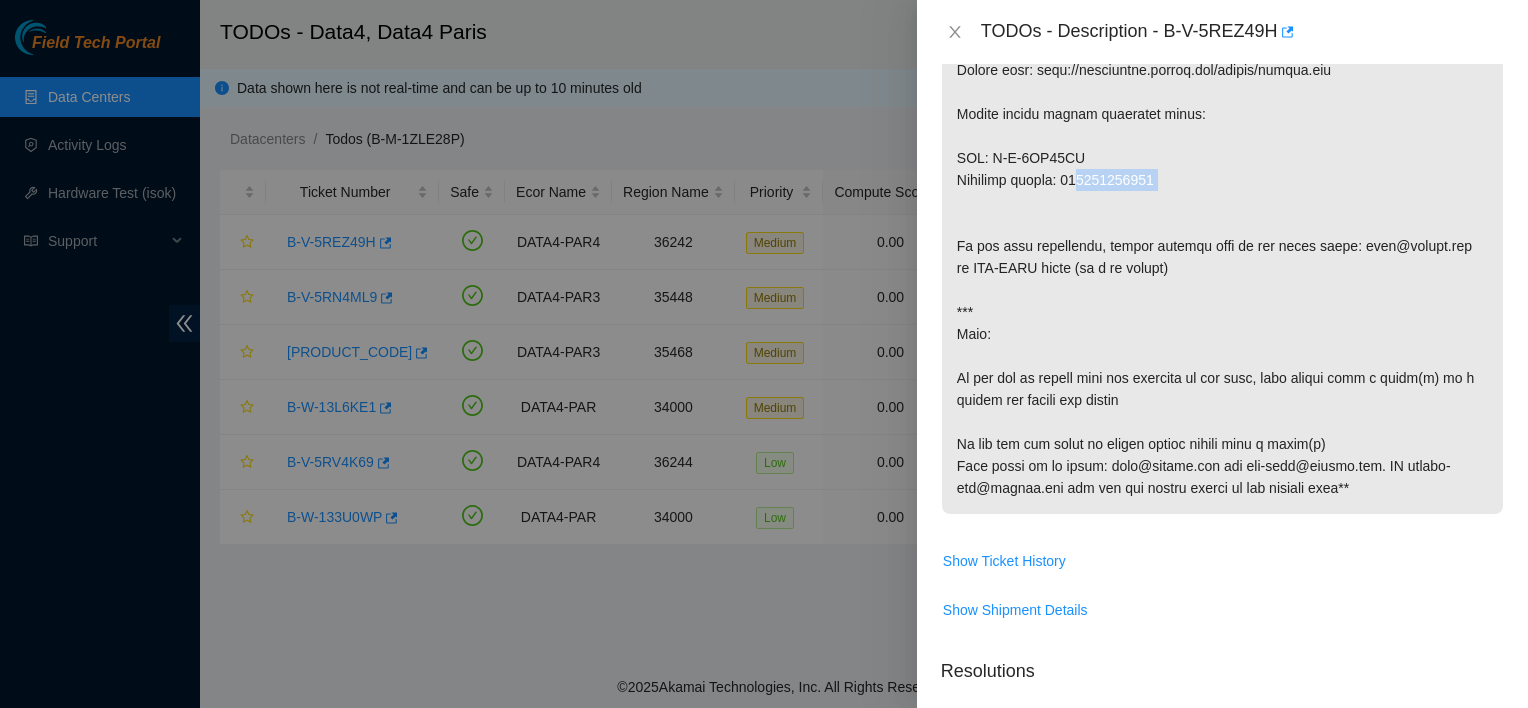 click at bounding box center (1222, 4) 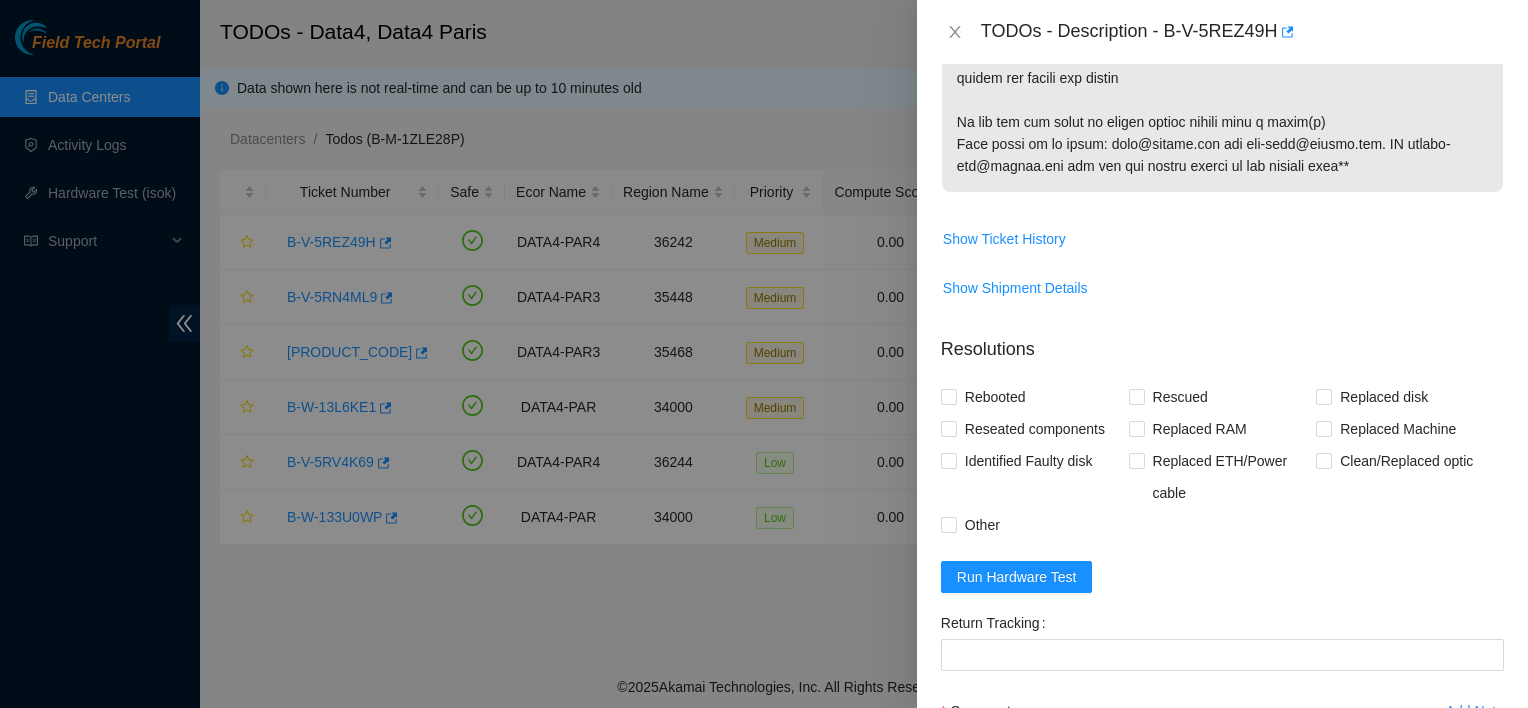 scroll, scrollTop: 1239, scrollLeft: 0, axis: vertical 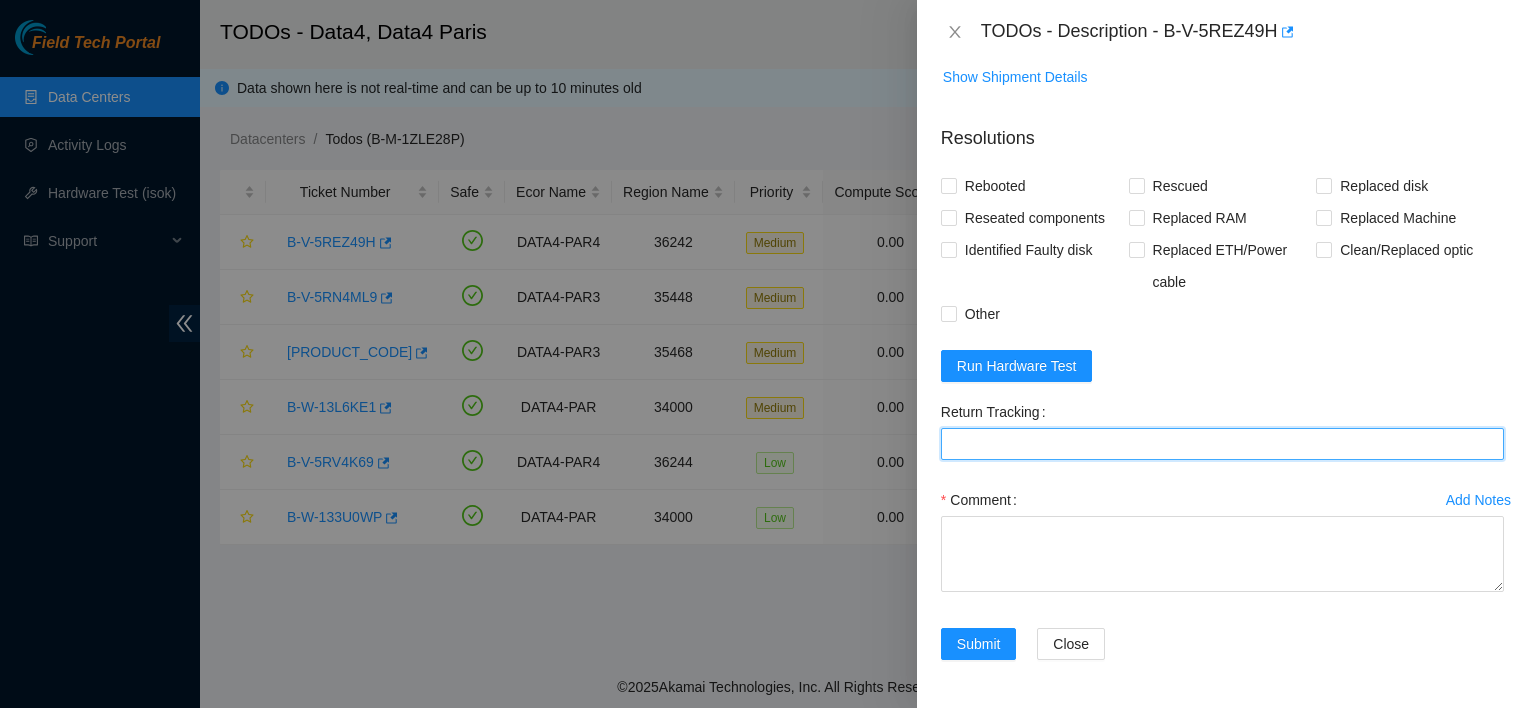 click on "Return Tracking" at bounding box center [1222, 444] 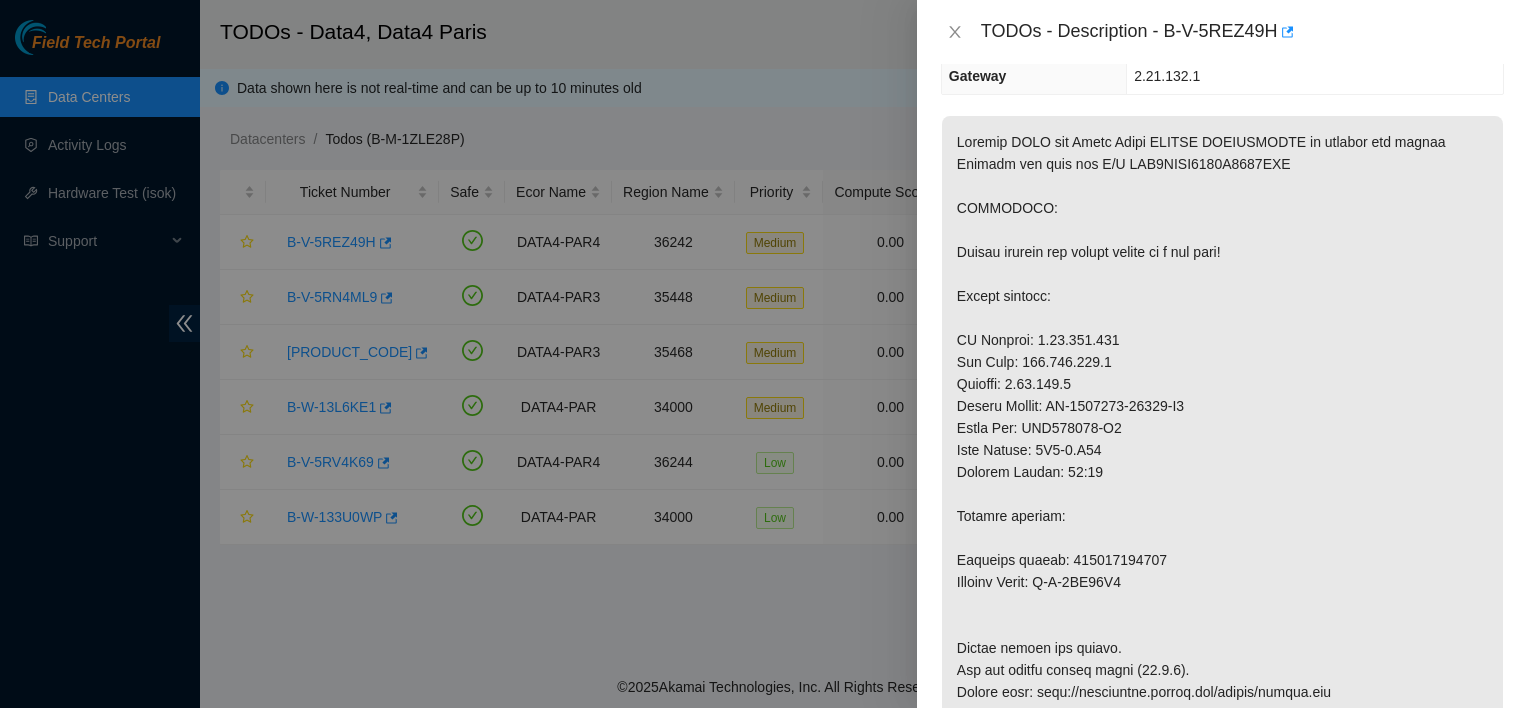 scroll, scrollTop: 279, scrollLeft: 0, axis: vertical 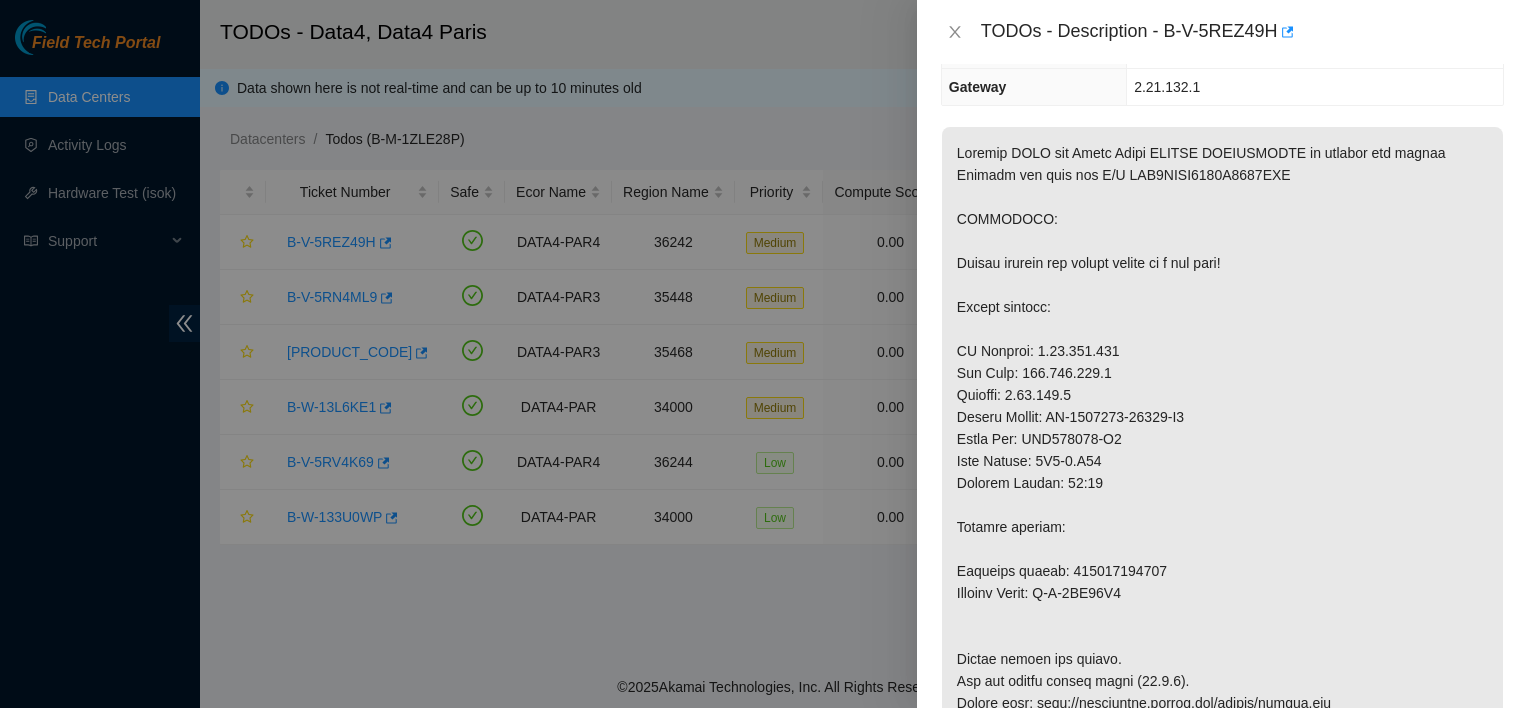 type on "[NUMBER]" 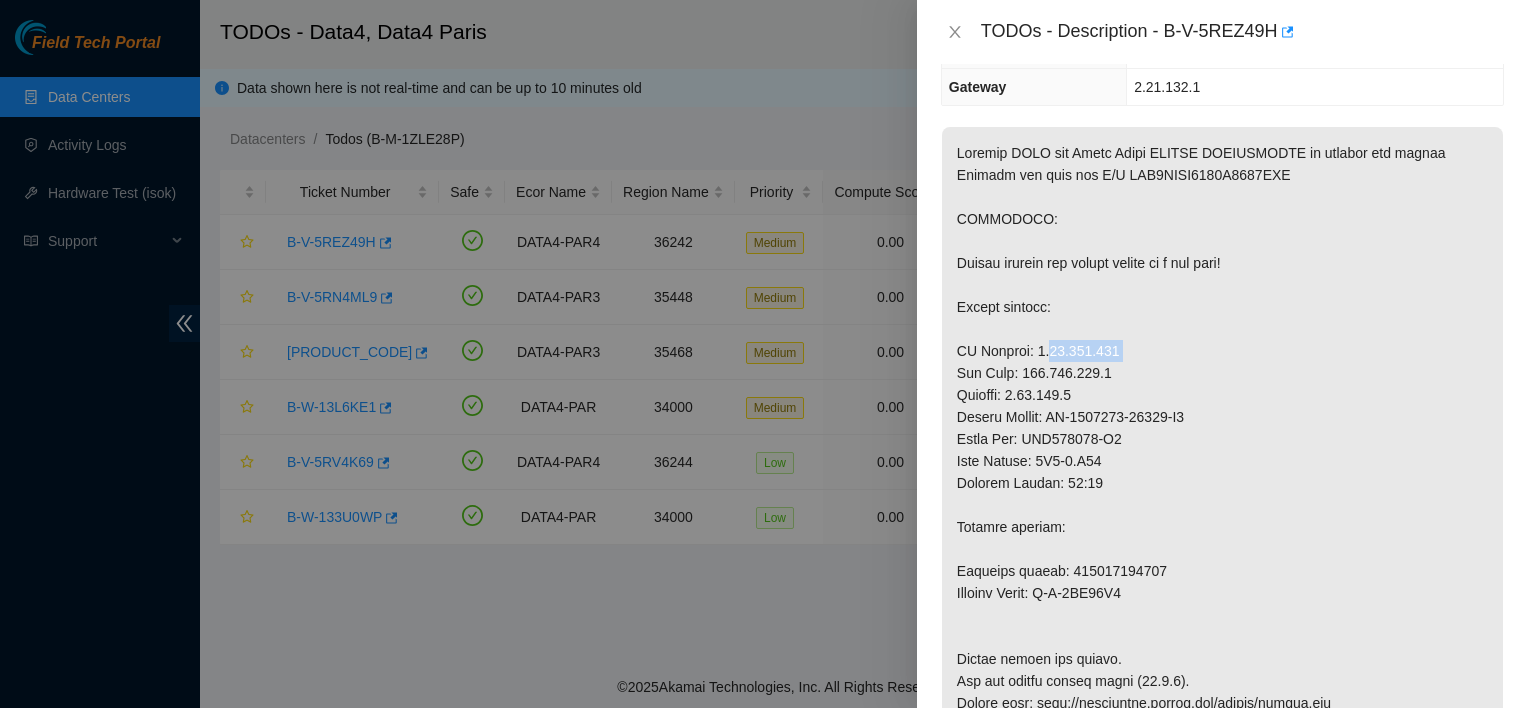 drag, startPoint x: 1119, startPoint y: 368, endPoint x: 1032, endPoint y: 365, distance: 87.05171 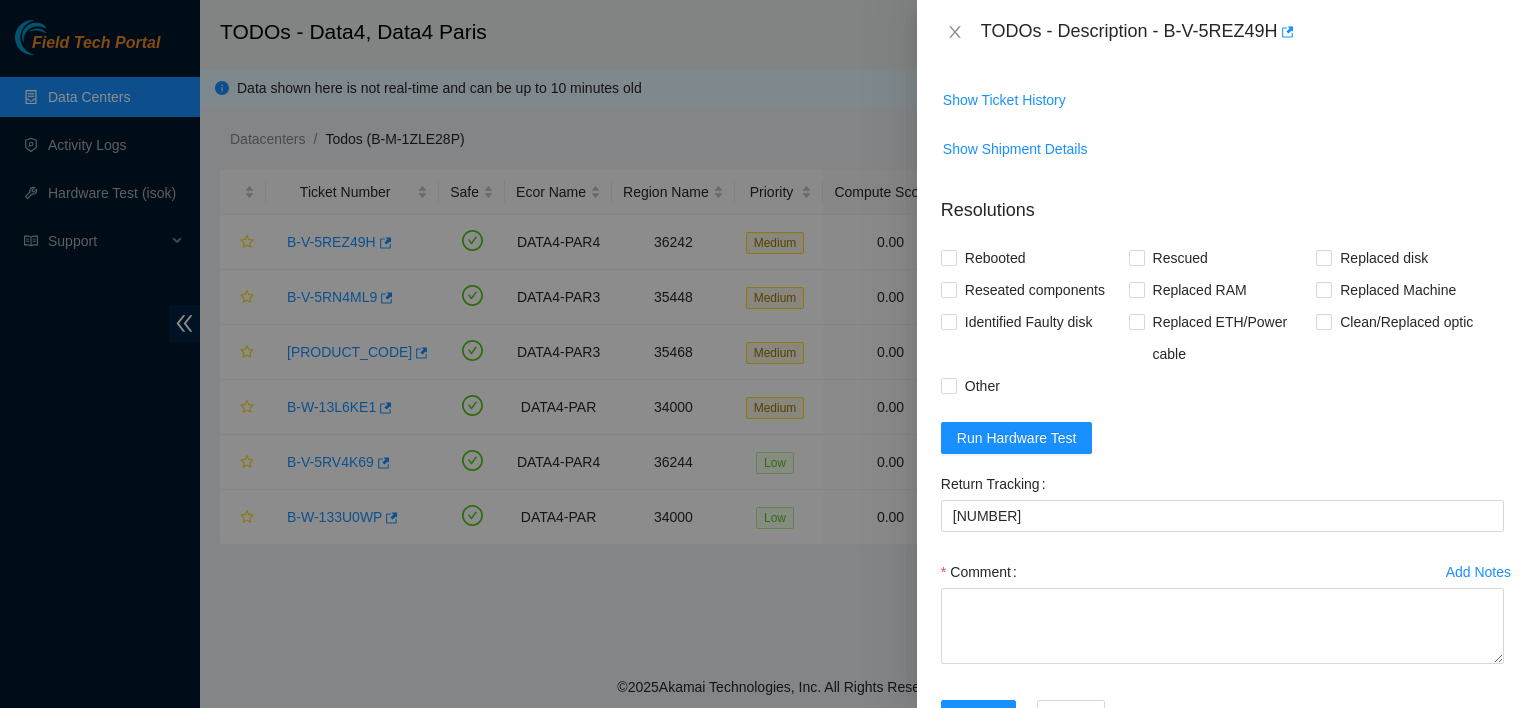 scroll, scrollTop: 1374, scrollLeft: 0, axis: vertical 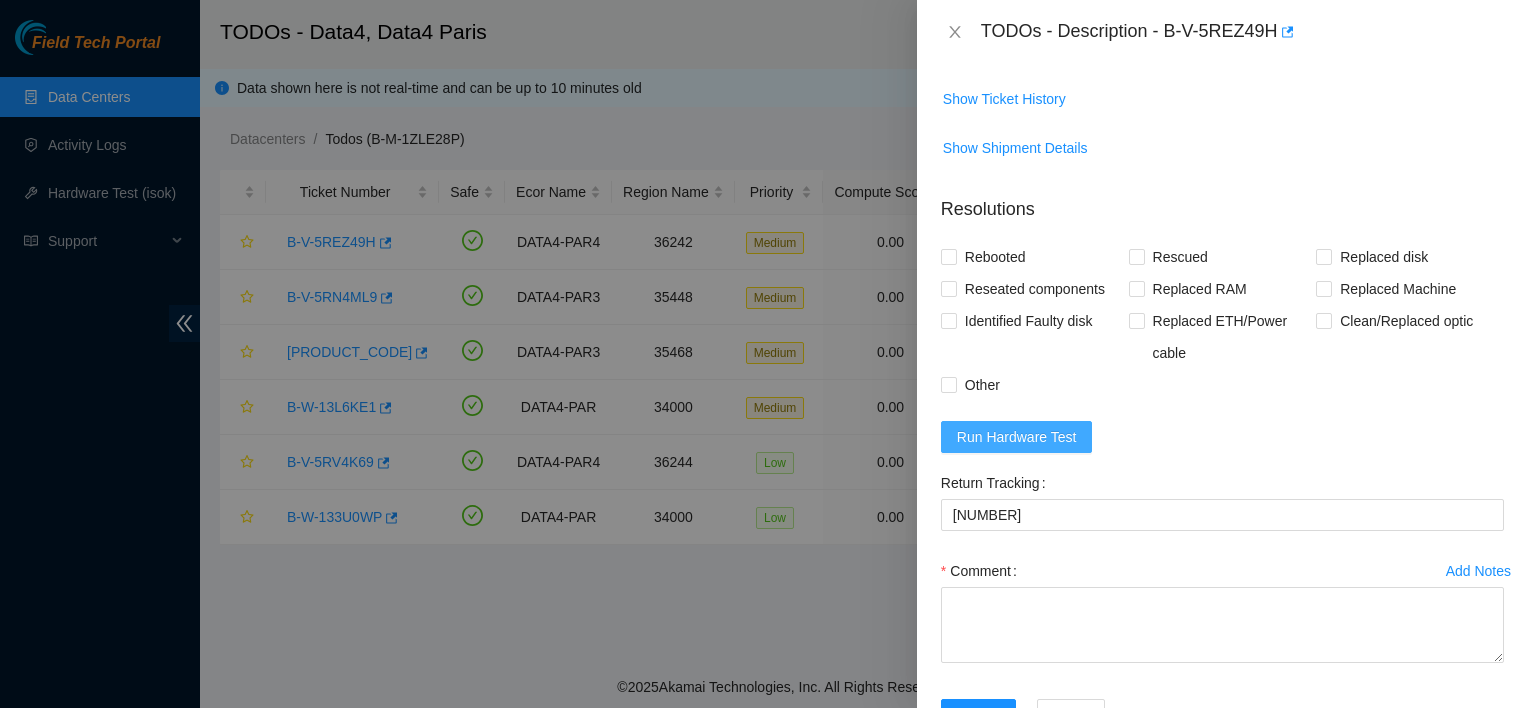 click on "Run Hardware Test" at bounding box center (1017, 437) 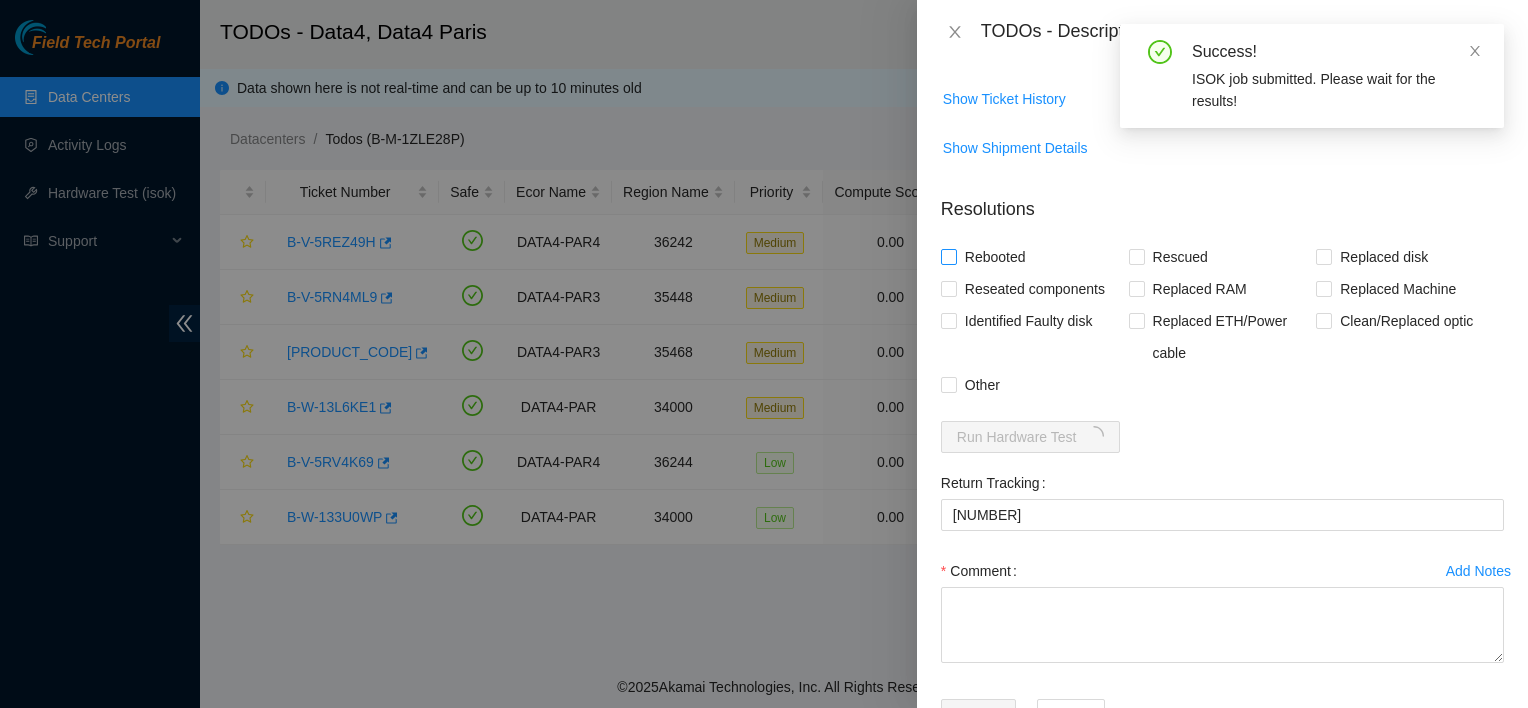 click on "Rebooted" at bounding box center (995, 257) 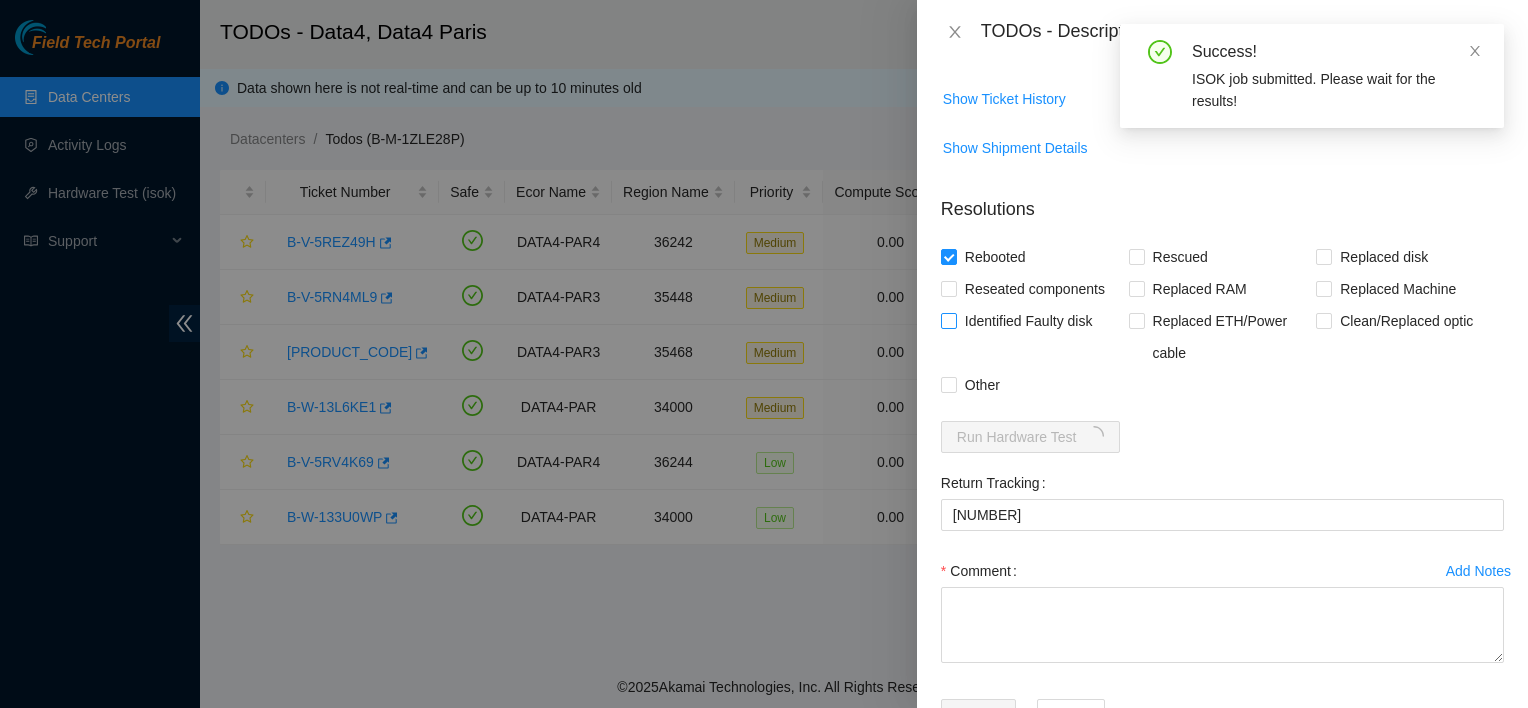 click on "Identified Faulty disk" at bounding box center (1029, 321) 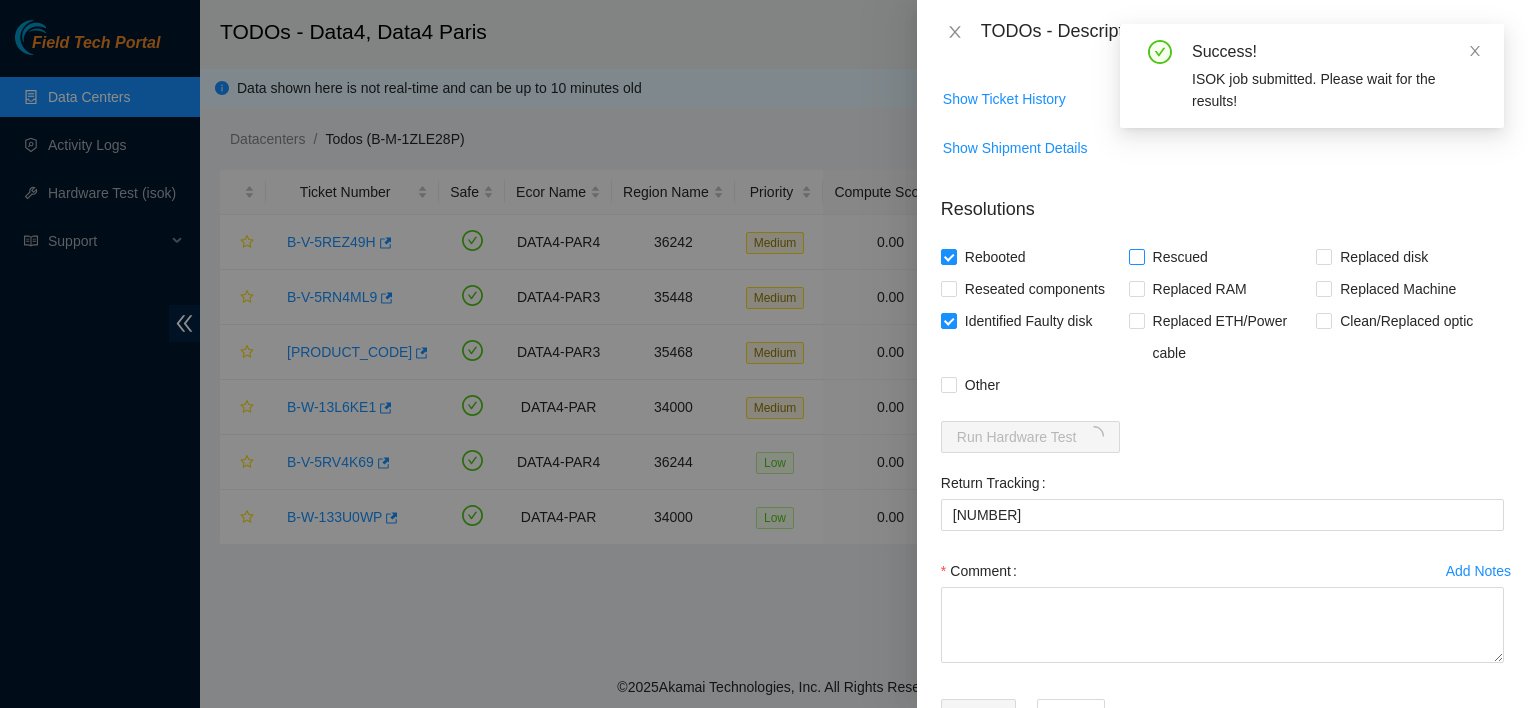 click on "Rescued" at bounding box center [1180, 257] 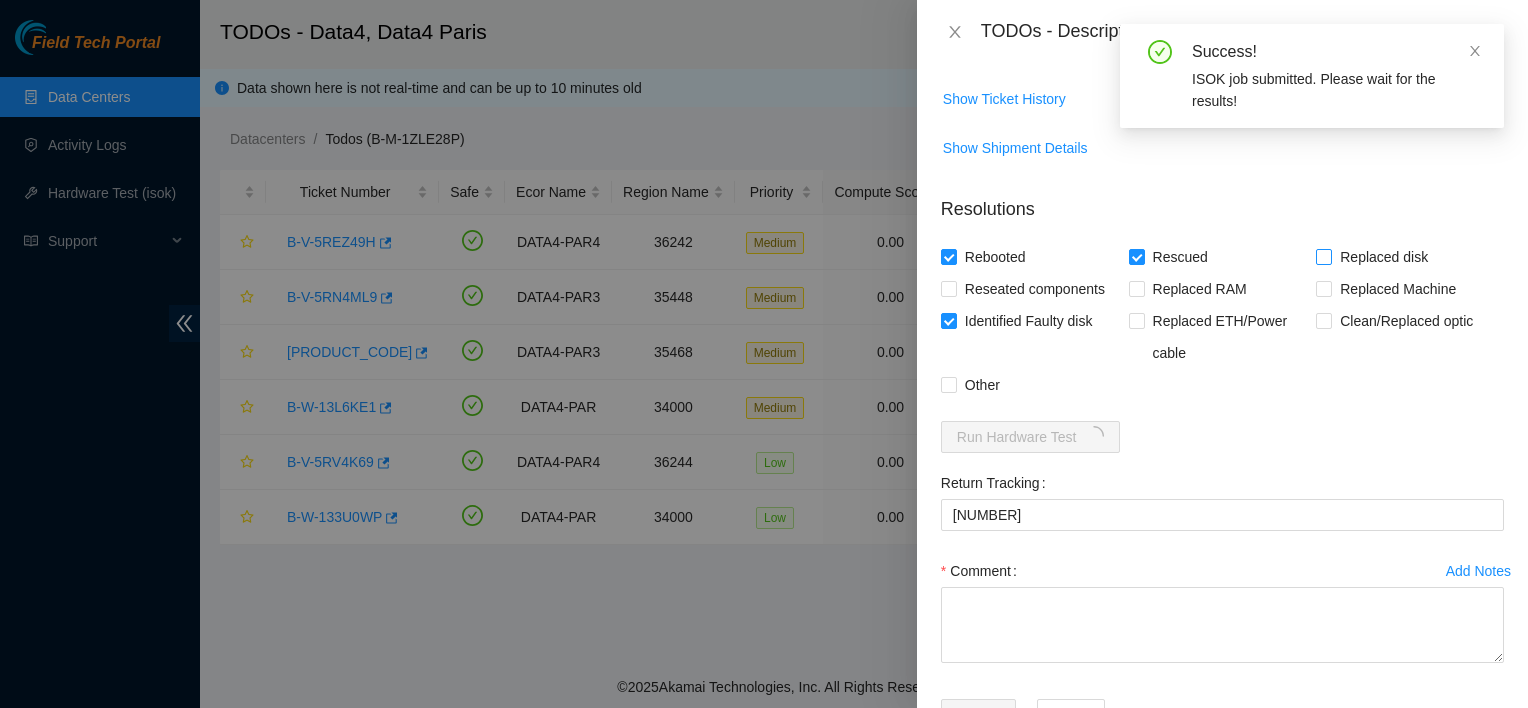 click on "Replaced disk" at bounding box center (1384, 257) 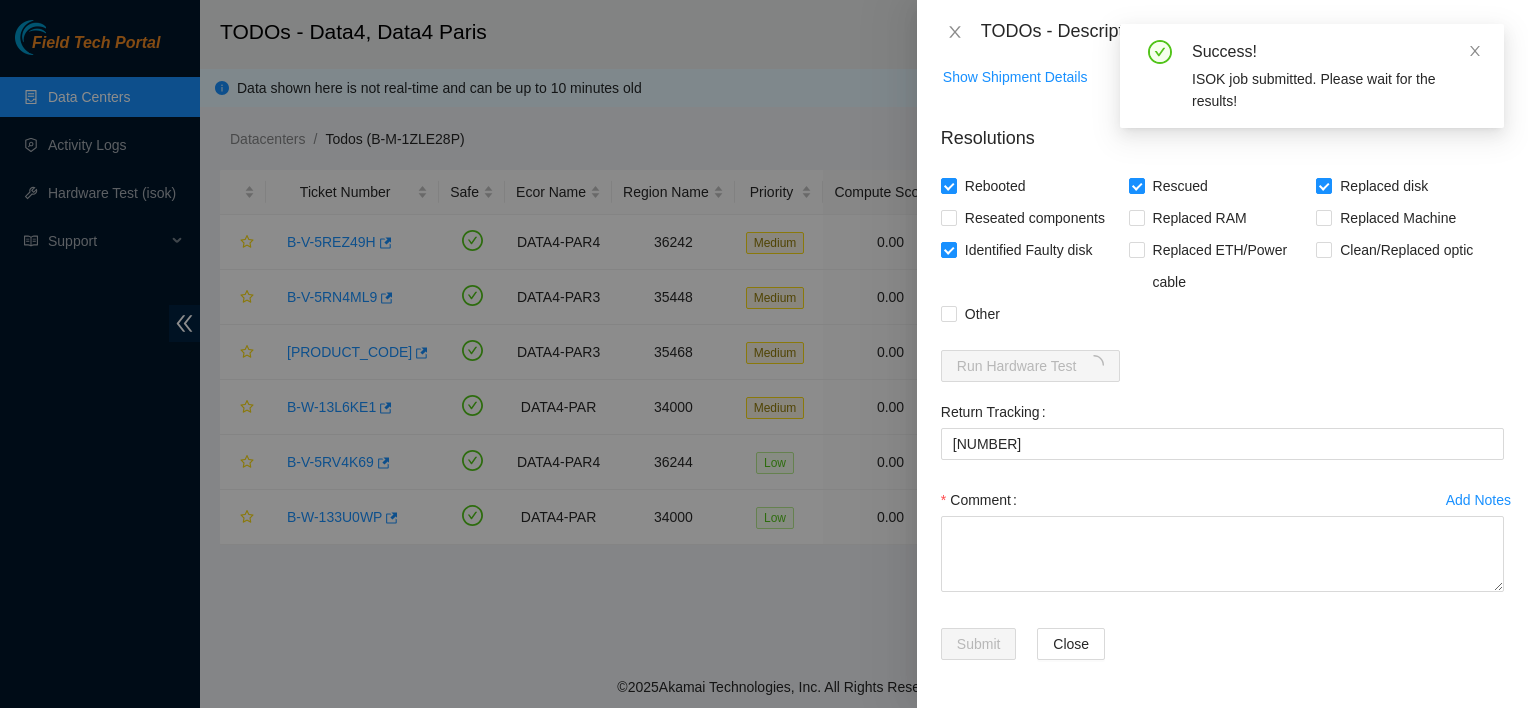 scroll, scrollTop: 1531, scrollLeft: 0, axis: vertical 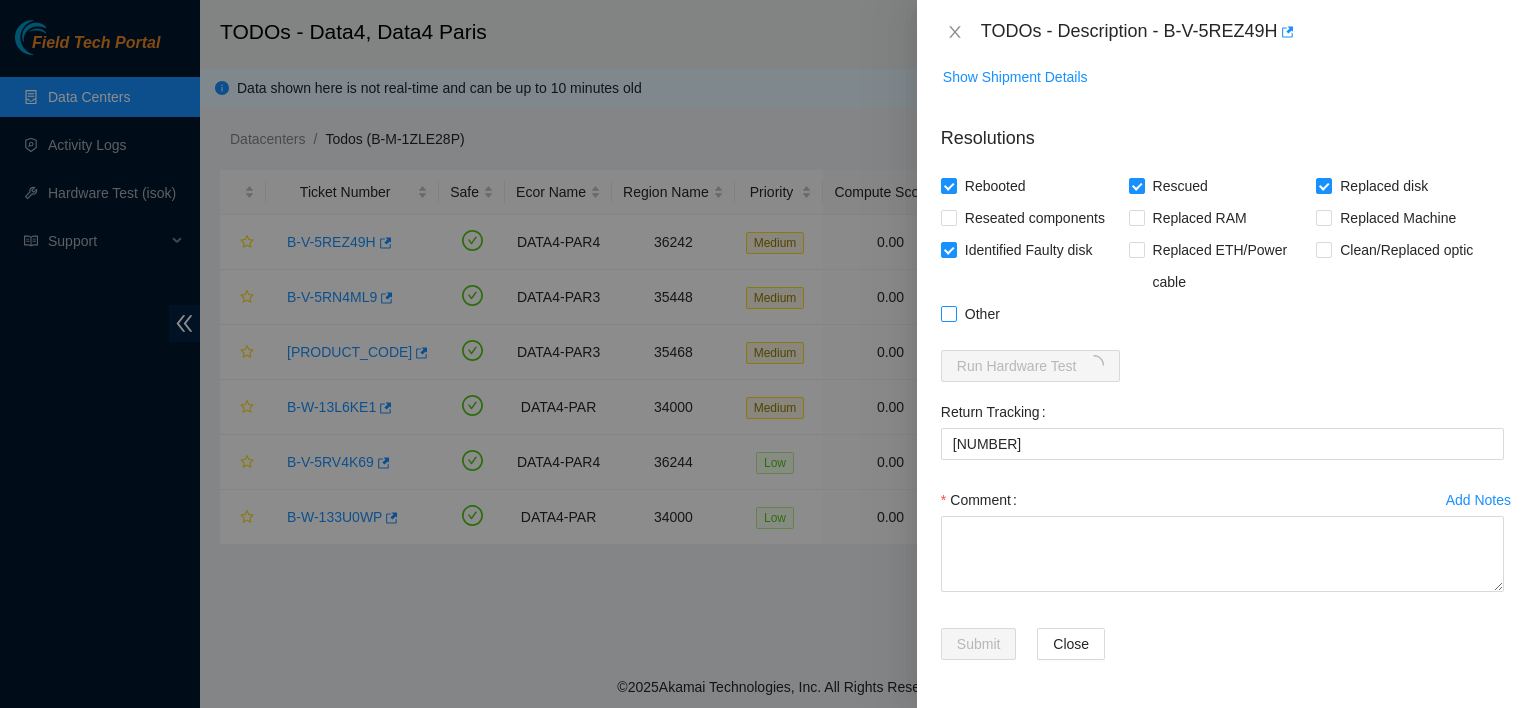 click on "Other" at bounding box center (982, 314) 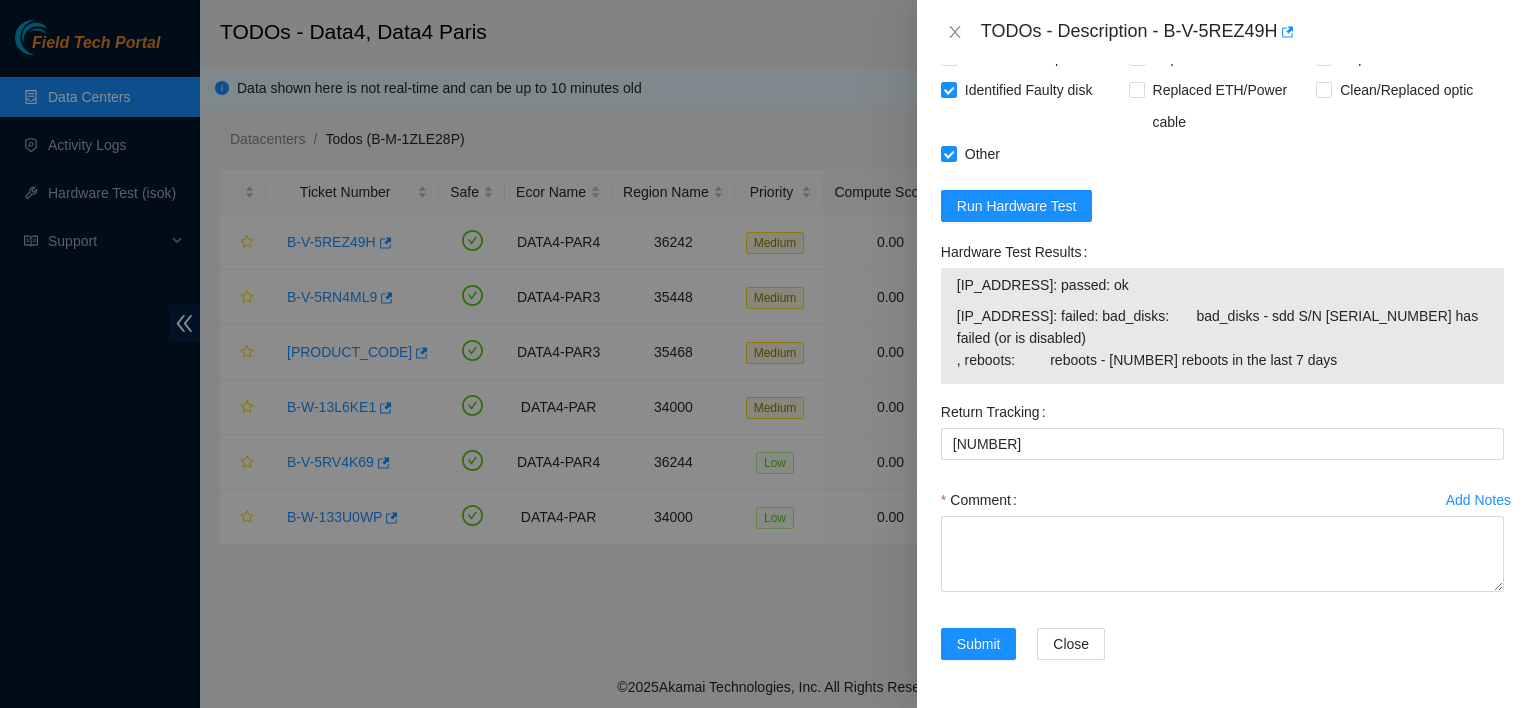 scroll, scrollTop: 1691, scrollLeft: 0, axis: vertical 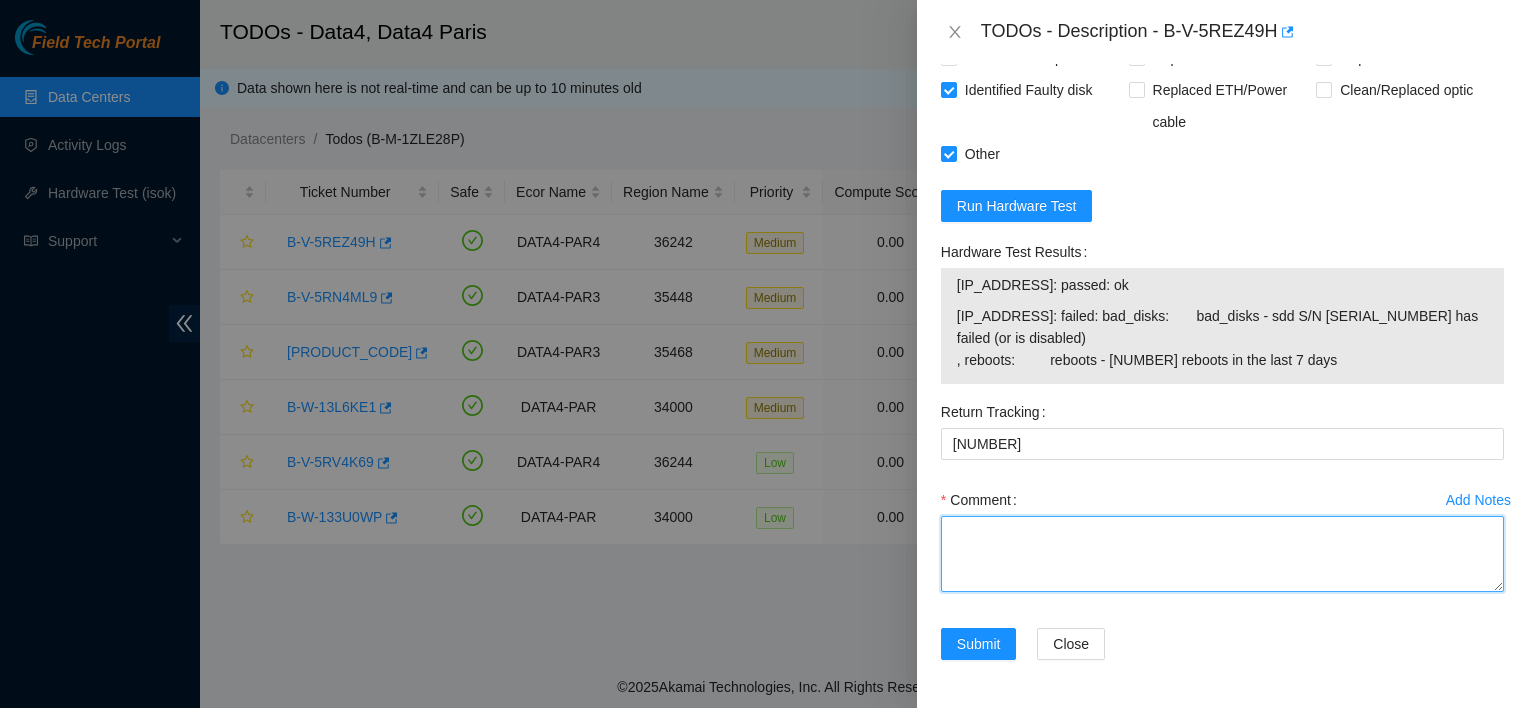 click on "Comment" at bounding box center (1222, 554) 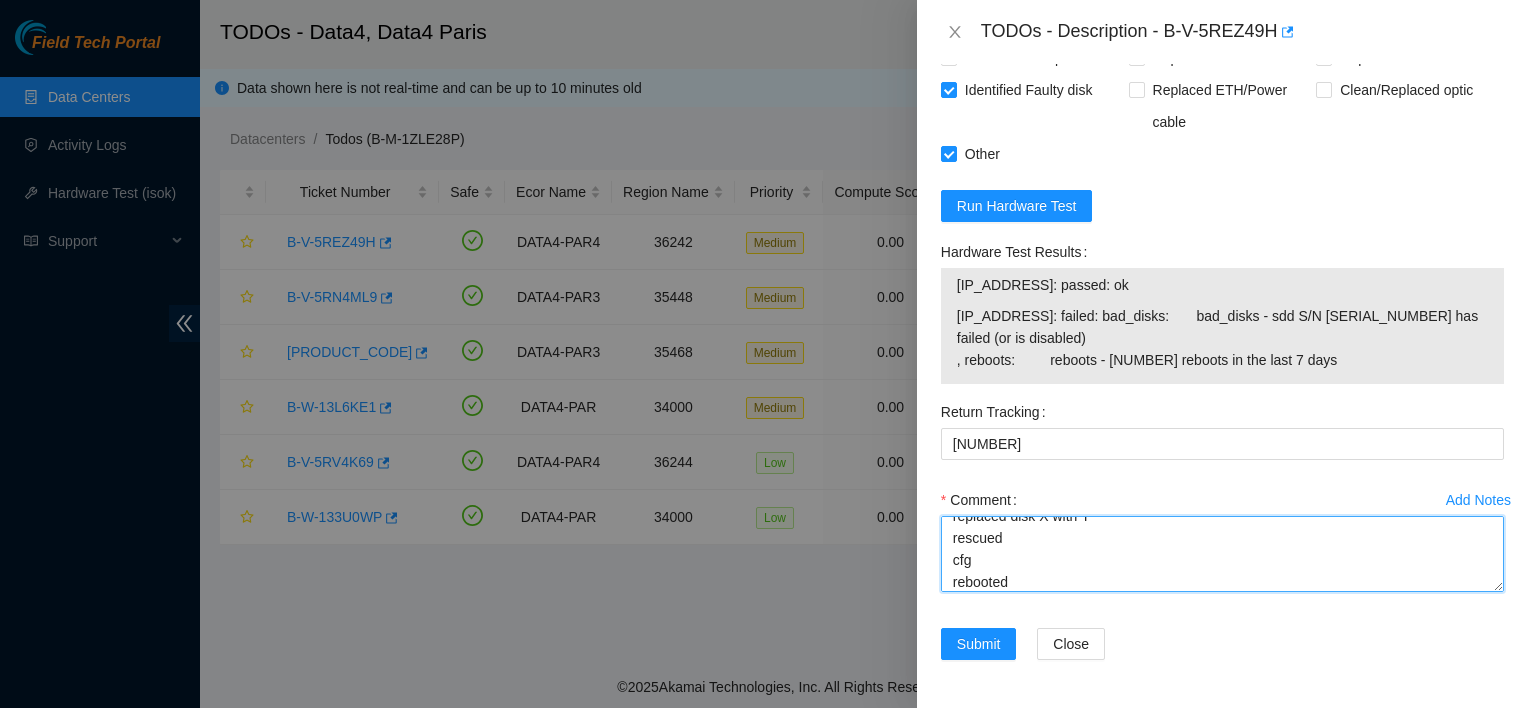 scroll, scrollTop: 8, scrollLeft: 0, axis: vertical 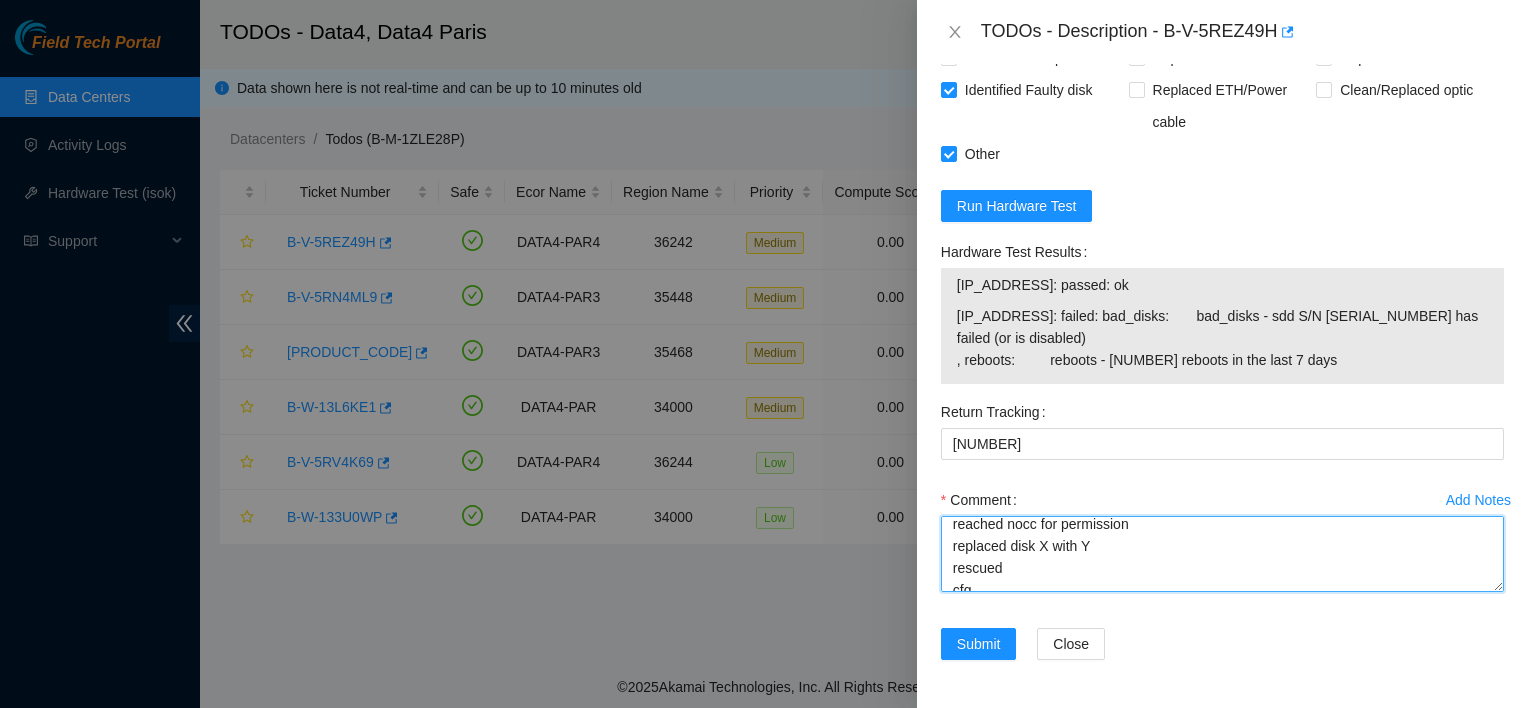 click on "reached nocc for permission
replaced disk X with Y
rescued
cfg
rebooted" at bounding box center [1222, 554] 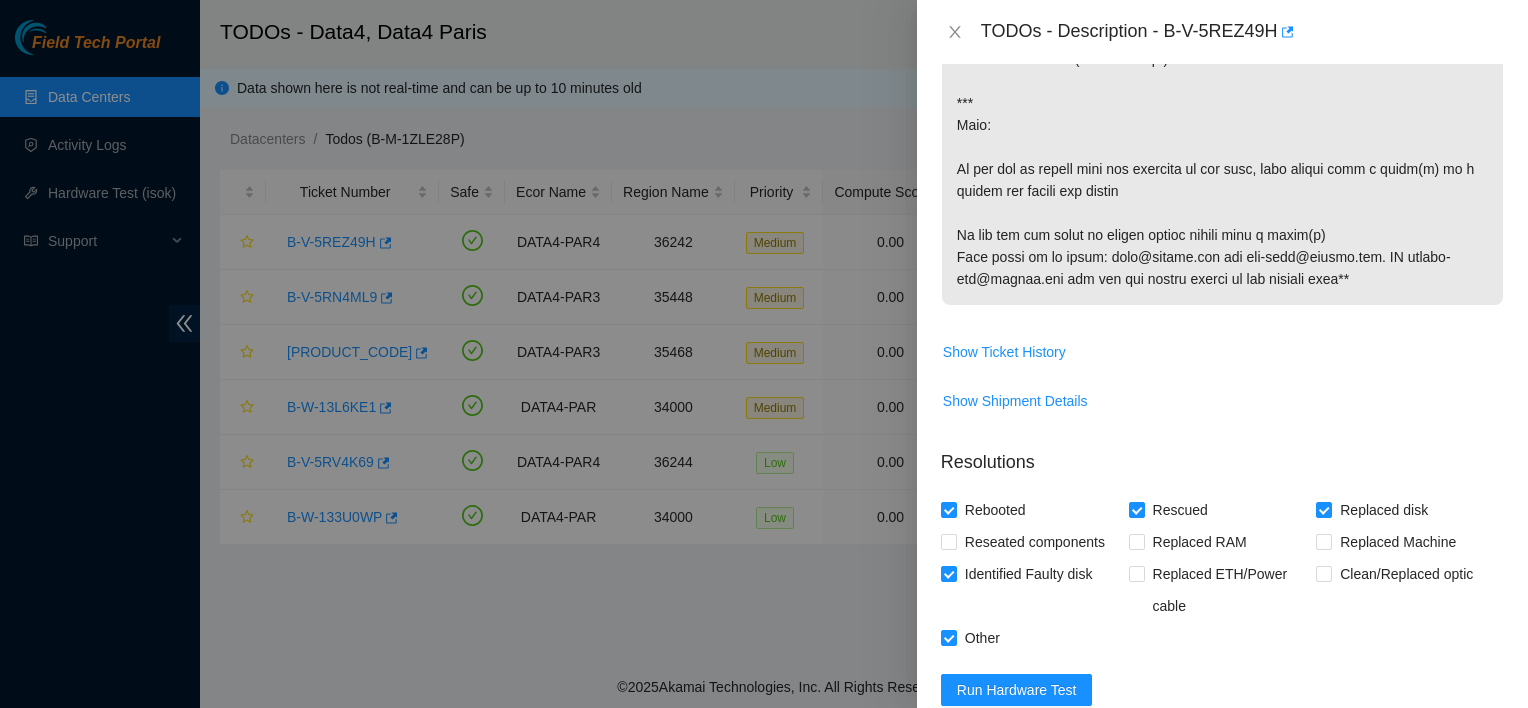 scroll, scrollTop: 1117, scrollLeft: 0, axis: vertical 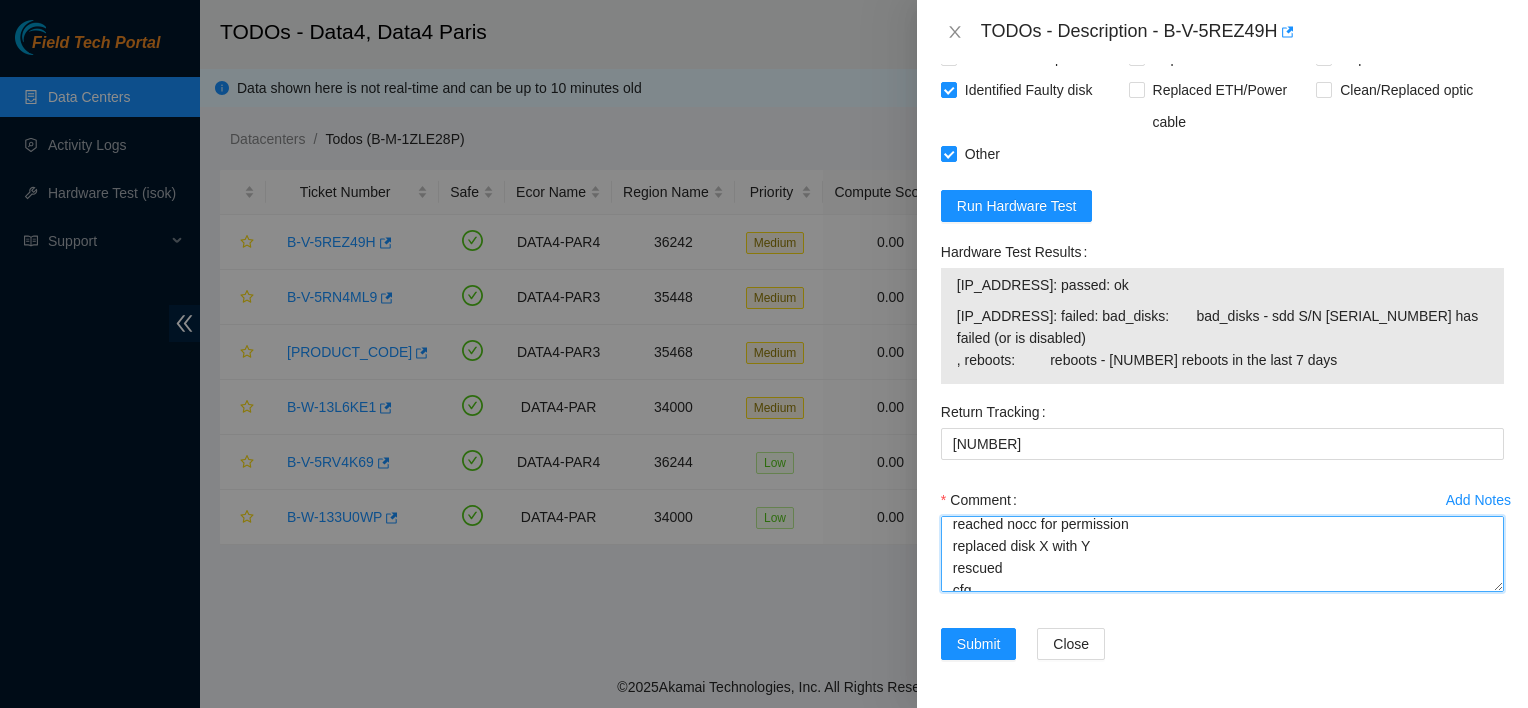 click on "reached nocc for permission
replaced disk X with Y
rescued
cfg
rebooted" at bounding box center [1222, 554] 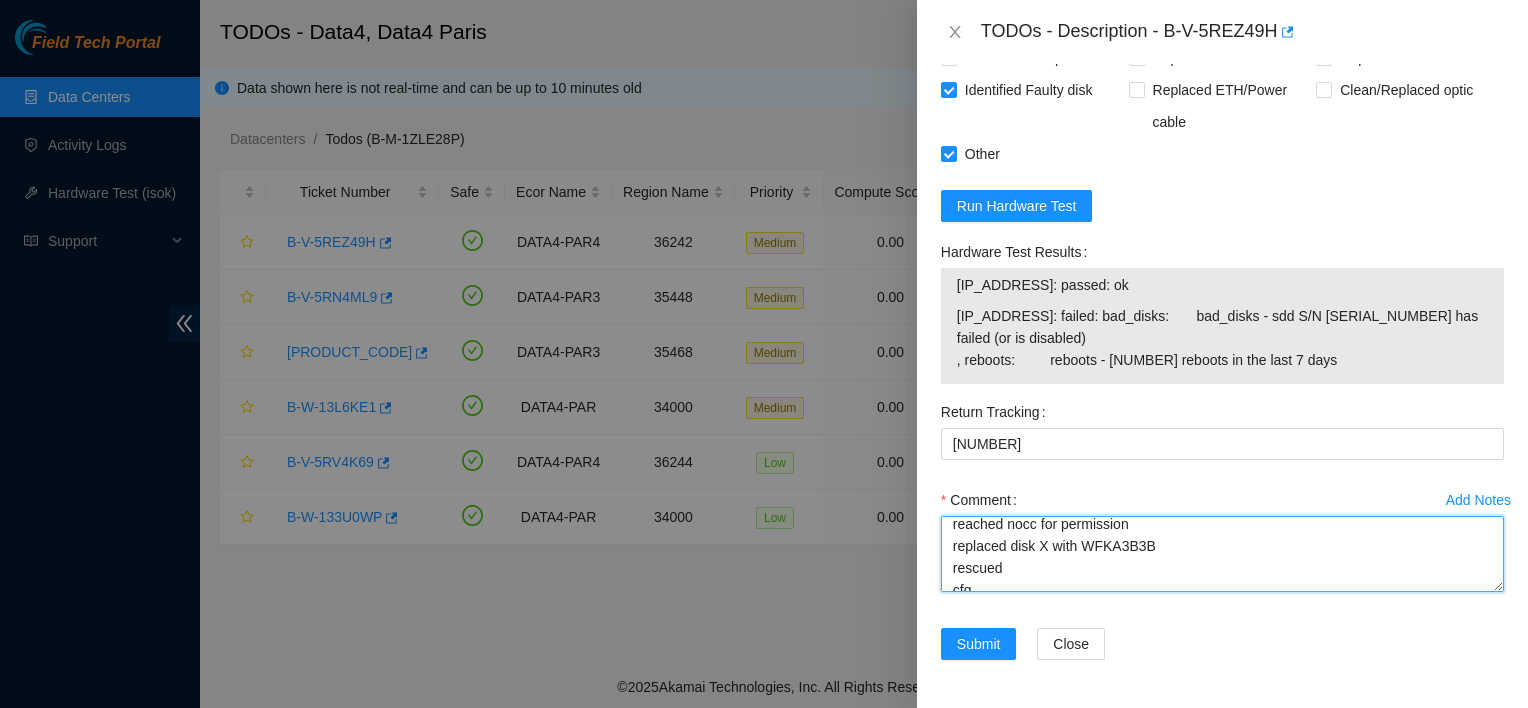 click on "reached nocc for permission
replaced disk X with WFKA3B3B
rescued
cfg
rebooted" at bounding box center (1222, 554) 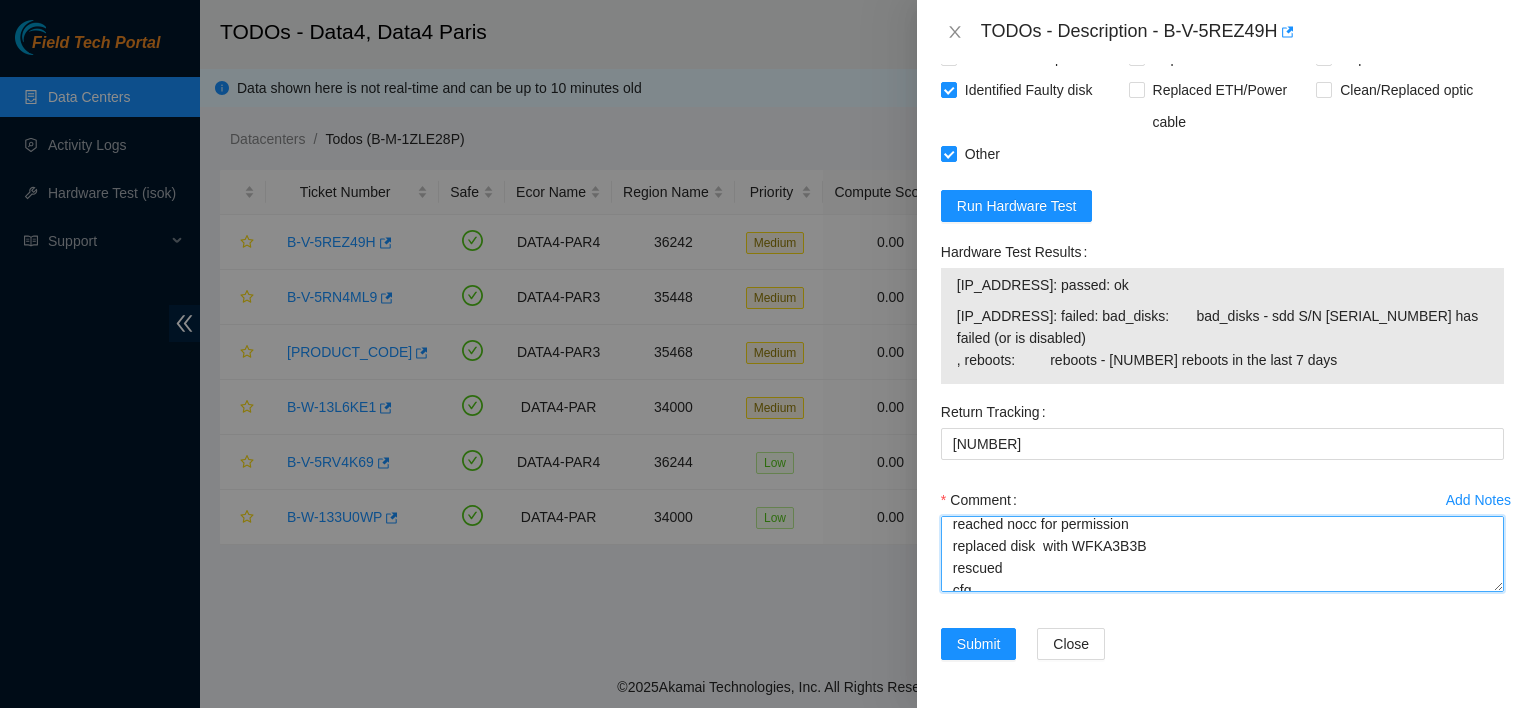 paste on "[SERIAL_NUMBER]" 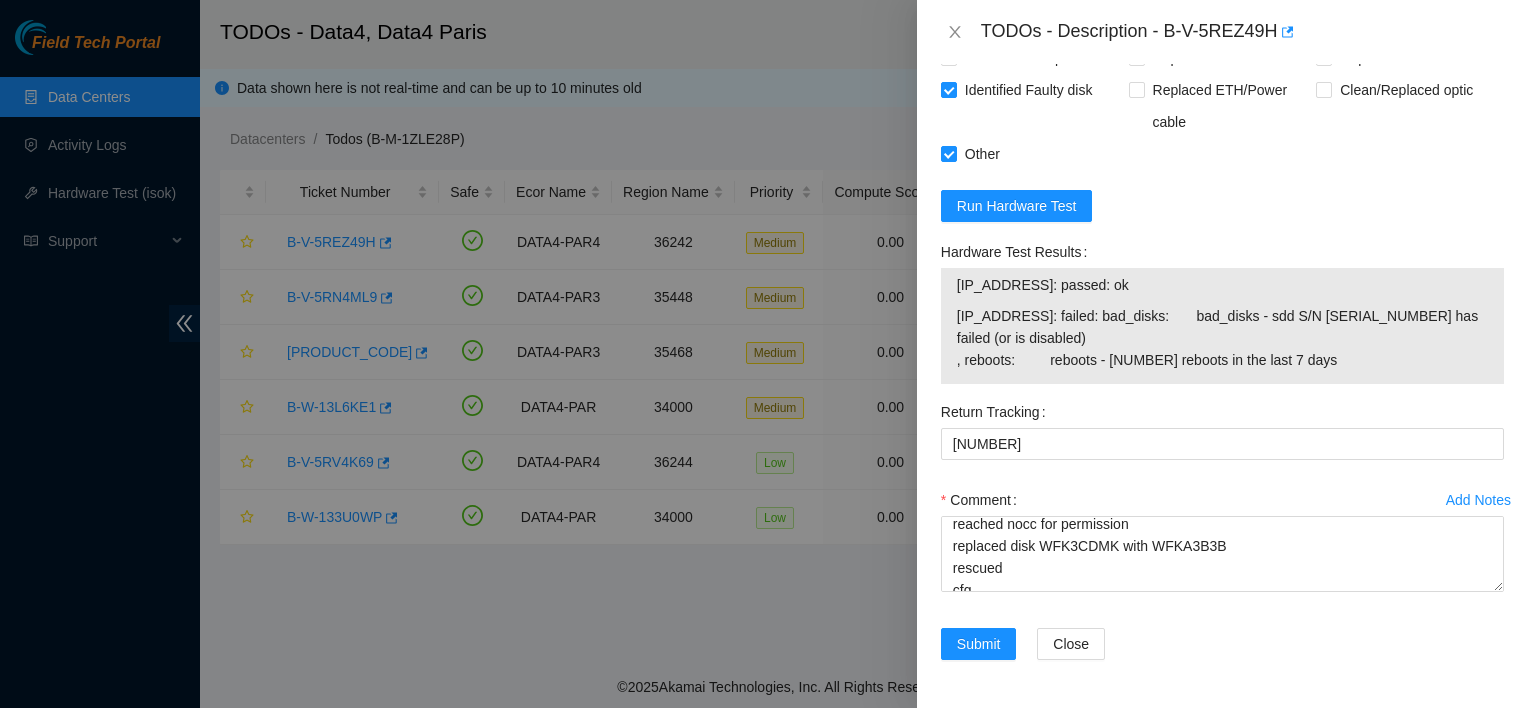 click on "Comment reached nocc for permission
replaced disk WFK3CDMK with WFKA3B3B
rescued
cfg
rebooted" at bounding box center [1222, 544] 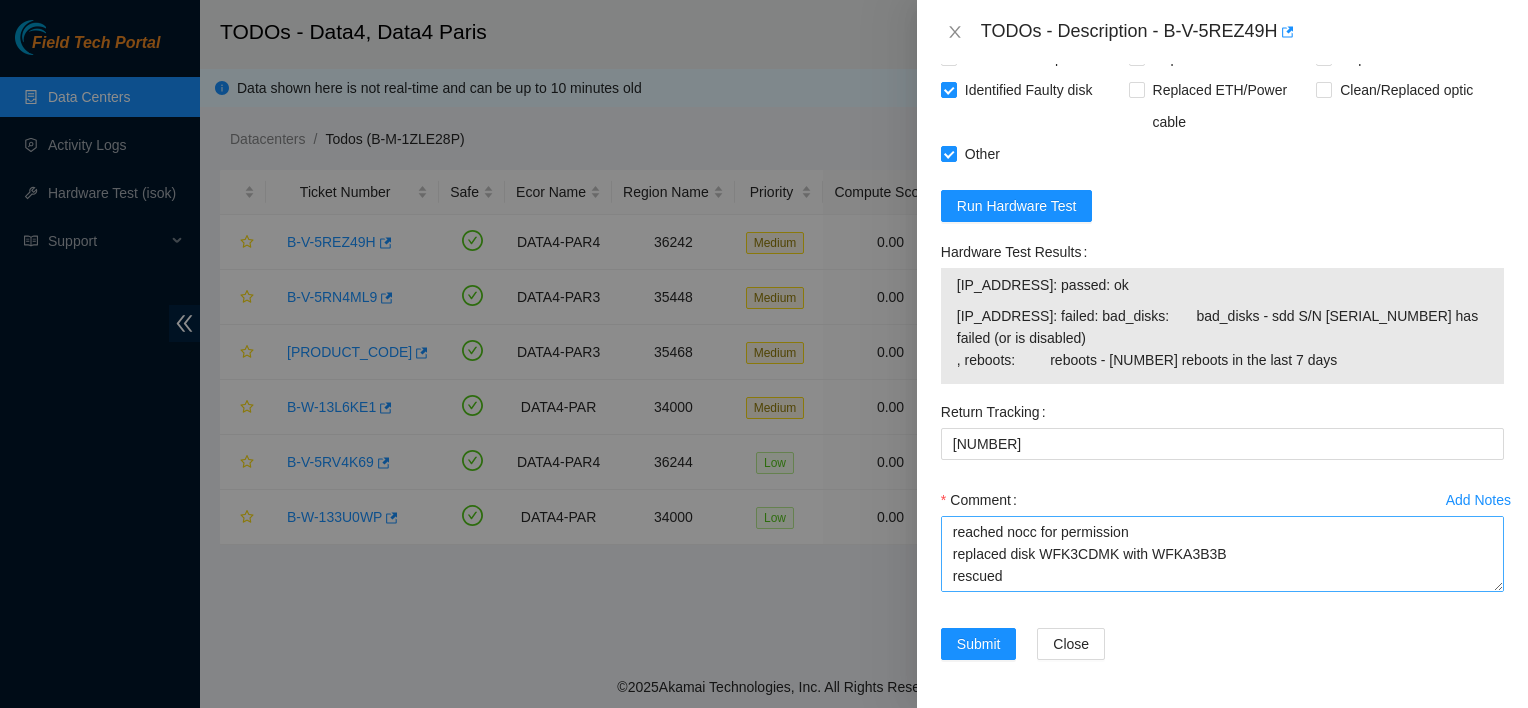scroll, scrollTop: 44, scrollLeft: 0, axis: vertical 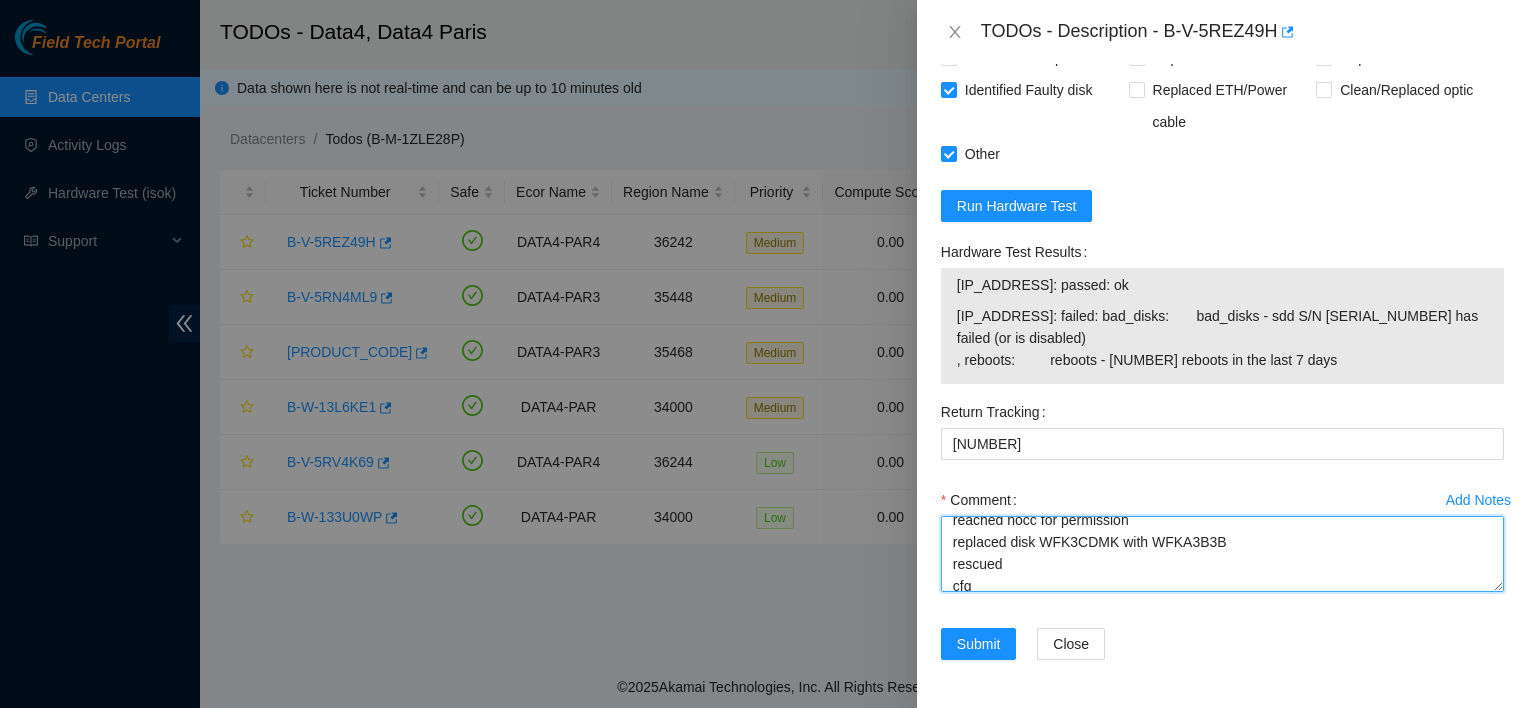 click on "reached nocc for permission
replaced disk WFK3CDMK with WFKA3B3B
rescued
cfg
rebooted" at bounding box center (1222, 554) 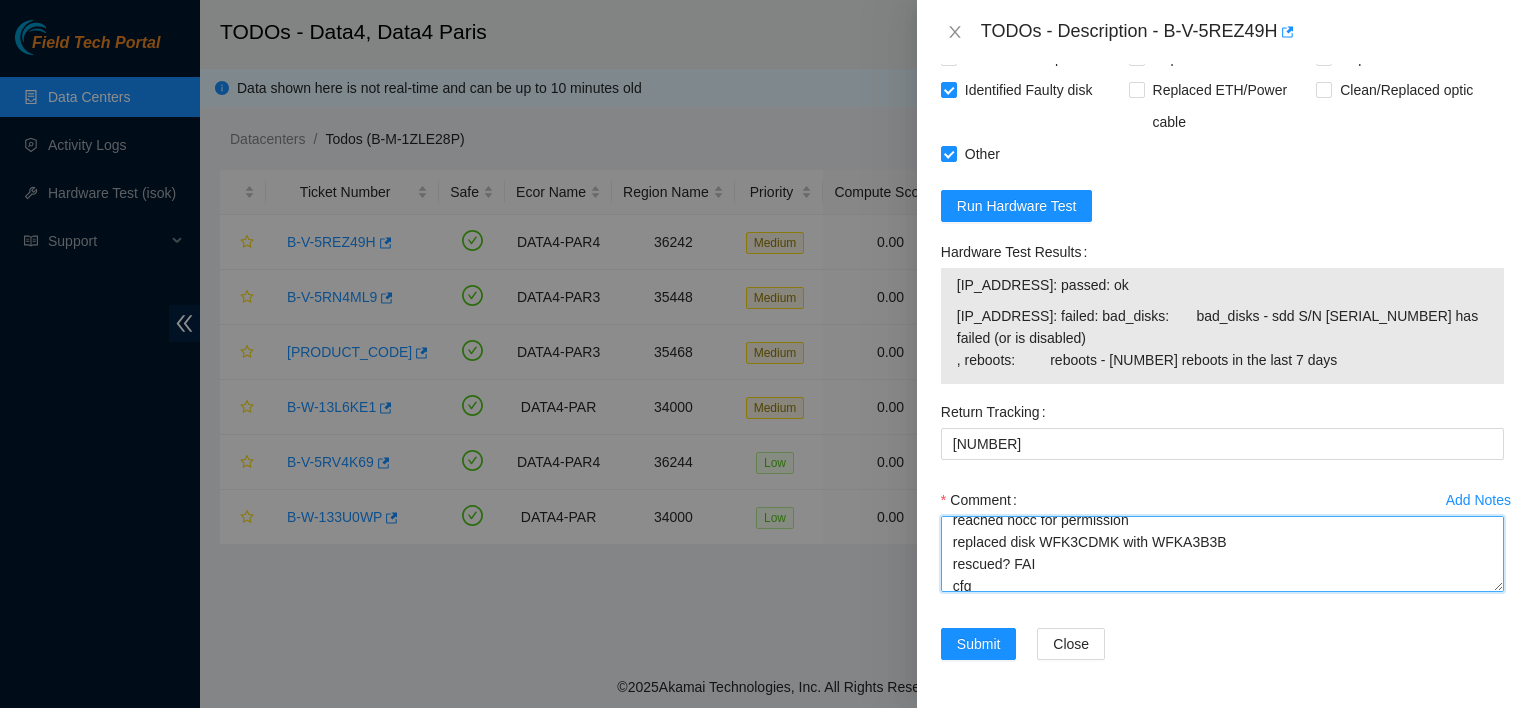 type on "reached nocc for permission
replaced disk WFK3CDMK with WFKA3B3B
rescued? FAI
cfg
rebooted" 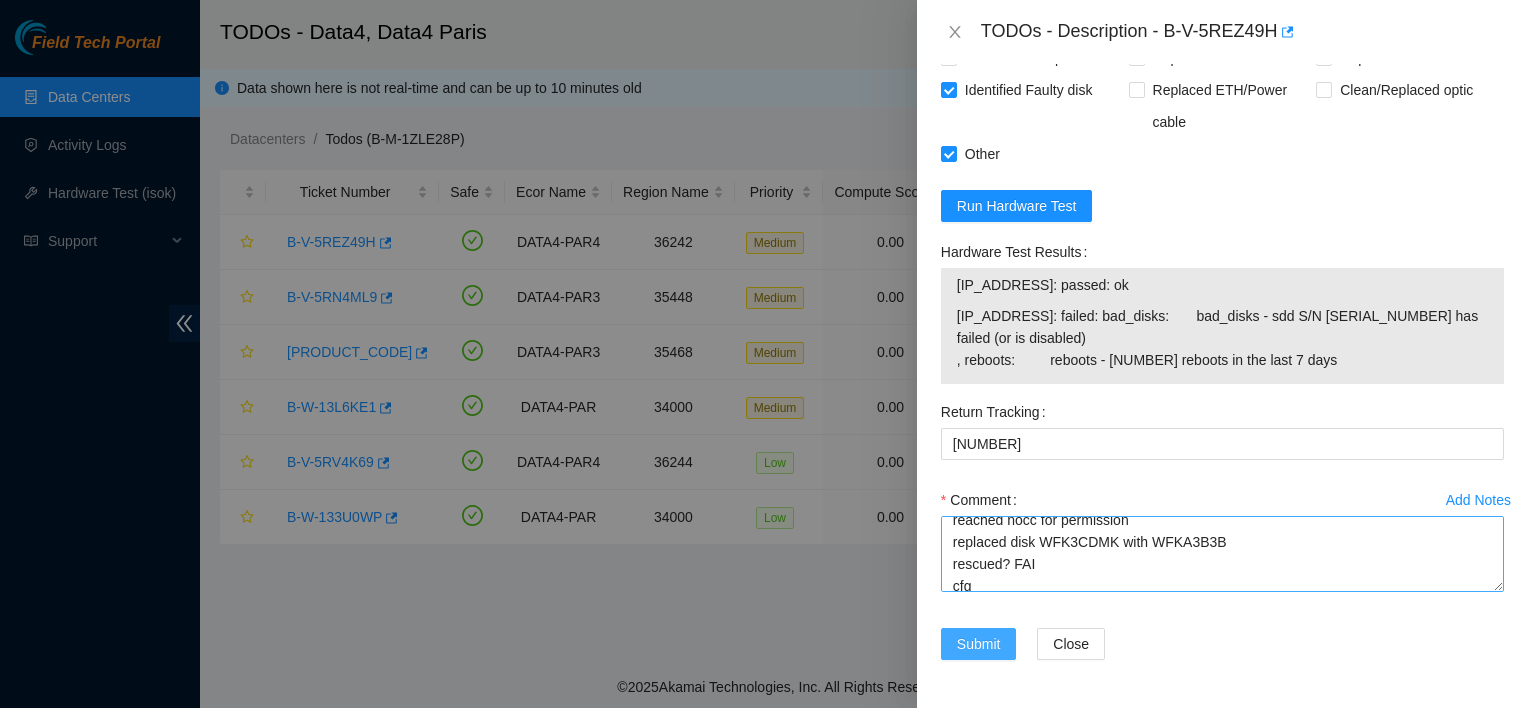type 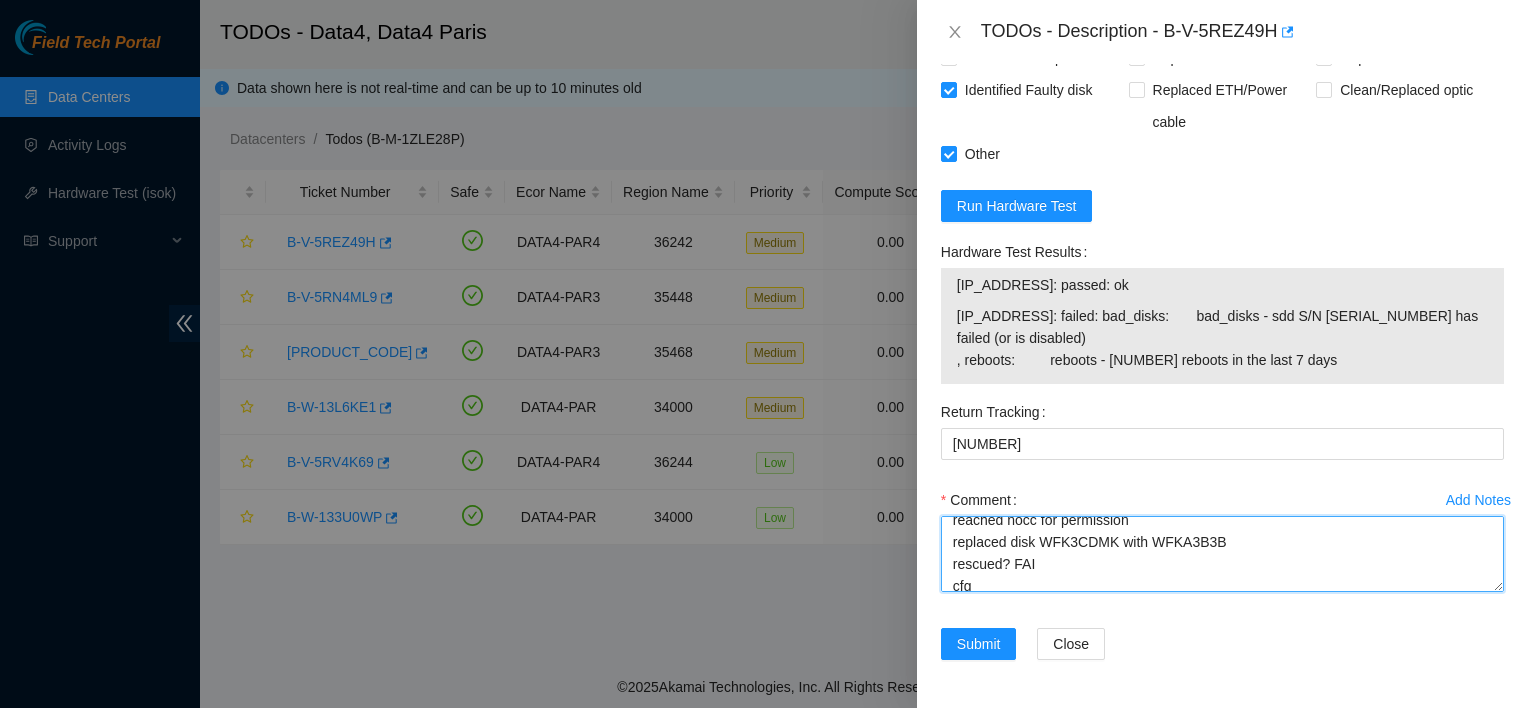 click on "reached nocc for permission
replaced disk WFK3CDMK with WFKA3B3B
rescued? FAI
cfg
rebooted" at bounding box center [1222, 554] 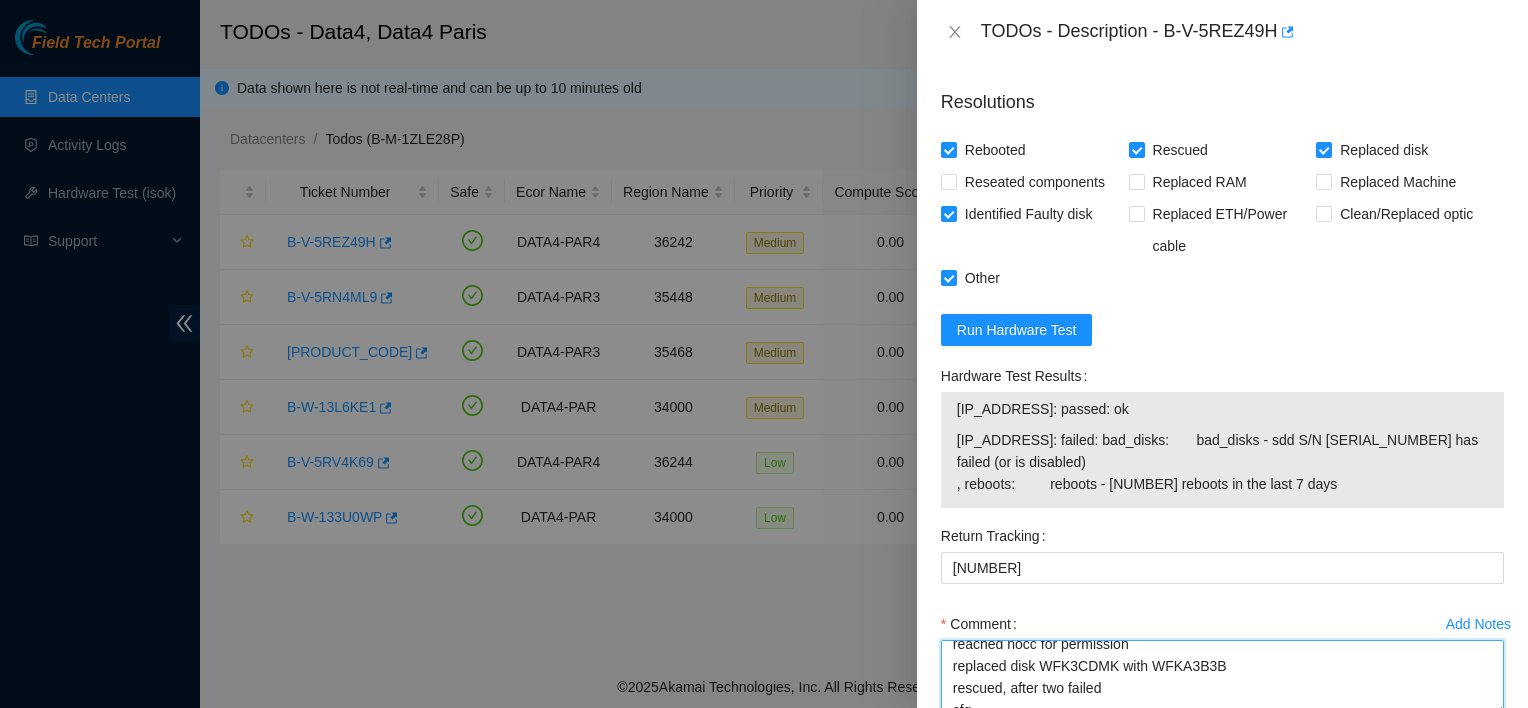 scroll, scrollTop: 1691, scrollLeft: 0, axis: vertical 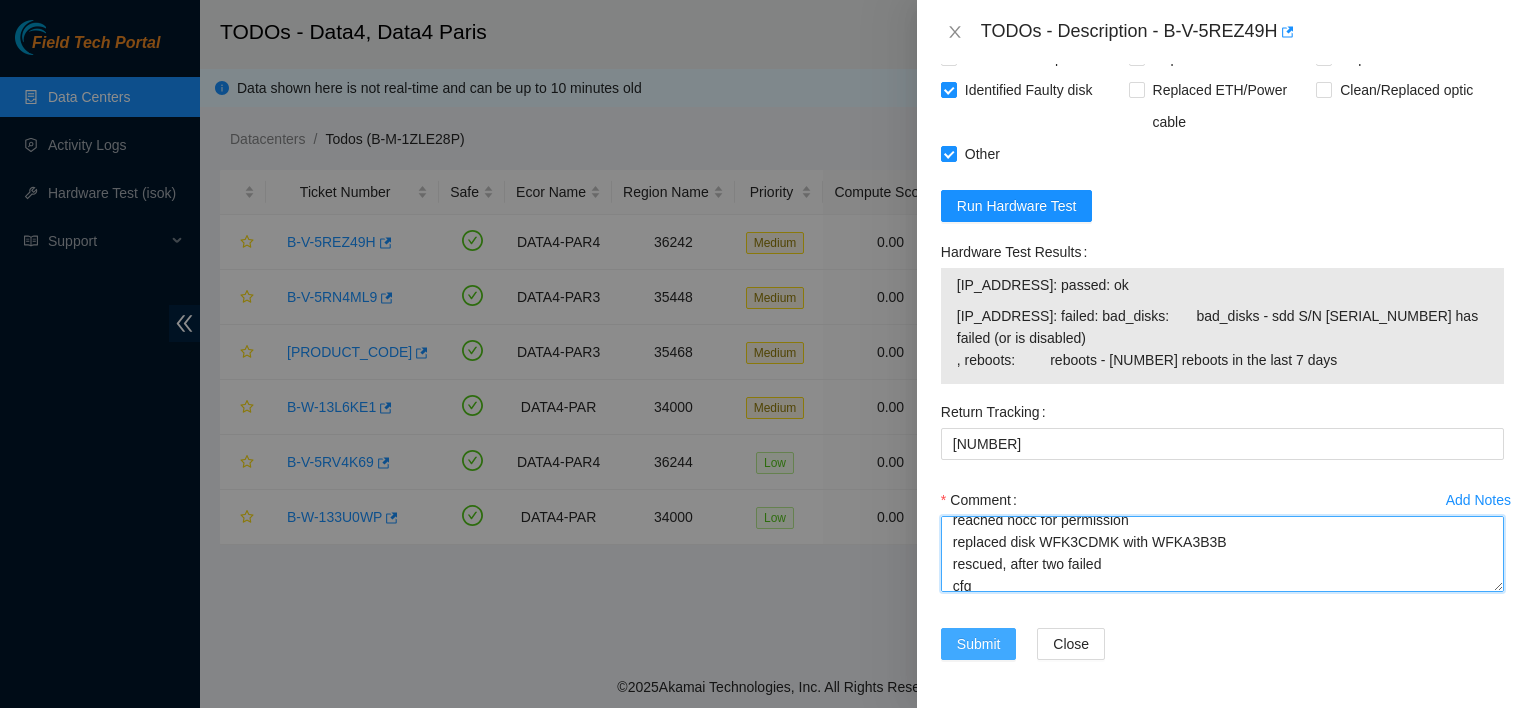 type on "reached nocc for permission
replaced disk WFK3CDMK with WFKA3B3B
rescued, after two failed
cfg
rebooted" 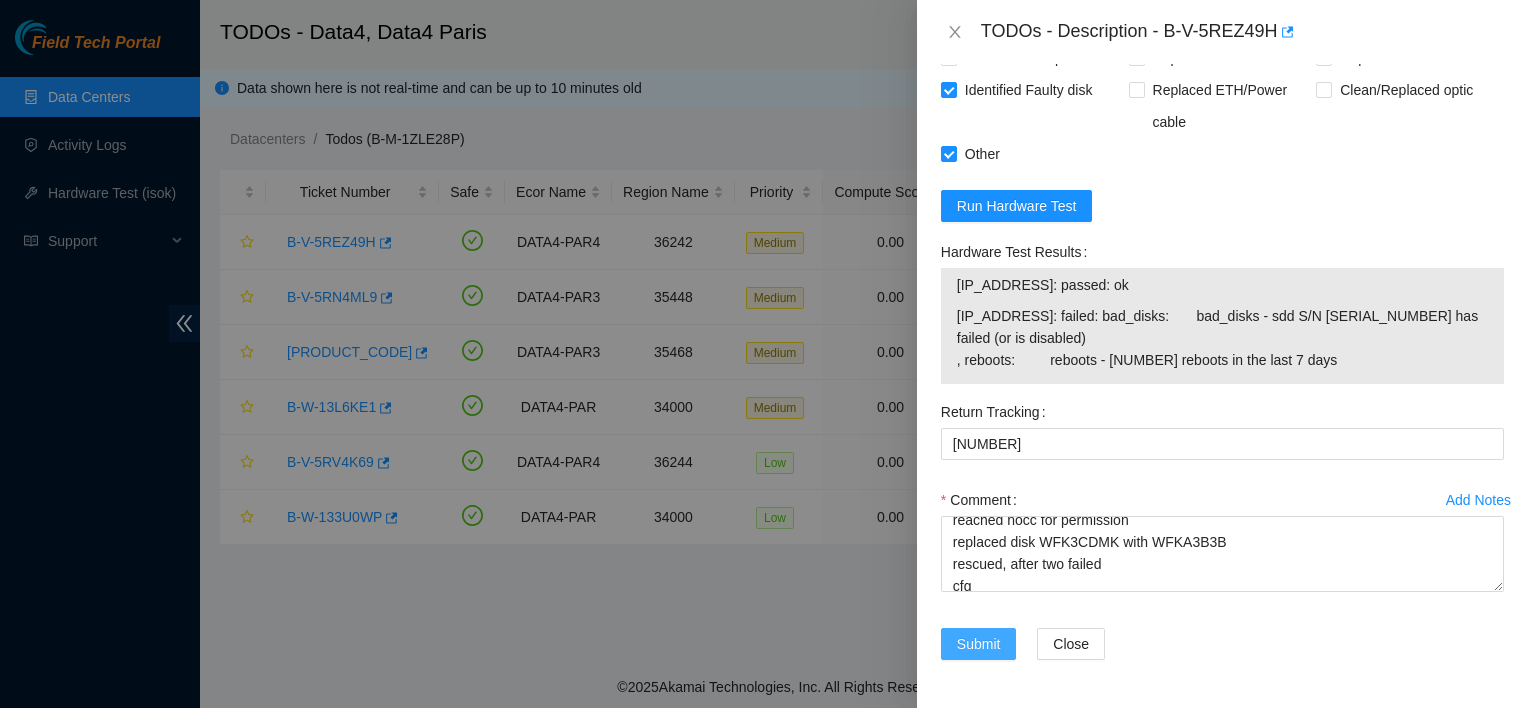 click on "Submit" at bounding box center [979, 644] 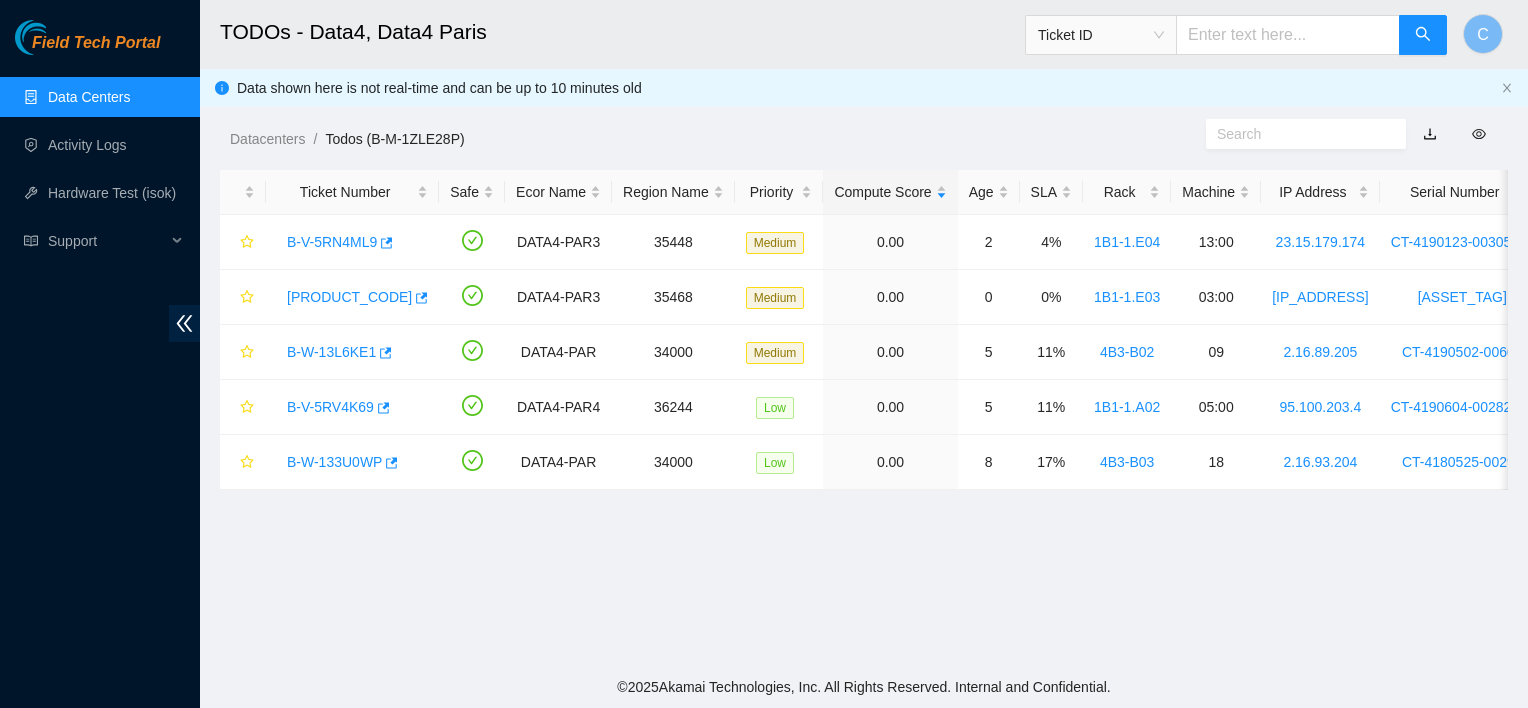 scroll, scrollTop: 536, scrollLeft: 0, axis: vertical 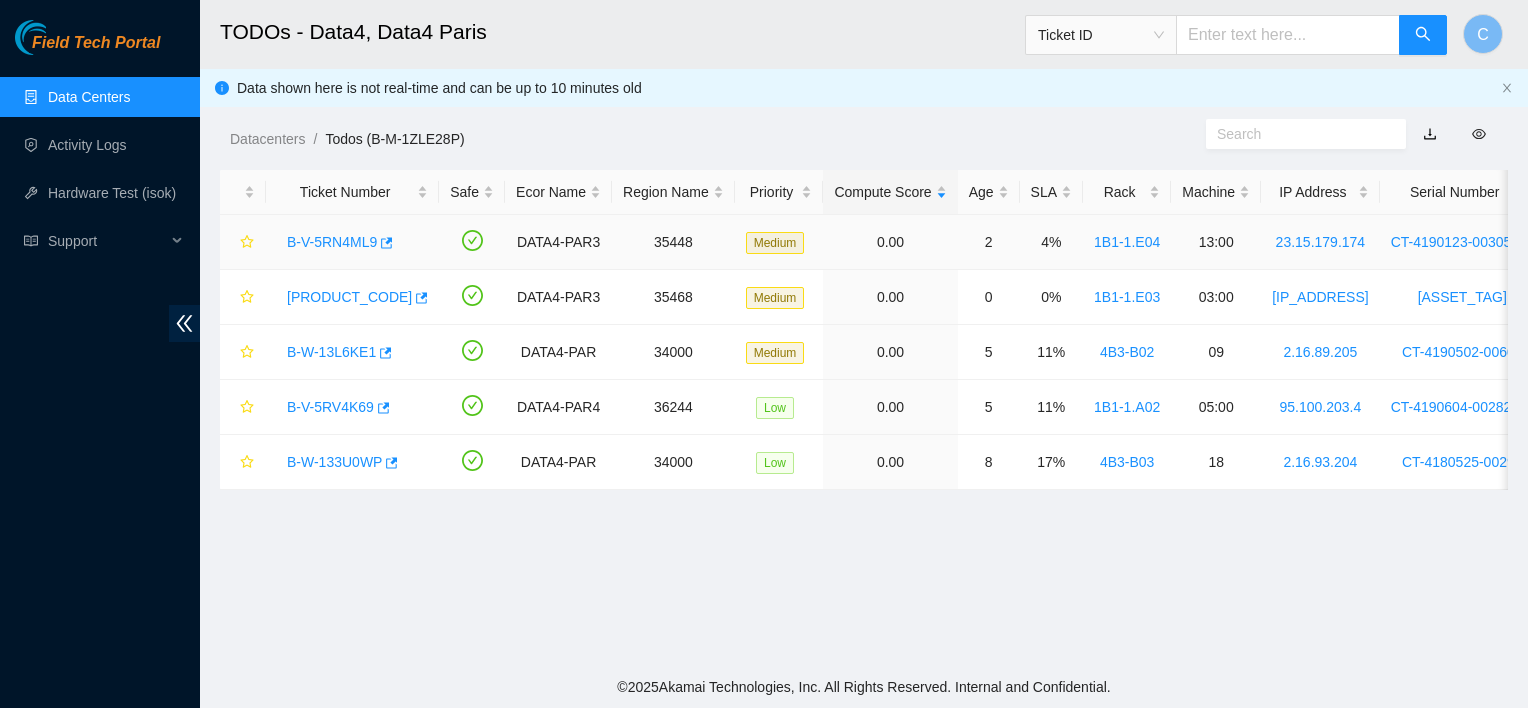 click on "B-V-5RN4ML9" at bounding box center [332, 242] 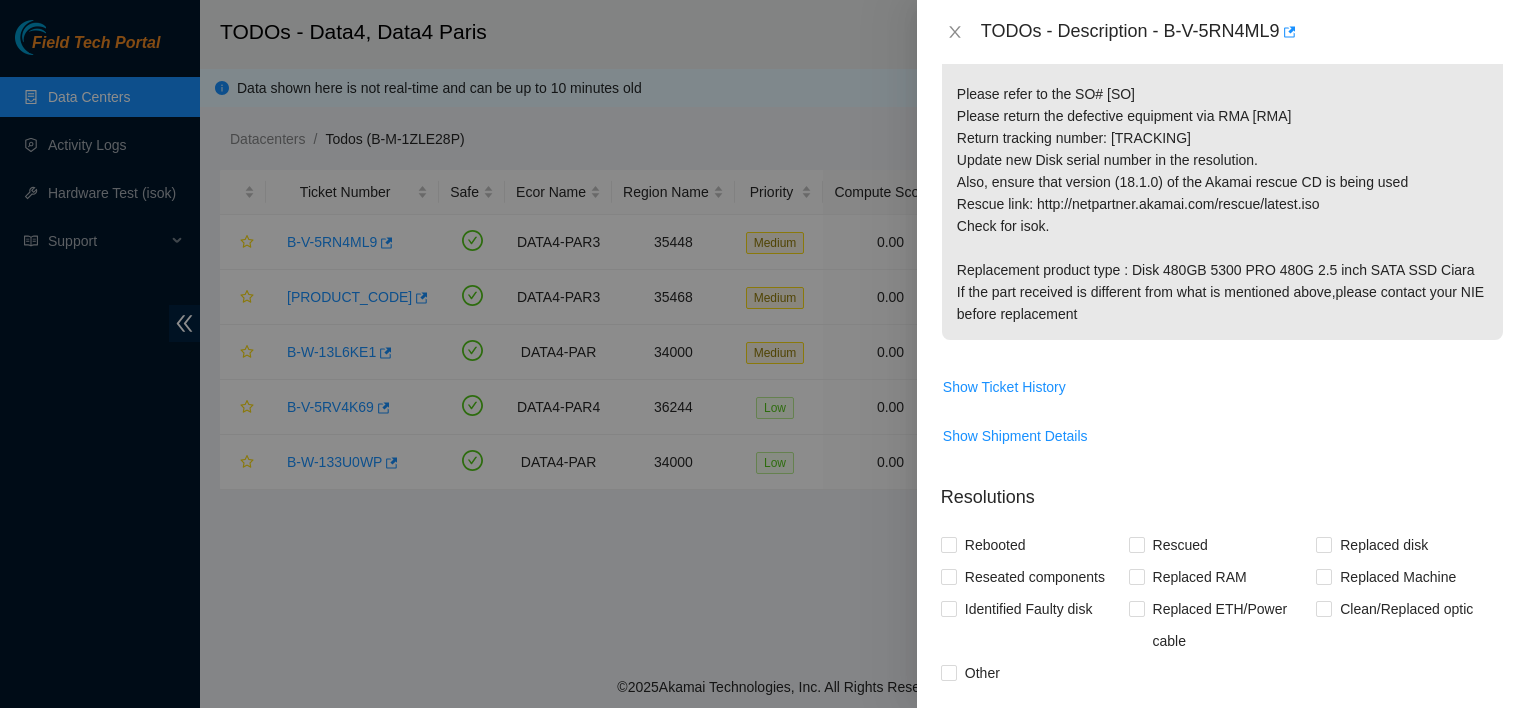 scroll, scrollTop: 892, scrollLeft: 0, axis: vertical 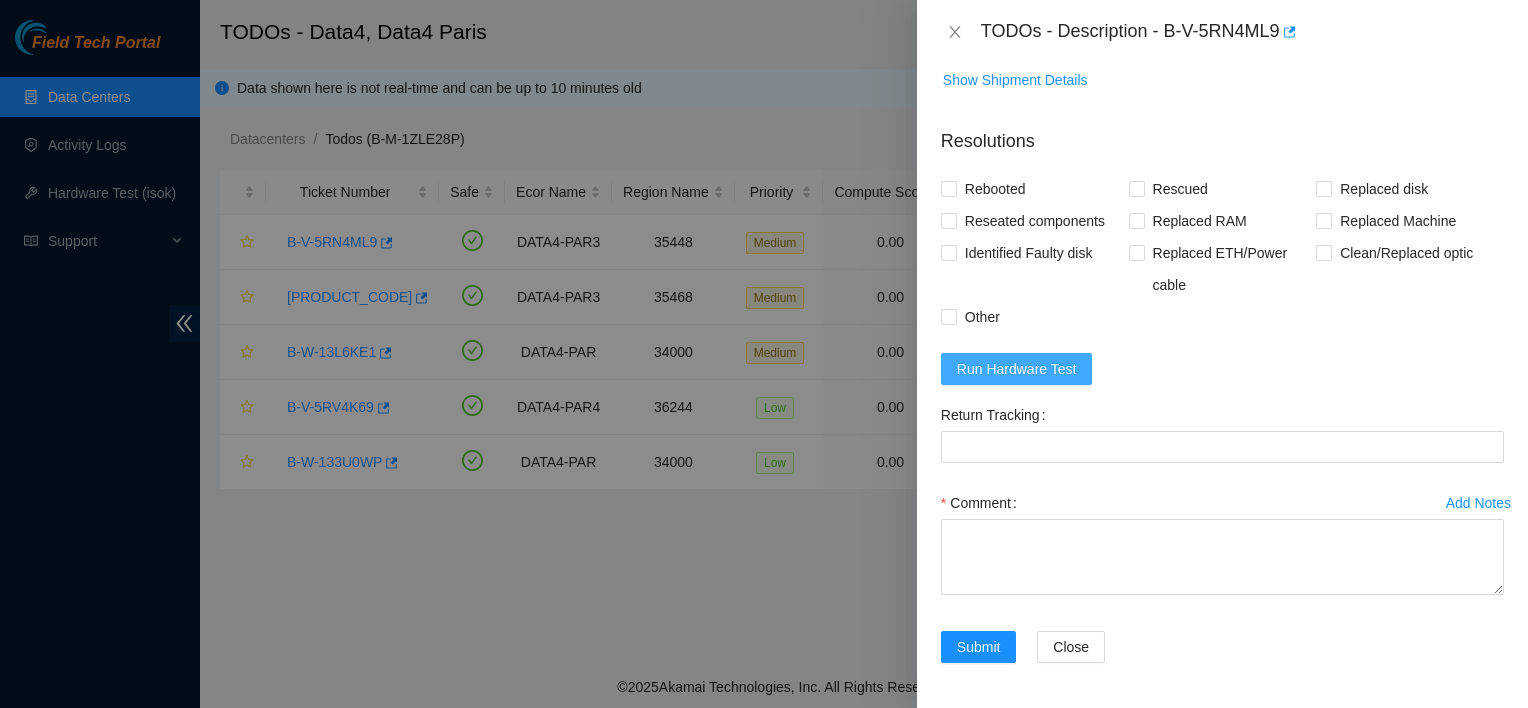 click on "Run Hardware Test" at bounding box center [1017, 369] 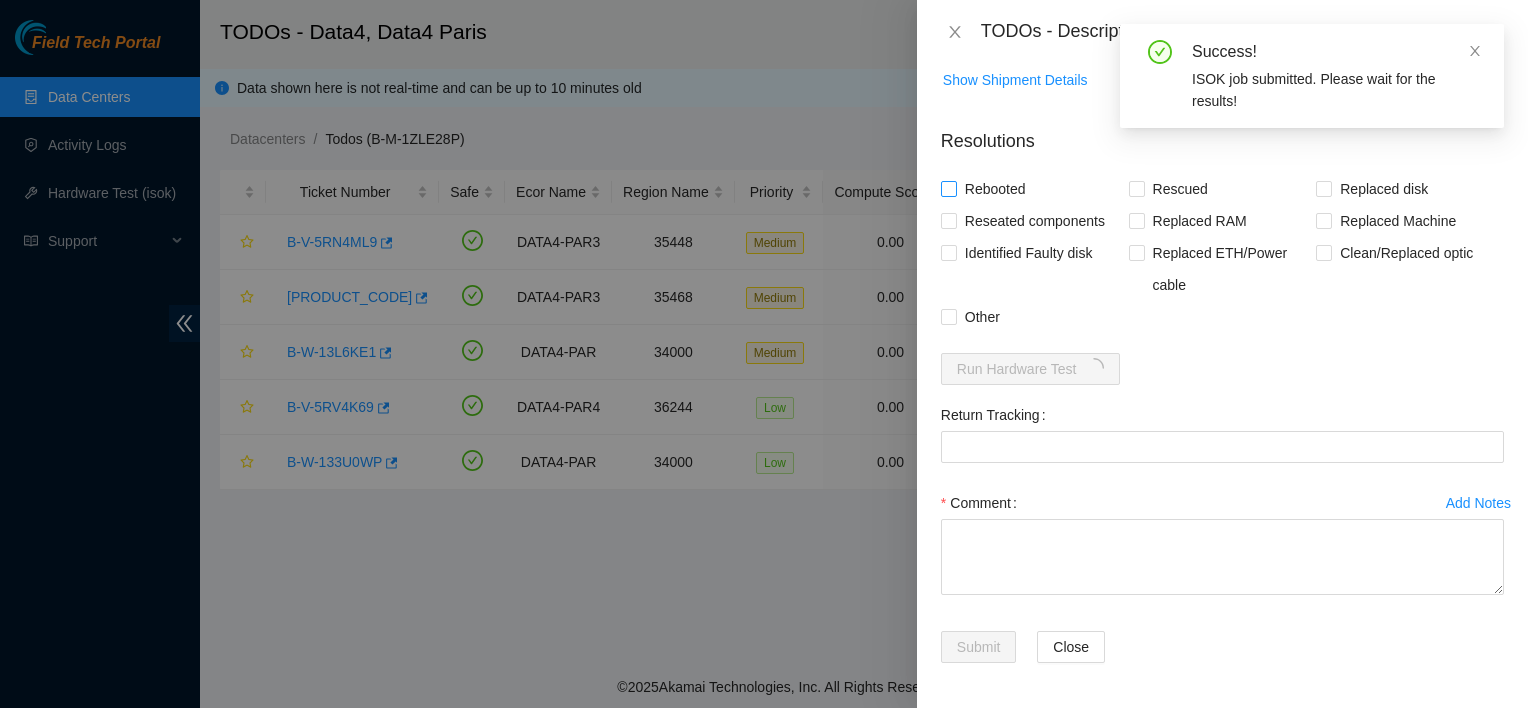 click on "Rebooted" at bounding box center (995, 189) 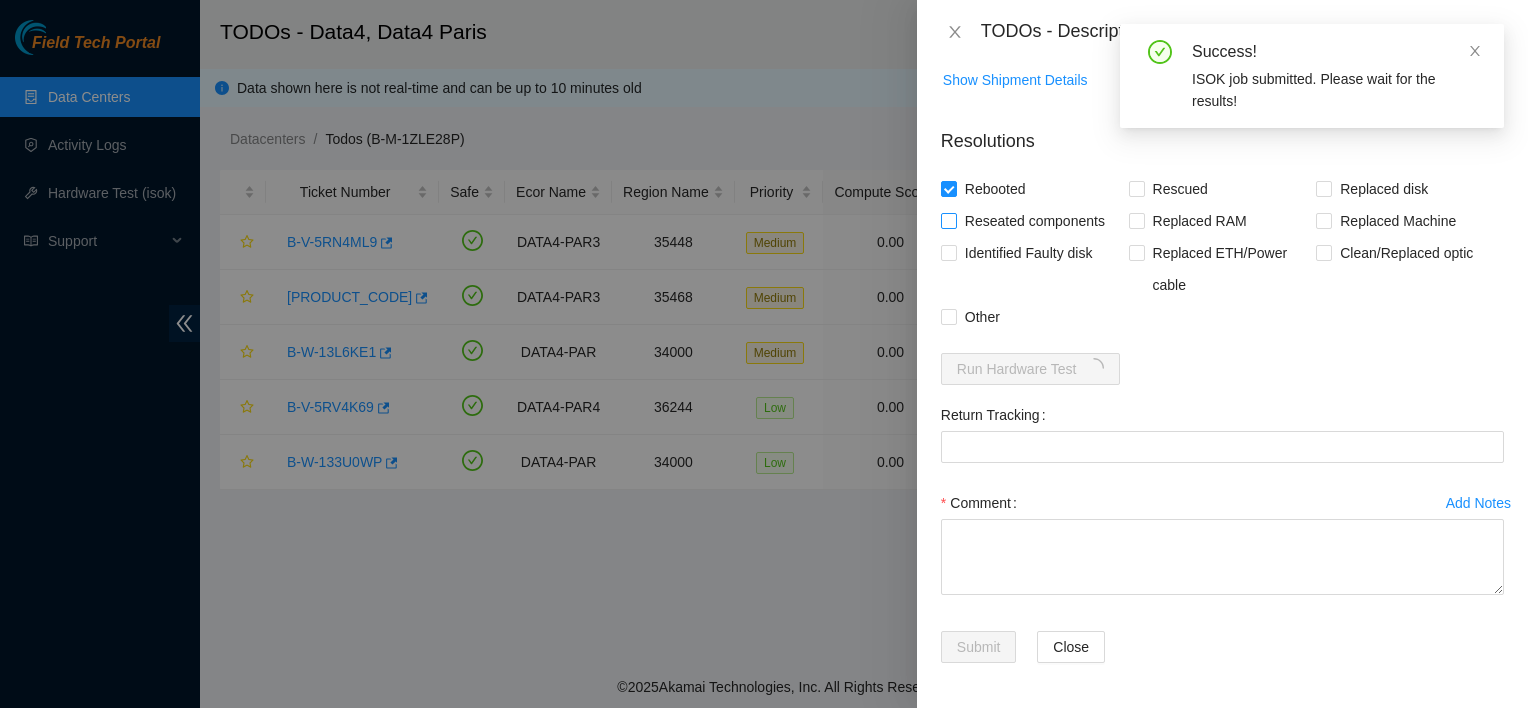 click on "Reseated components" at bounding box center (1035, 221) 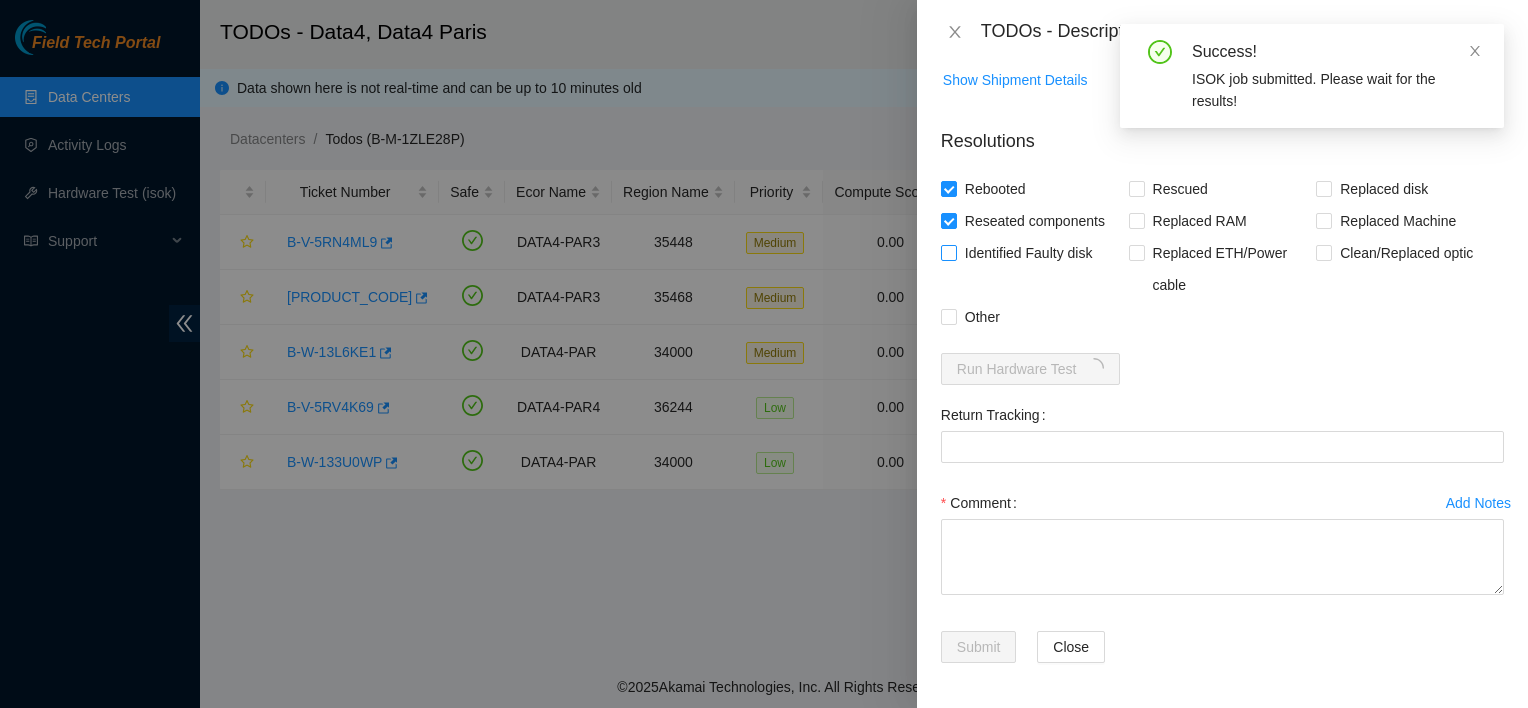 click on "Identified Faulty disk" at bounding box center [1029, 253] 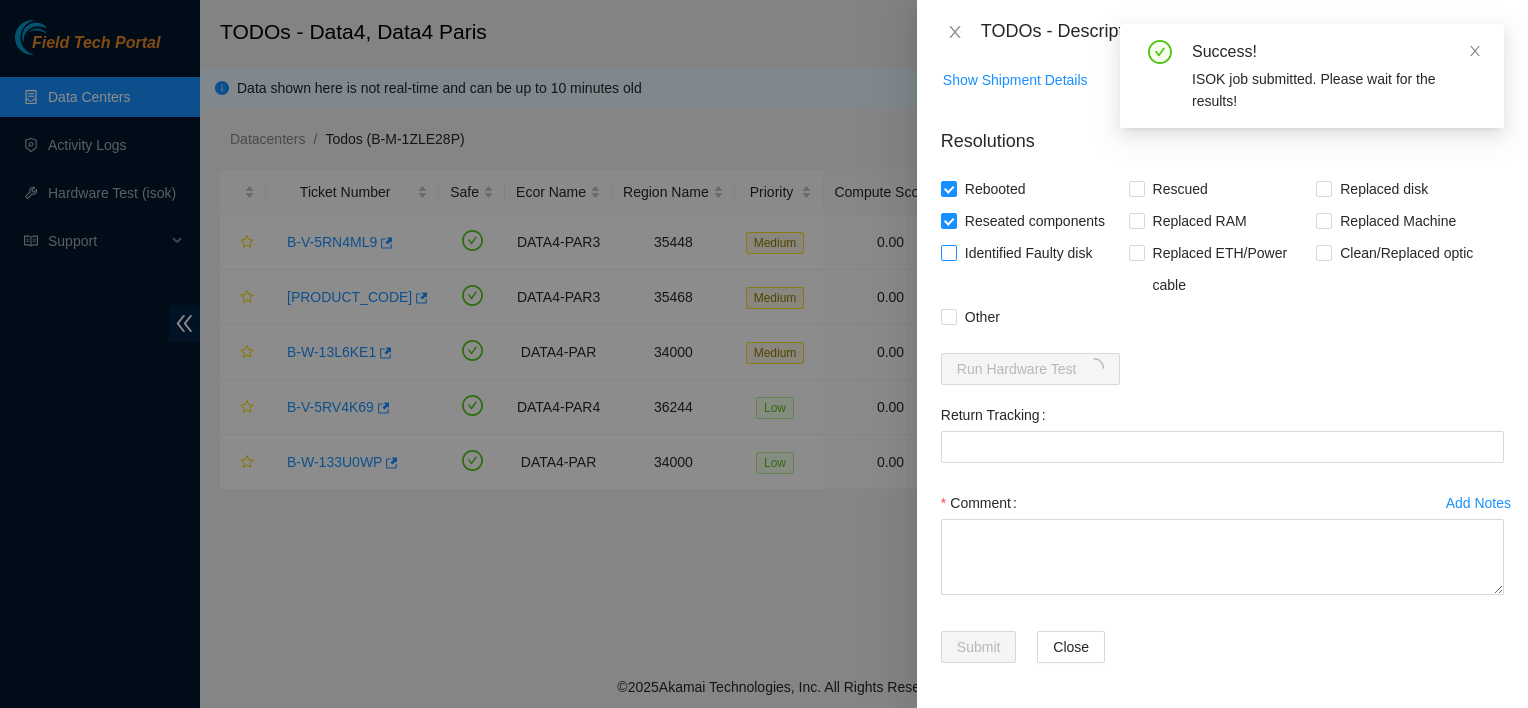 click on "Identified Faulty disk" at bounding box center [948, 252] 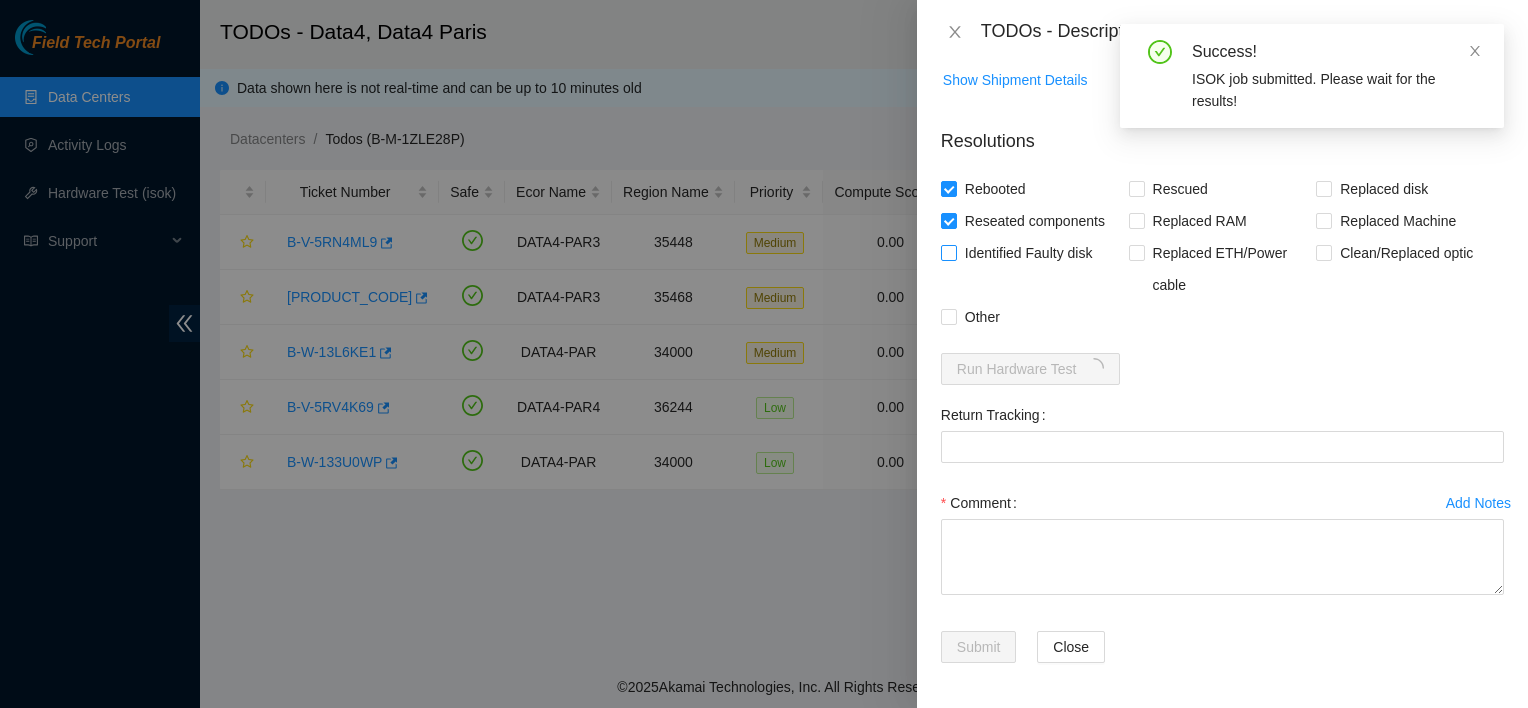 checkbox on "true" 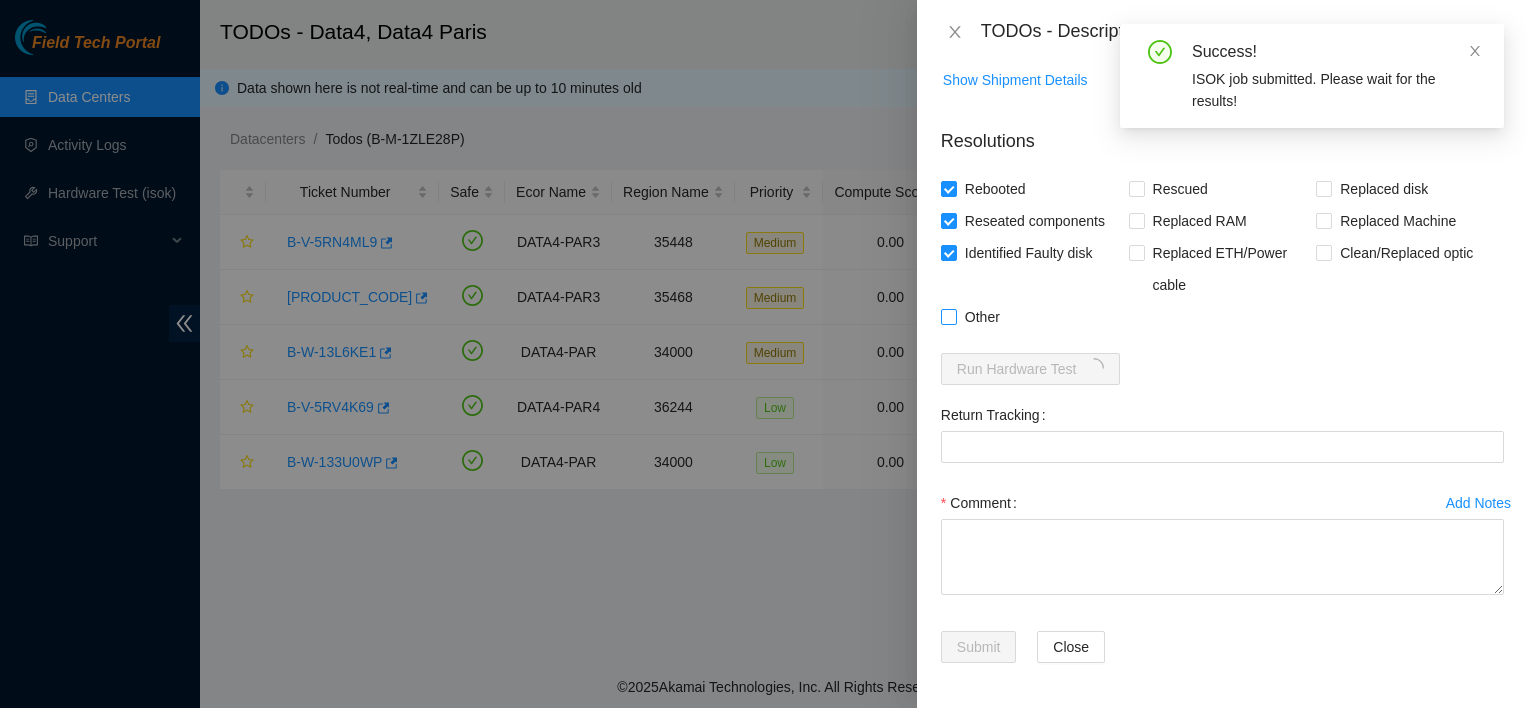 click on "Other" at bounding box center [982, 317] 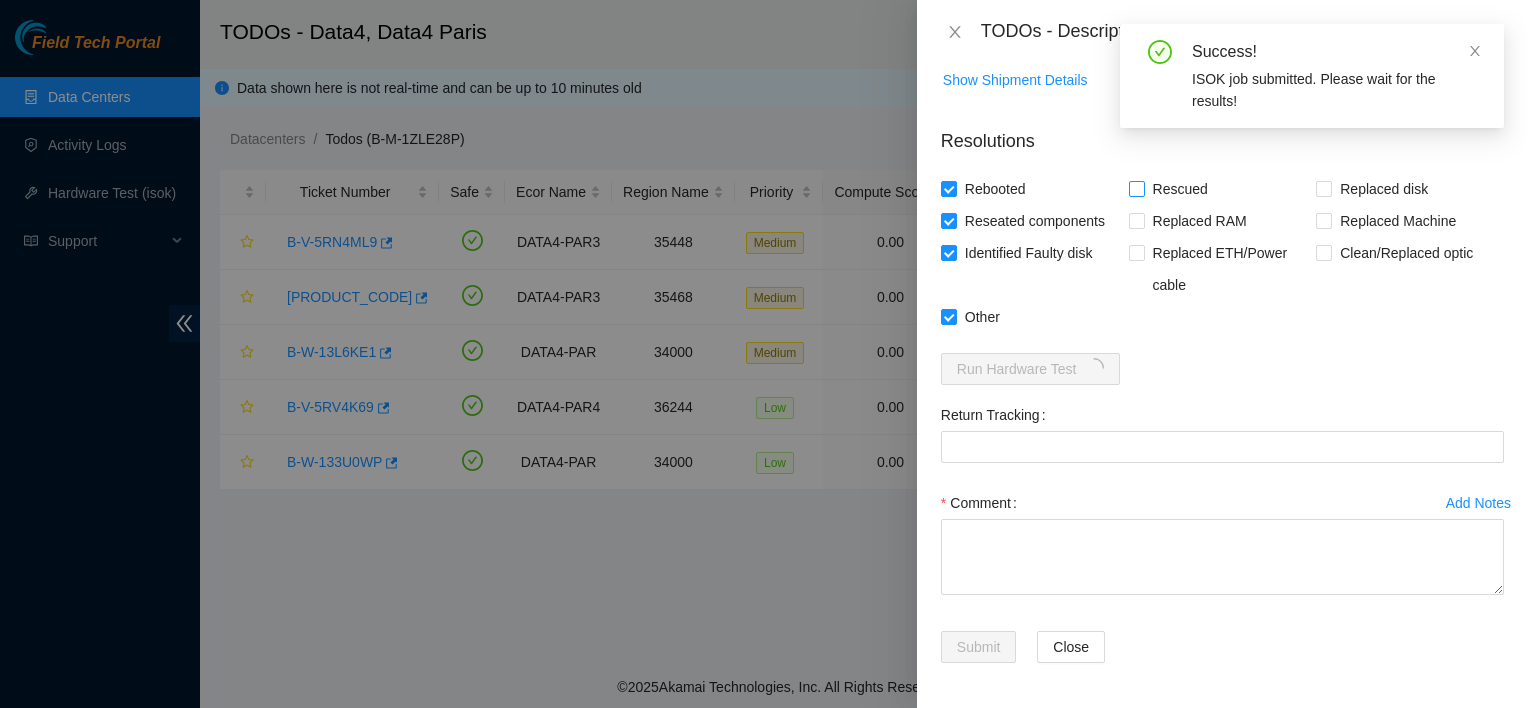 click on "Rescued" at bounding box center [1180, 189] 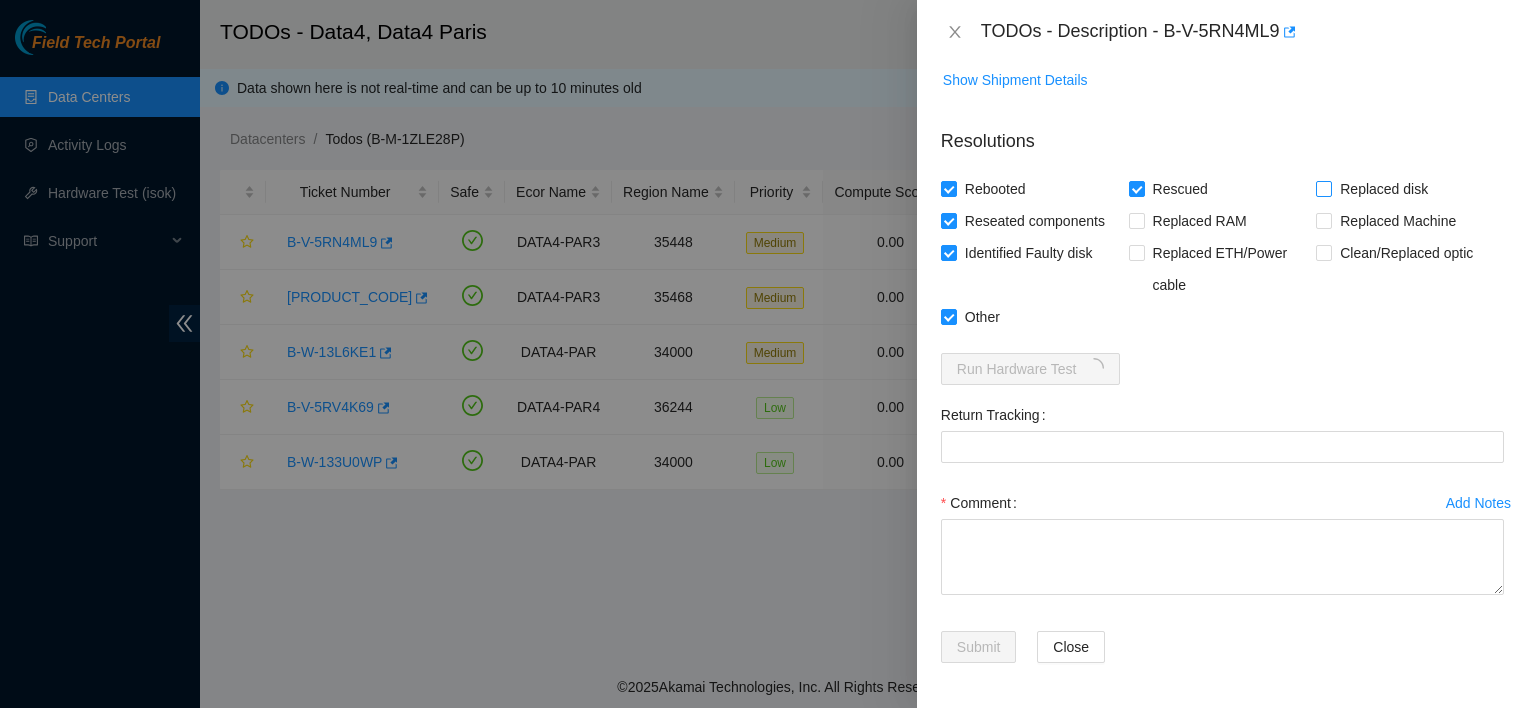 click on "Replaced disk" at bounding box center (1384, 189) 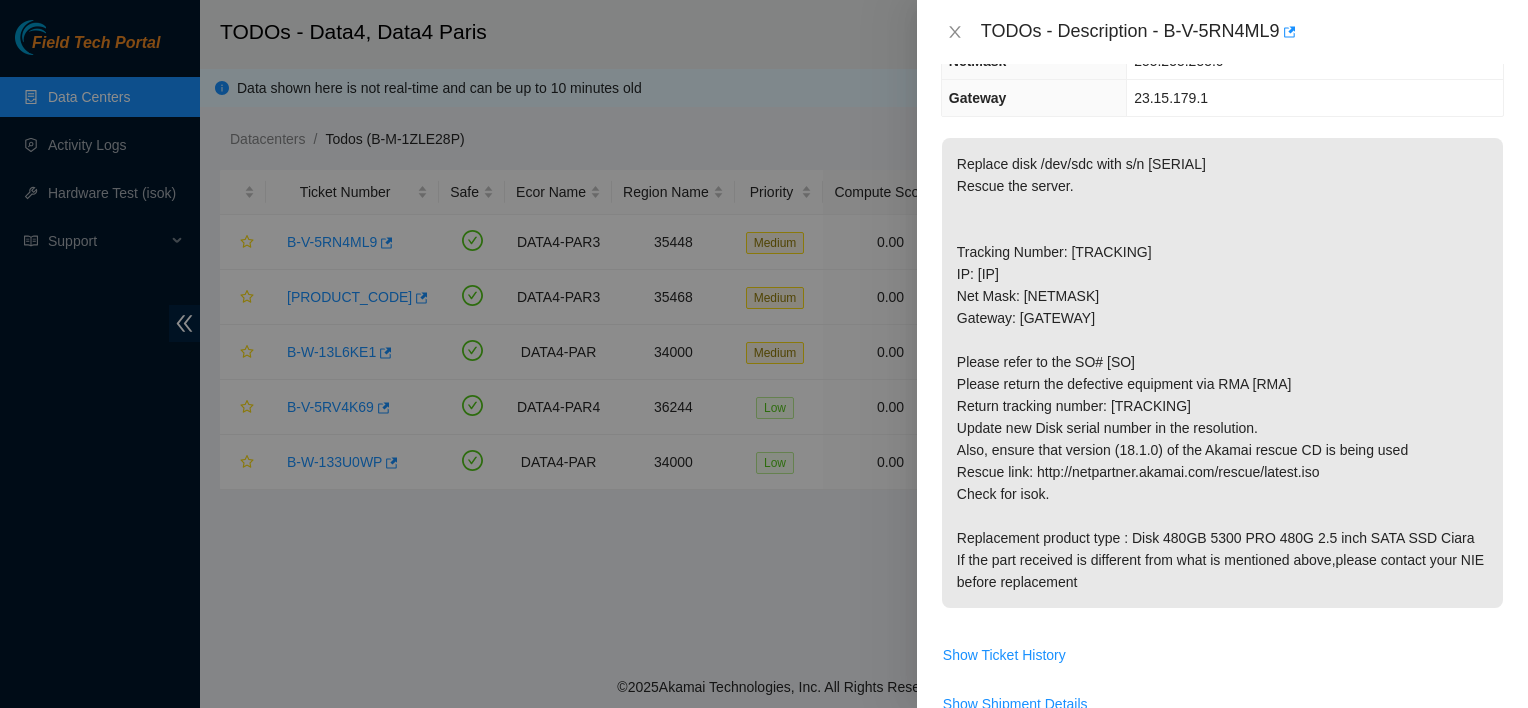 scroll, scrollTop: 260, scrollLeft: 0, axis: vertical 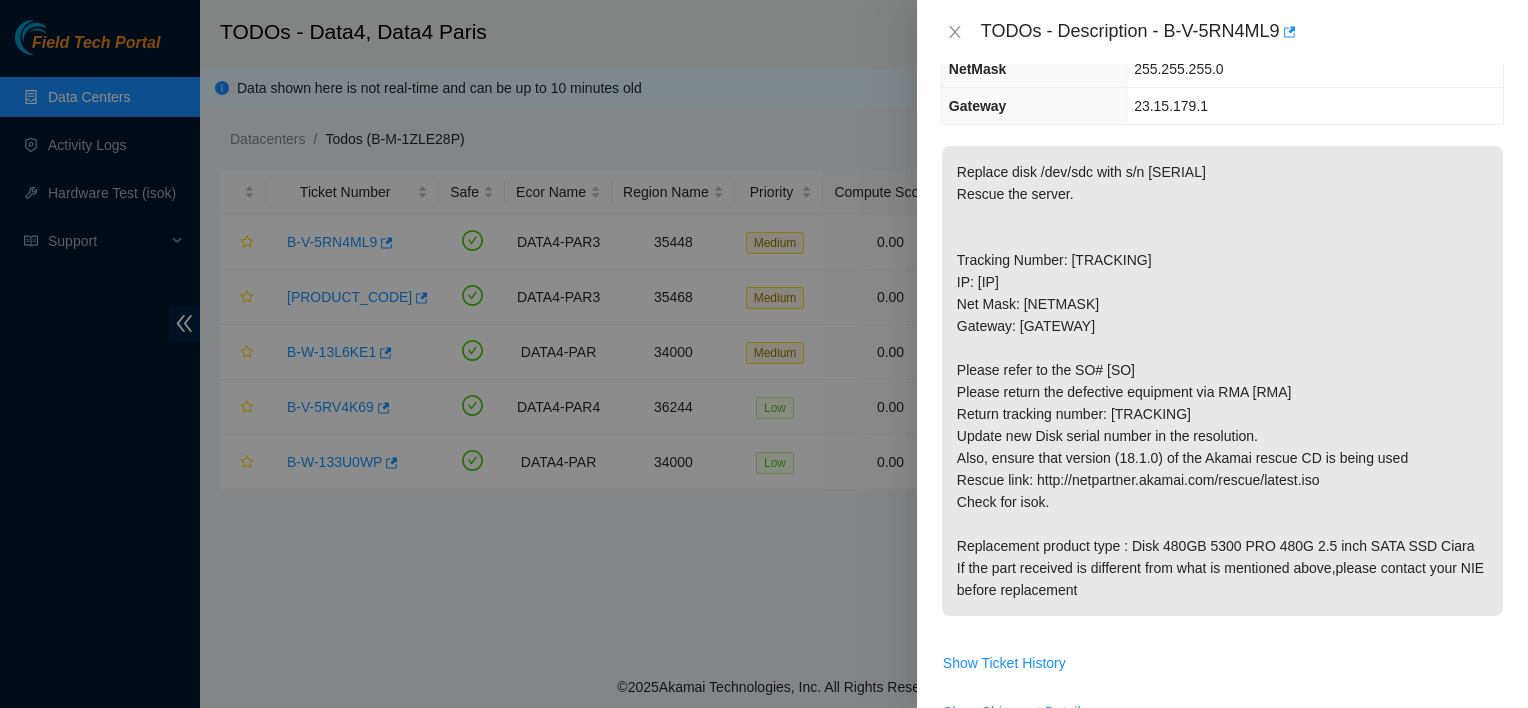 click on "Replace disk /dev/sdc with s/n [SERIAL]
Rescue the server.
Tracking Number: [TRACKING]
IP: [IP]
Net Mask: [NETMASK]
Gateway: [GATEWAY]
Please refer to the SO# [SO]
Please return the defective equipment via RMA [RMA]
Return tracking number: [TRACKING]
Update new Disk serial number in the resolution.
Also, ensure that version (18.1.0) of the Akamai rescue CD is being used
Rescue link: http://netpartner.akamai.com/rescue/latest.iso
Check for isok.
Replacement product type : Disk 480GB 5300 PRO 480G 2.5 inch SATA SSD Ciara
If the part received is different from what is mentioned above,please contact your NIE before replacement" at bounding box center (1222, 381) 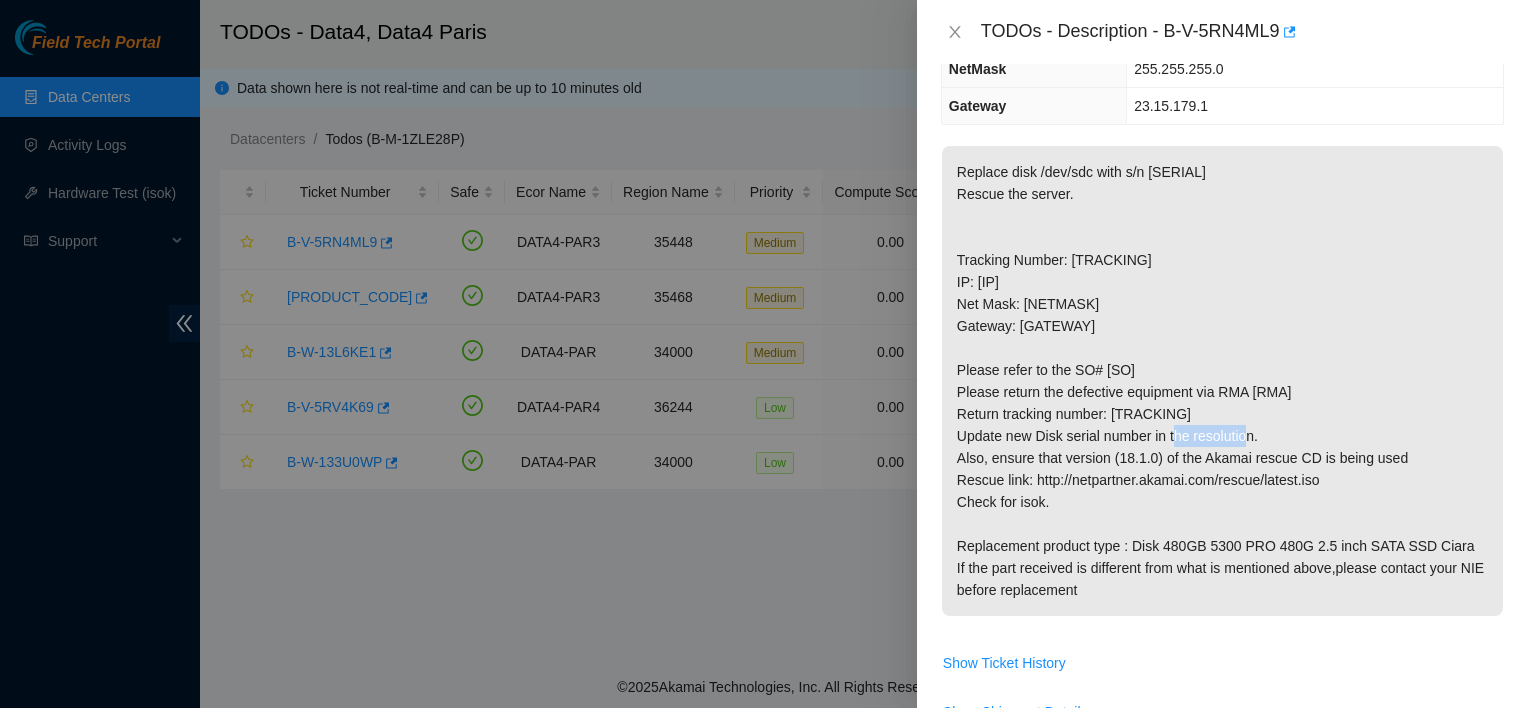 click on "Replace disk /dev/sdc with s/n [SERIAL]
Rescue the server.
Tracking Number: [TRACKING]
IP: [IP]
Net Mask: [NETMASK]
Gateway: [GATEWAY]
Please refer to the SO# [SO]
Please return the defective equipment via RMA [RMA]
Return tracking number: [TRACKING]
Update new Disk serial number in the resolution.
Also, ensure that version (18.1.0) of the Akamai rescue CD is being used
Rescue link: http://netpartner.akamai.com/rescue/latest.iso
Check for isok.
Replacement product type : Disk 480GB 5300 PRO 480G 2.5 inch SATA SSD Ciara
If the part received is different from what is mentioned above,please contact your NIE before replacement" at bounding box center [1222, 381] 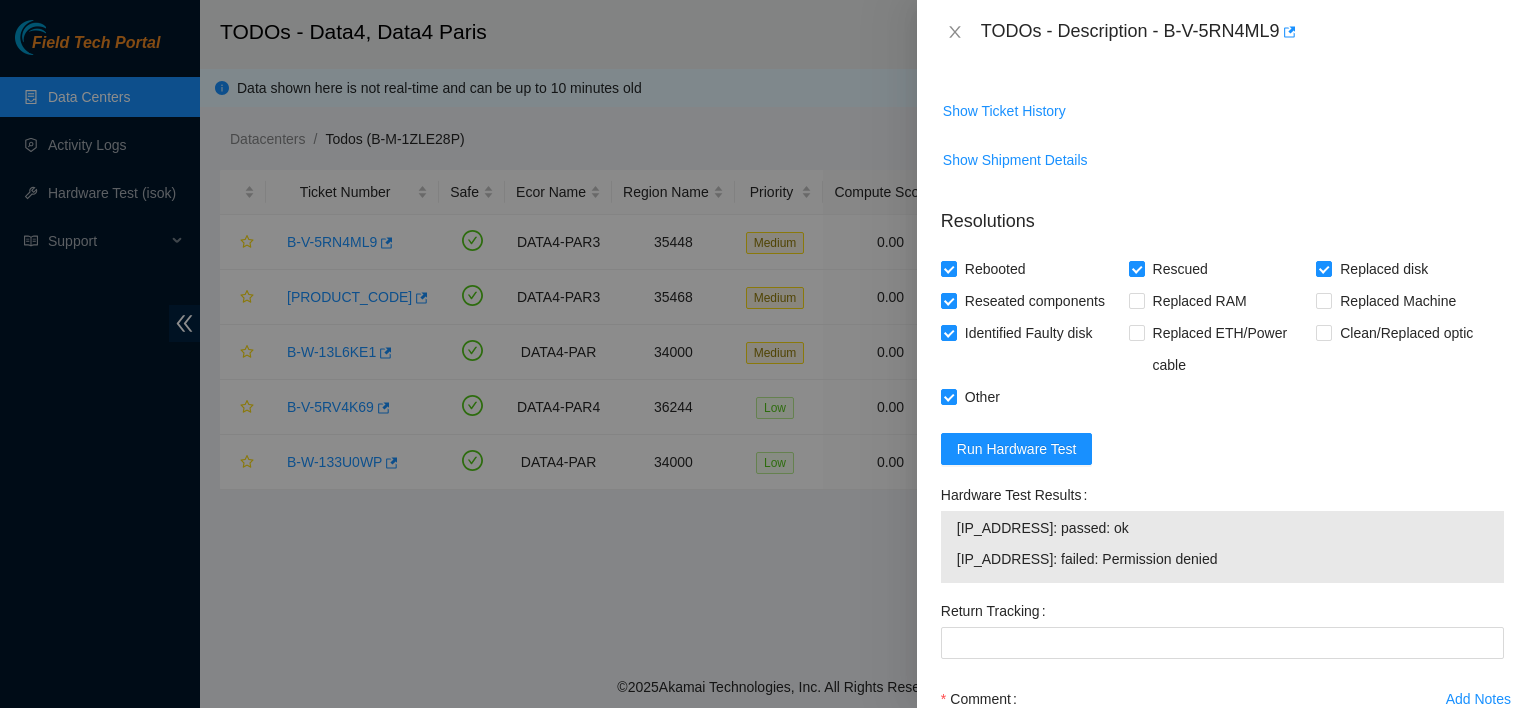scroll, scrollTop: 837, scrollLeft: 0, axis: vertical 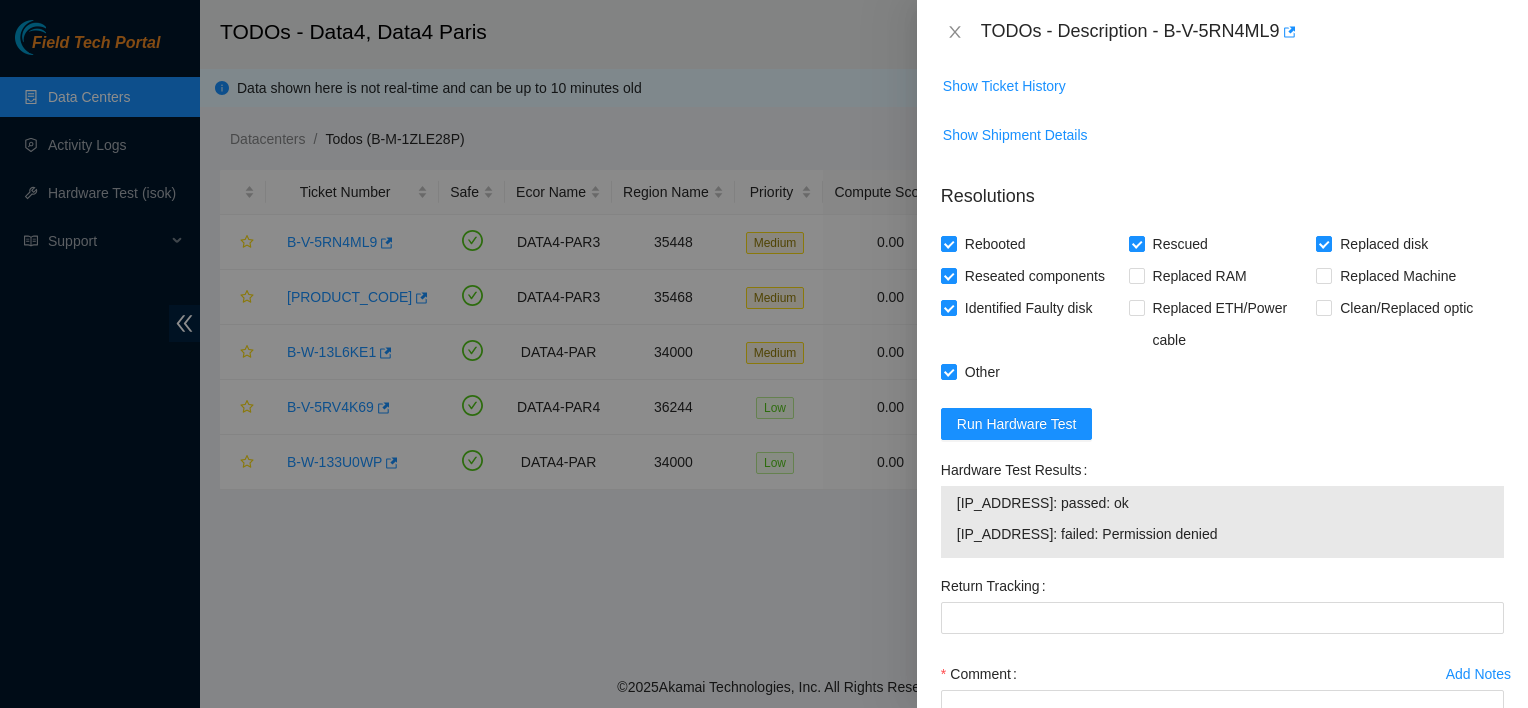 click on "Return Tracking" at bounding box center [1222, 586] 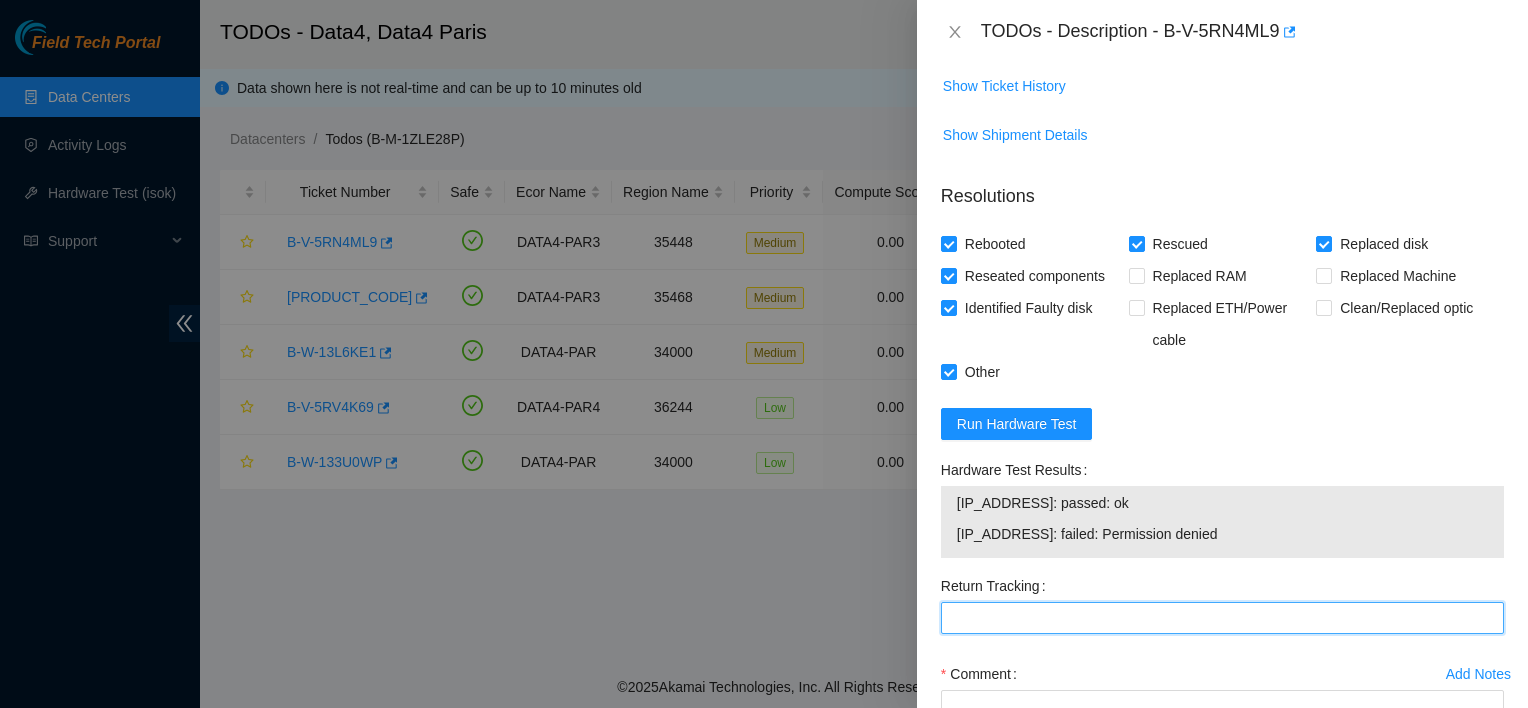 click on "Return Tracking" at bounding box center [1222, 618] 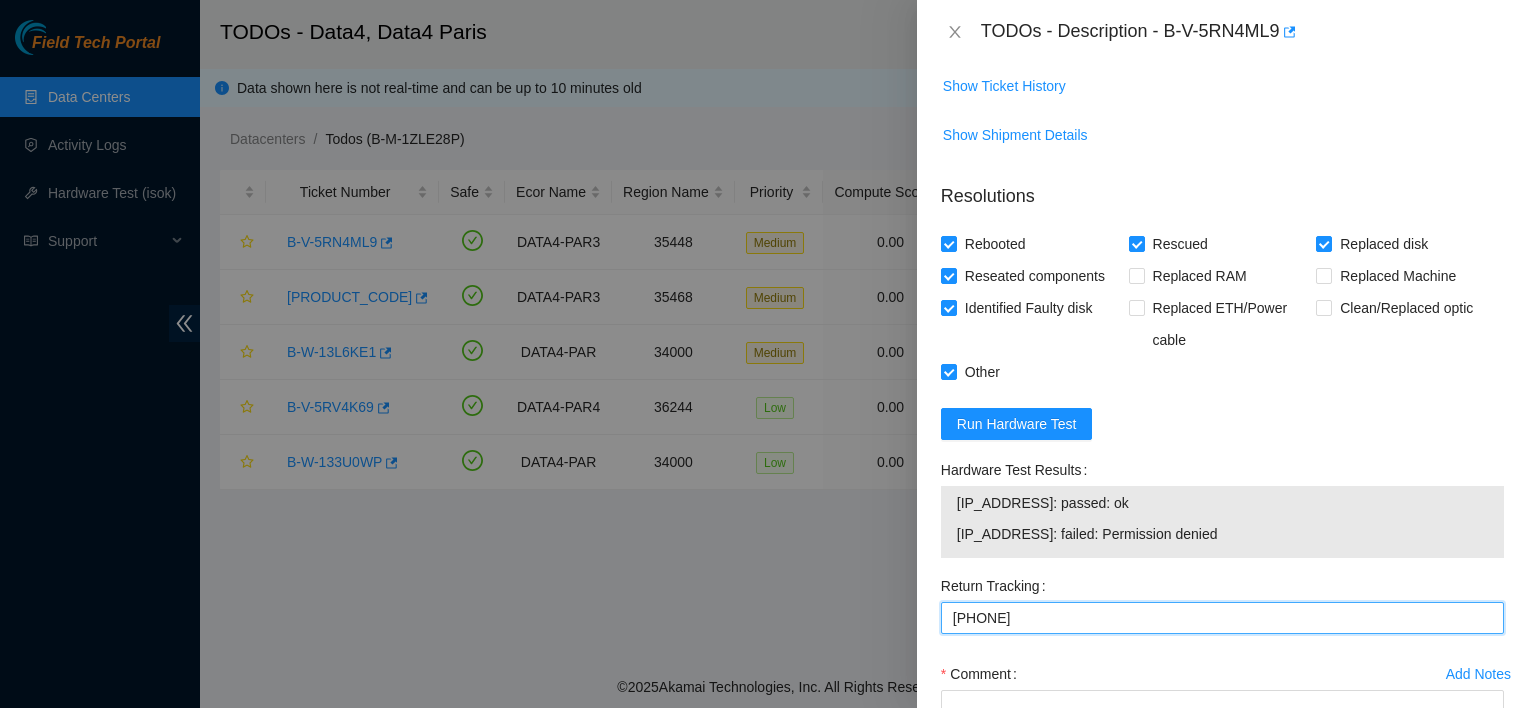 type on "[PHONE]" 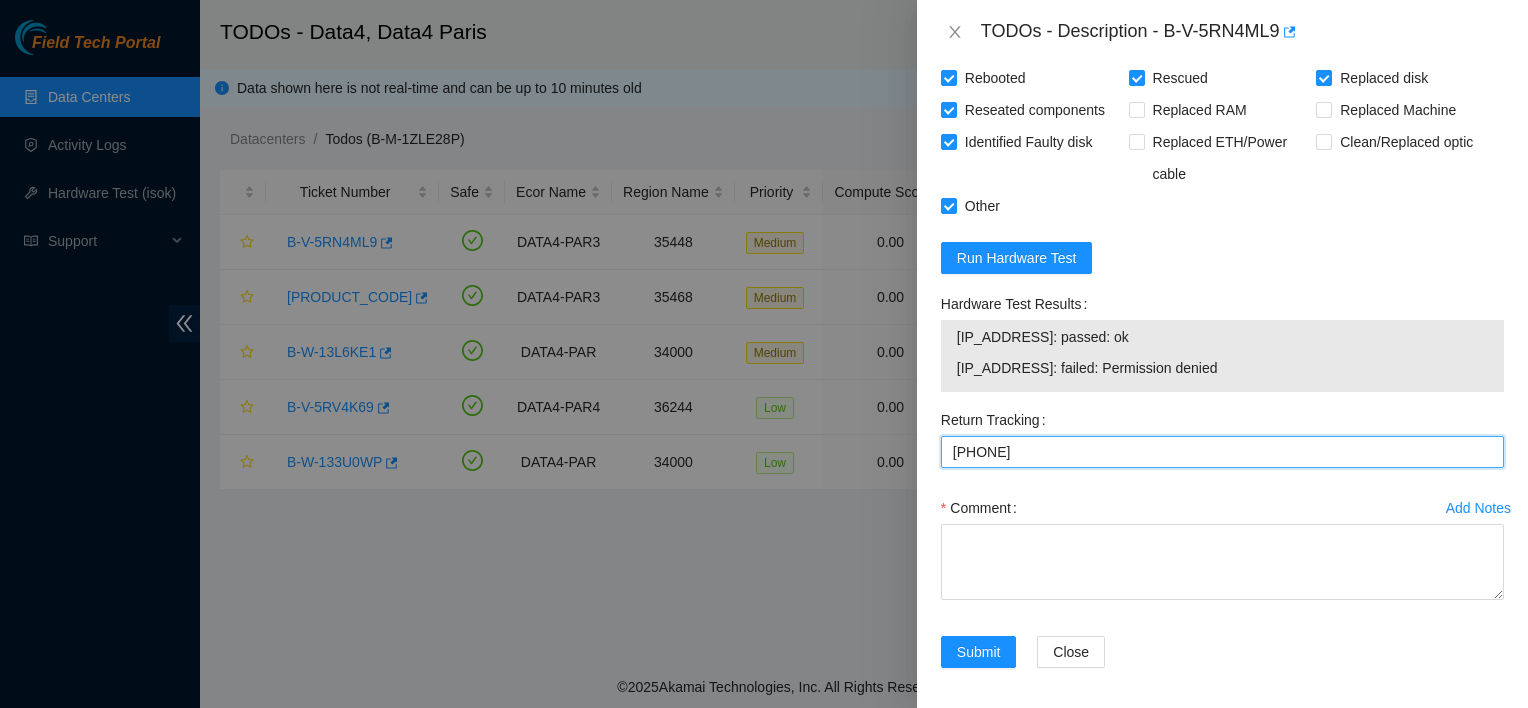 scroll, scrollTop: 1004, scrollLeft: 0, axis: vertical 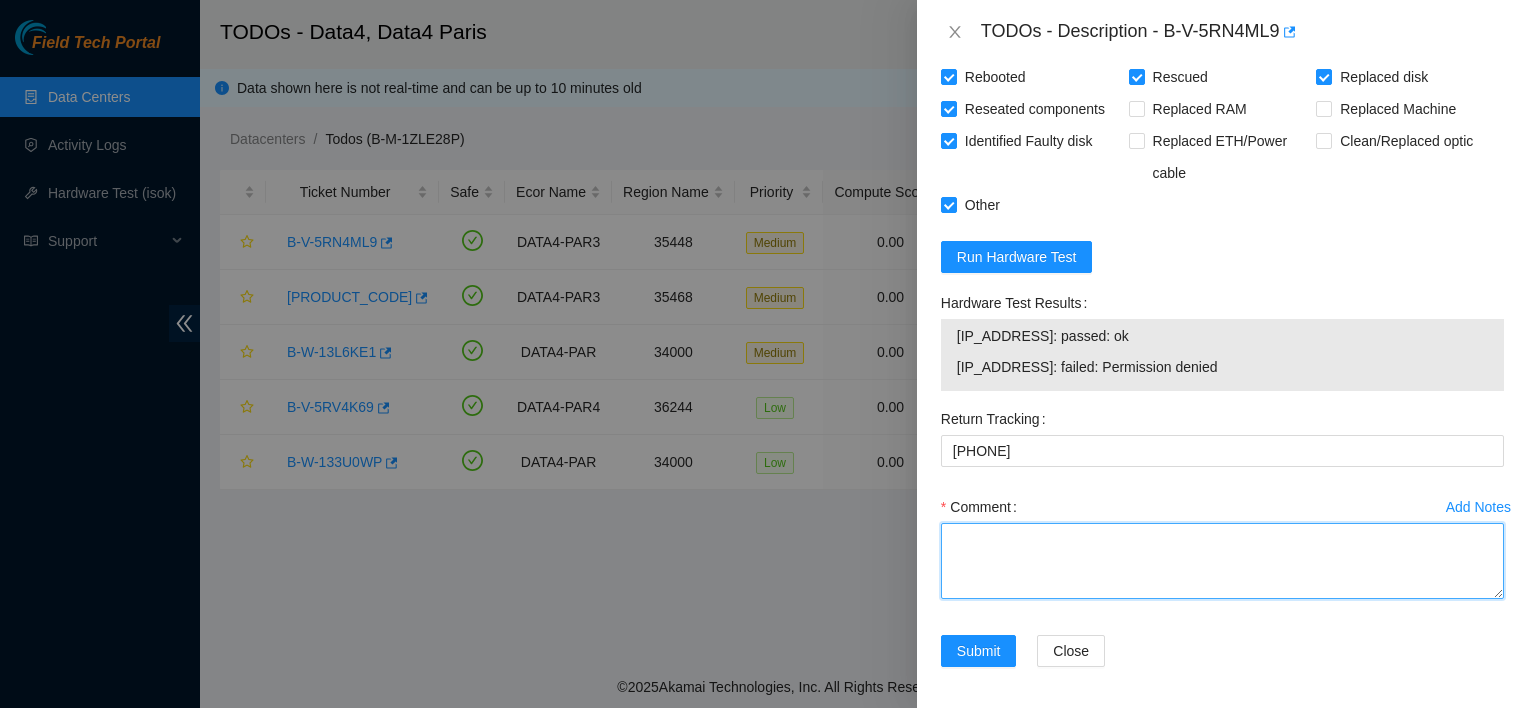 click on "Comment" at bounding box center (1222, 561) 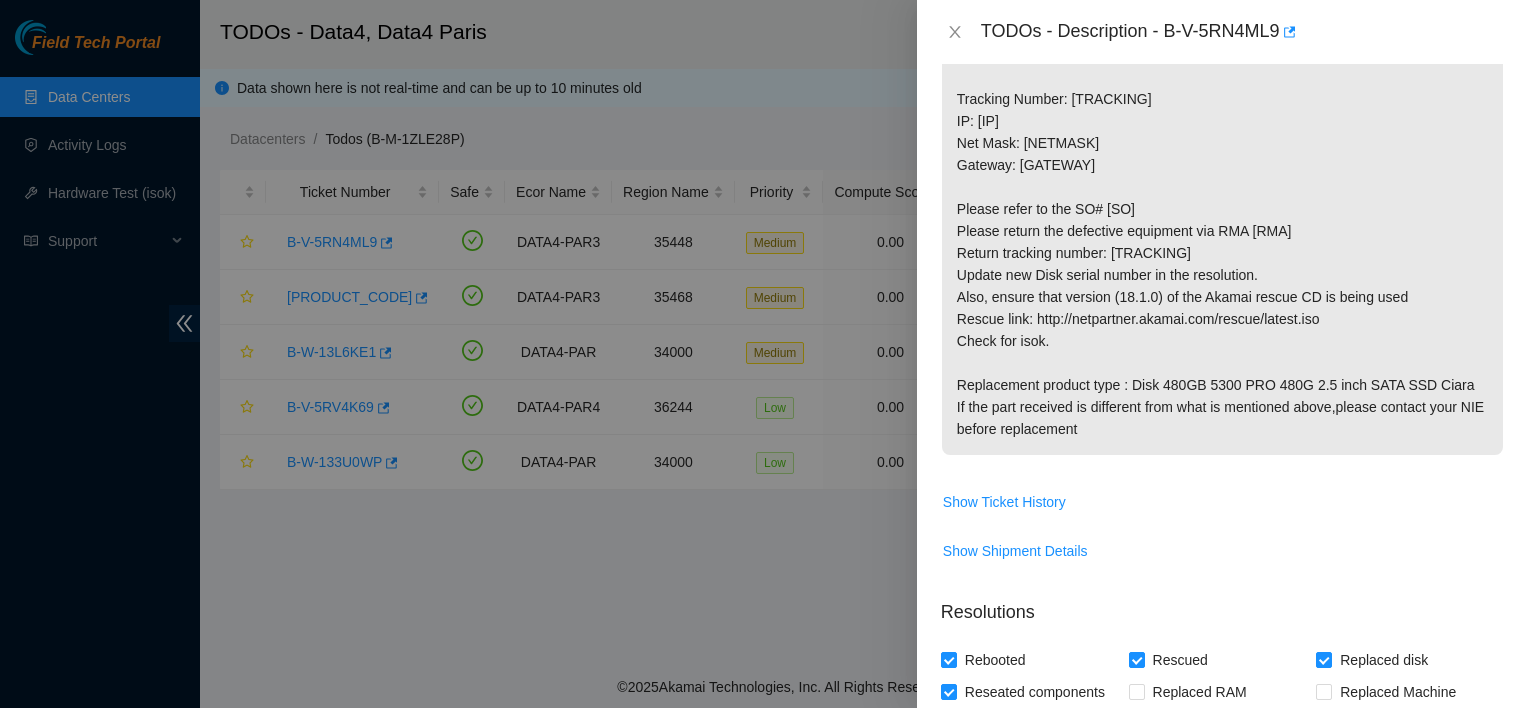 scroll, scrollTop: 408, scrollLeft: 0, axis: vertical 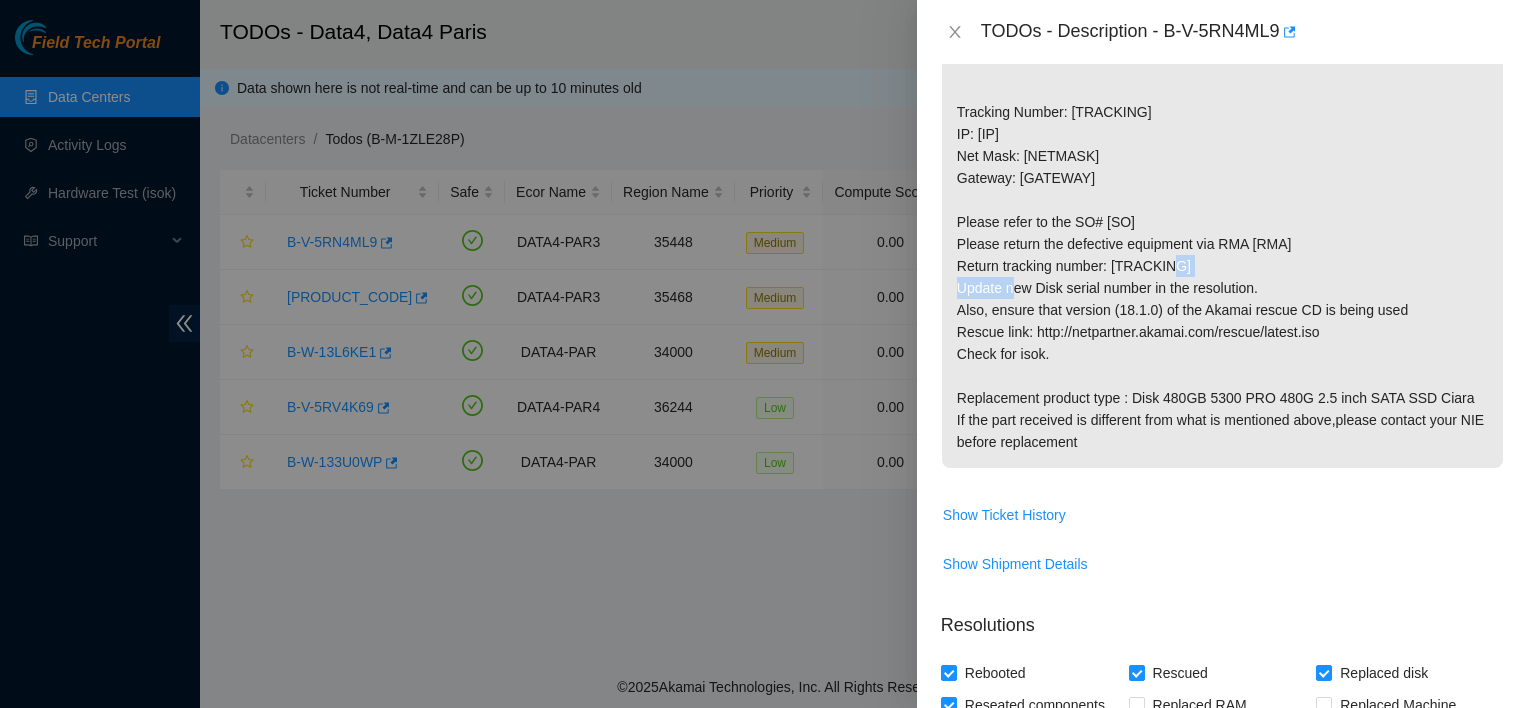 drag, startPoint x: 1339, startPoint y: 235, endPoint x: 1252, endPoint y: 241, distance: 87.20665 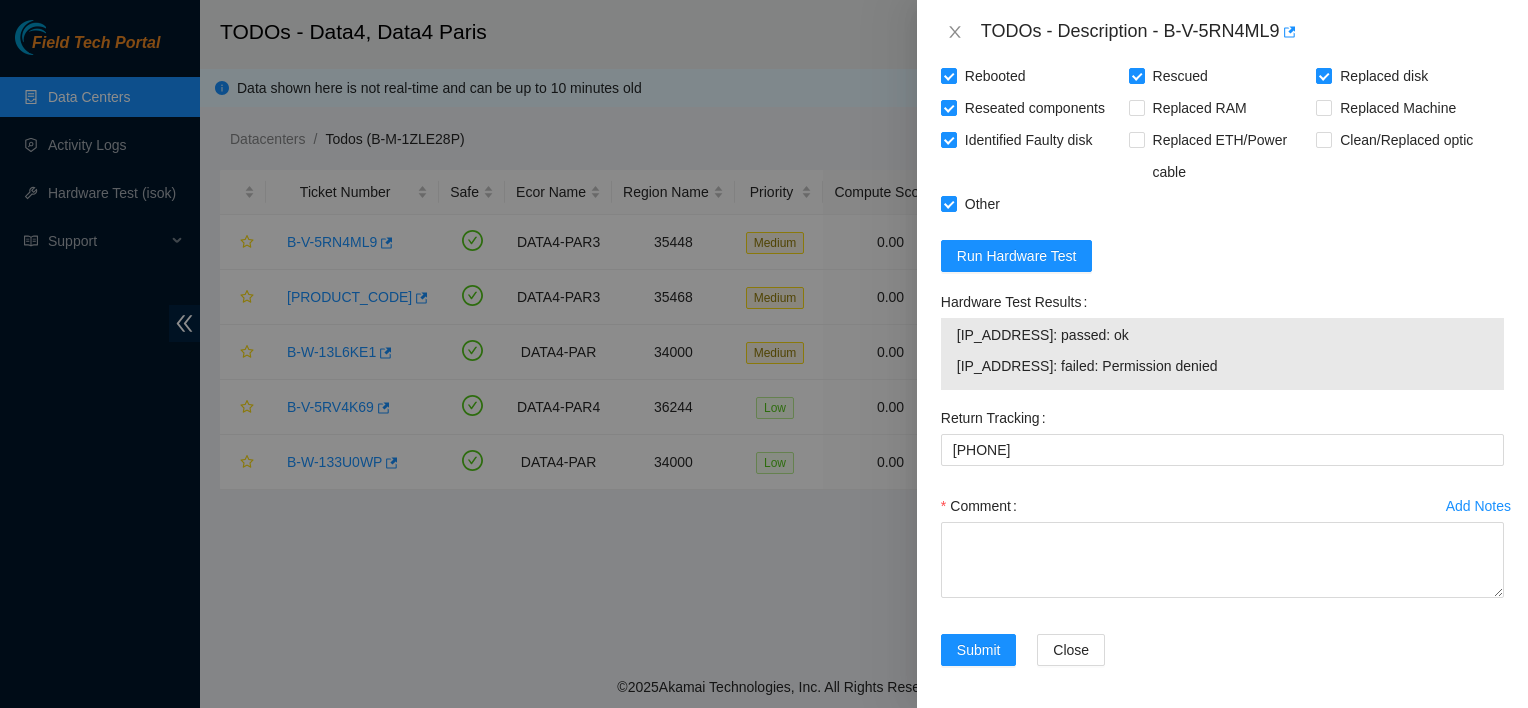 scroll, scrollTop: 1008, scrollLeft: 0, axis: vertical 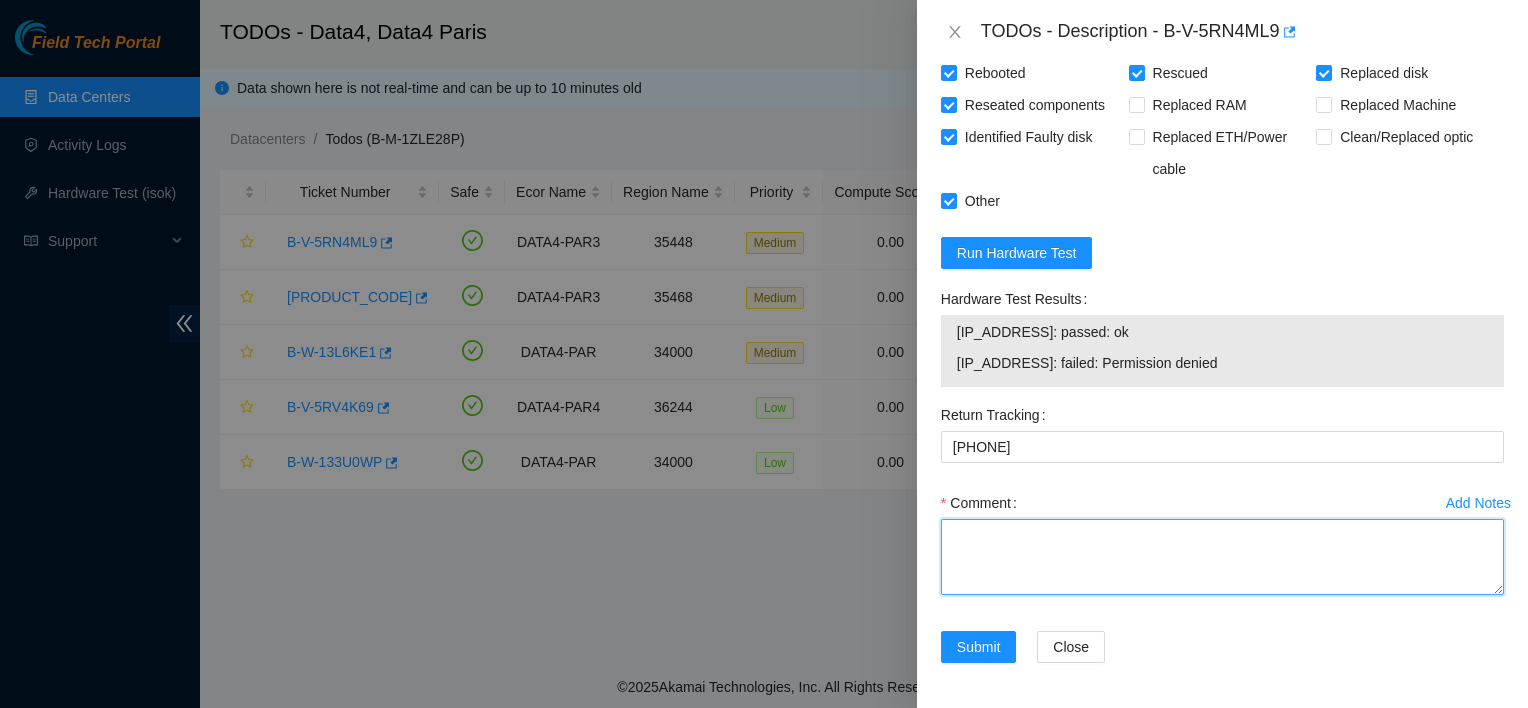 click on "Comment" at bounding box center [1222, 557] 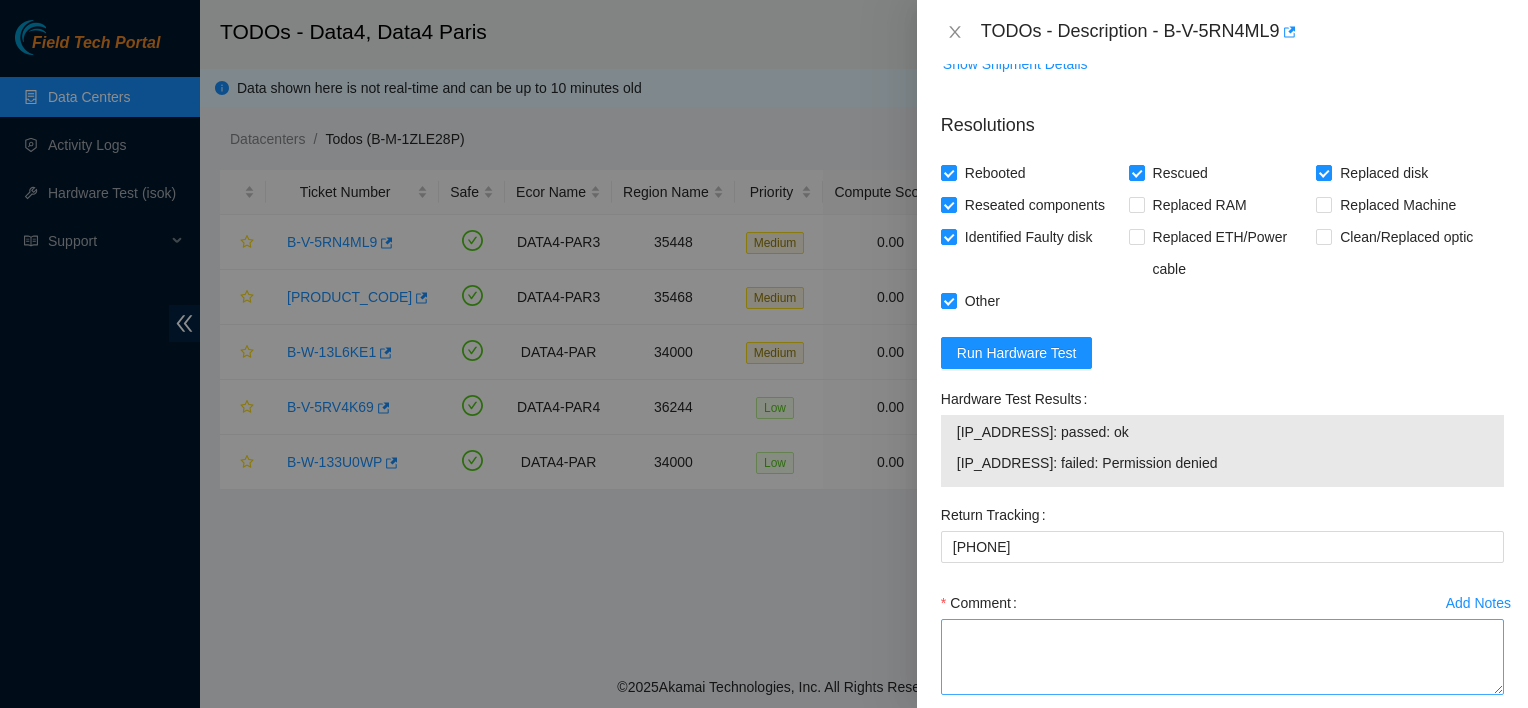 scroll, scrollTop: 909, scrollLeft: 0, axis: vertical 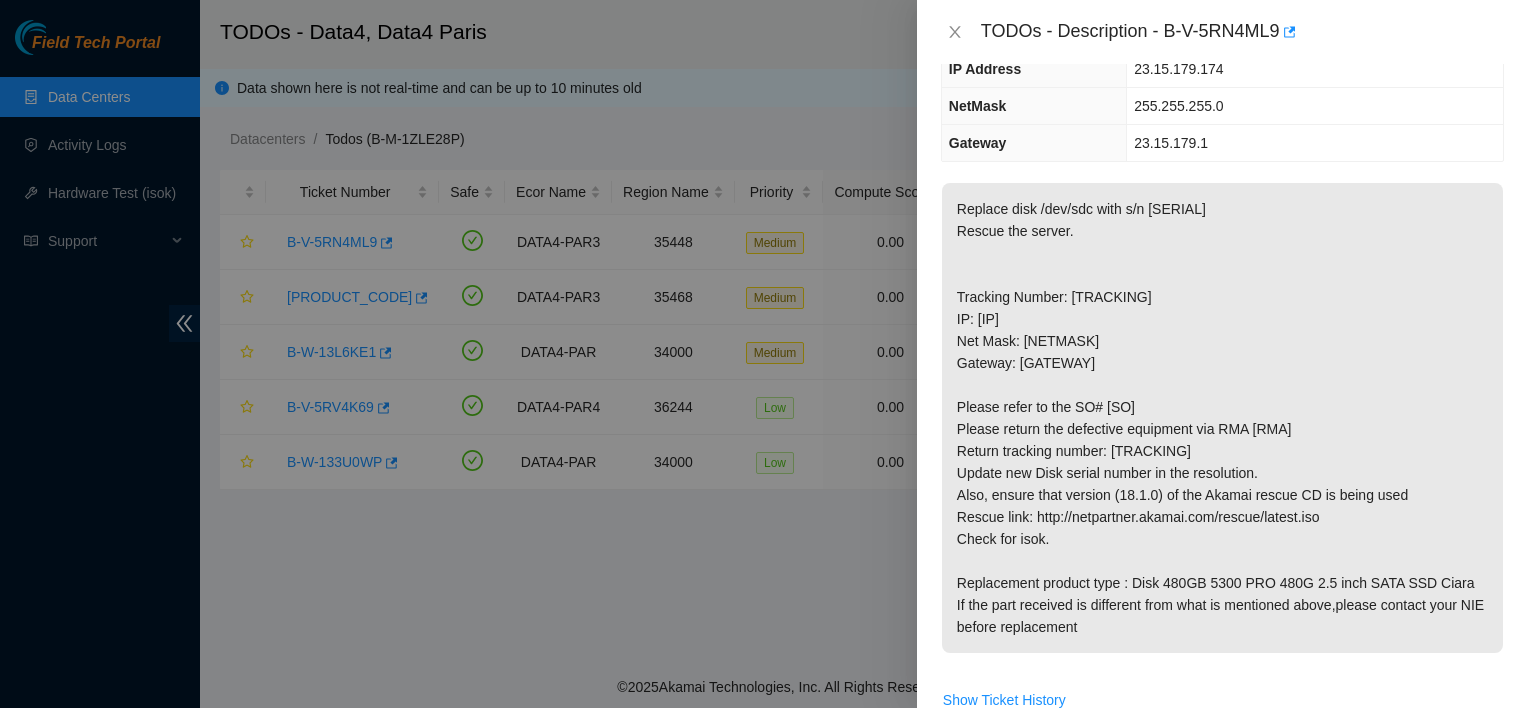 click on "Replace disk /dev/sdc with s/n [SERIAL]
Rescue the server.
Tracking Number: [TRACKING]
IP: [IP]
Net Mask: [NETMASK]
Gateway: [GATEWAY]
Please refer to the SO# [SO]
Please return the defective equipment via RMA [RMA]
Return tracking number: [TRACKING]
Update new Disk serial number in the resolution.
Also, ensure that version (18.1.0) of the Akamai rescue CD is being used
Rescue link: http://netpartner.akamai.com/rescue/latest.iso
Check for isok.
Replacement product type : Disk 480GB 5300 PRO 480G 2.5 inch SATA SSD Ciara
If the part received is different from what is mentioned above,please contact your NIE before replacement" at bounding box center (1222, 418) 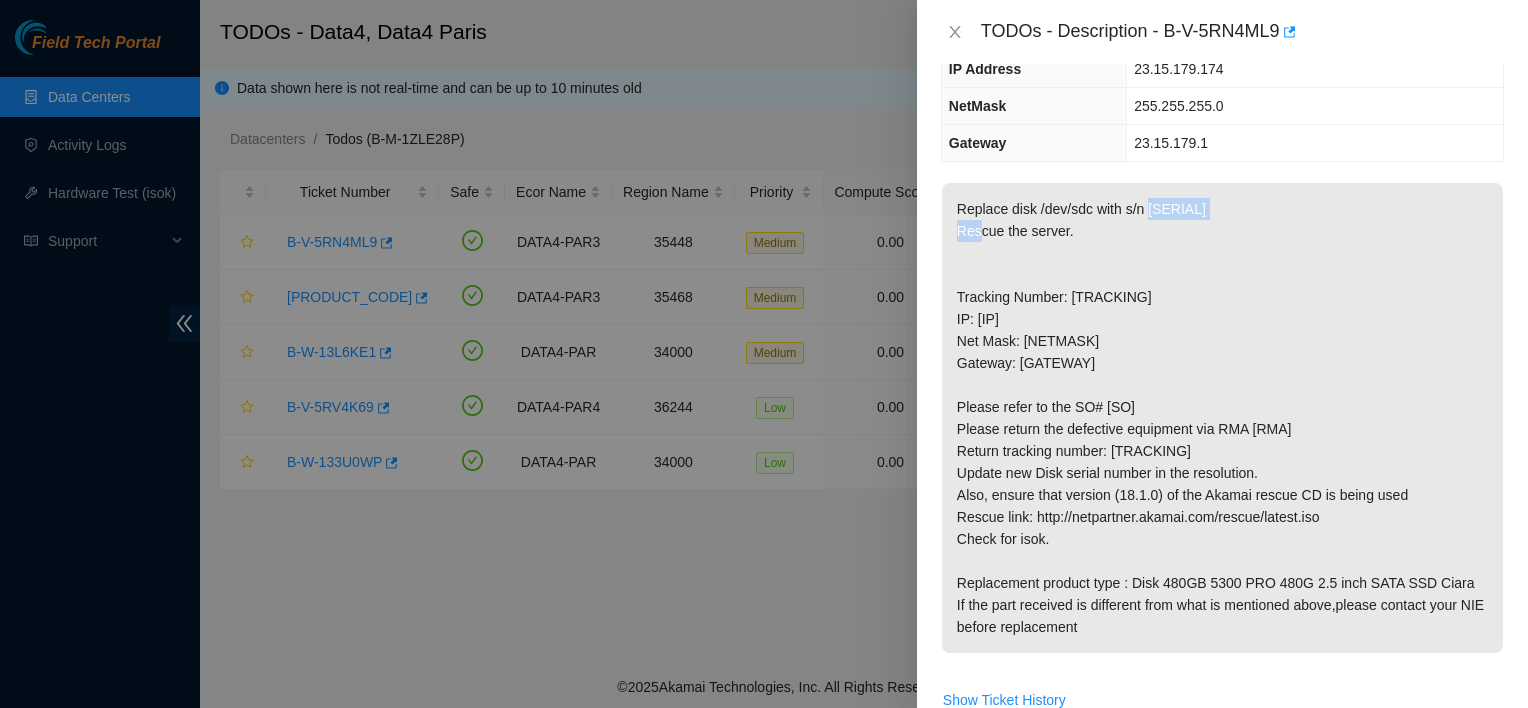 click on "Replace disk /dev/sdc with s/n [SERIAL]
Rescue the server.
Tracking Number: [TRACKING]
IP: [IP]
Net Mask: [NETMASK]
Gateway: [GATEWAY]
Please refer to the SO# [SO]
Please return the defective equipment via RMA [RMA]
Return tracking number: [TRACKING]
Update new Disk serial number in the resolution.
Also, ensure that version (18.1.0) of the Akamai rescue CD is being used
Rescue link: http://netpartner.akamai.com/rescue/latest.iso
Check for isok.
Replacement product type : Disk 480GB 5300 PRO 480G 2.5 inch SATA SSD Ciara
If the part received is different from what is mentioned above,please contact your NIE before replacement" at bounding box center (1222, 418) 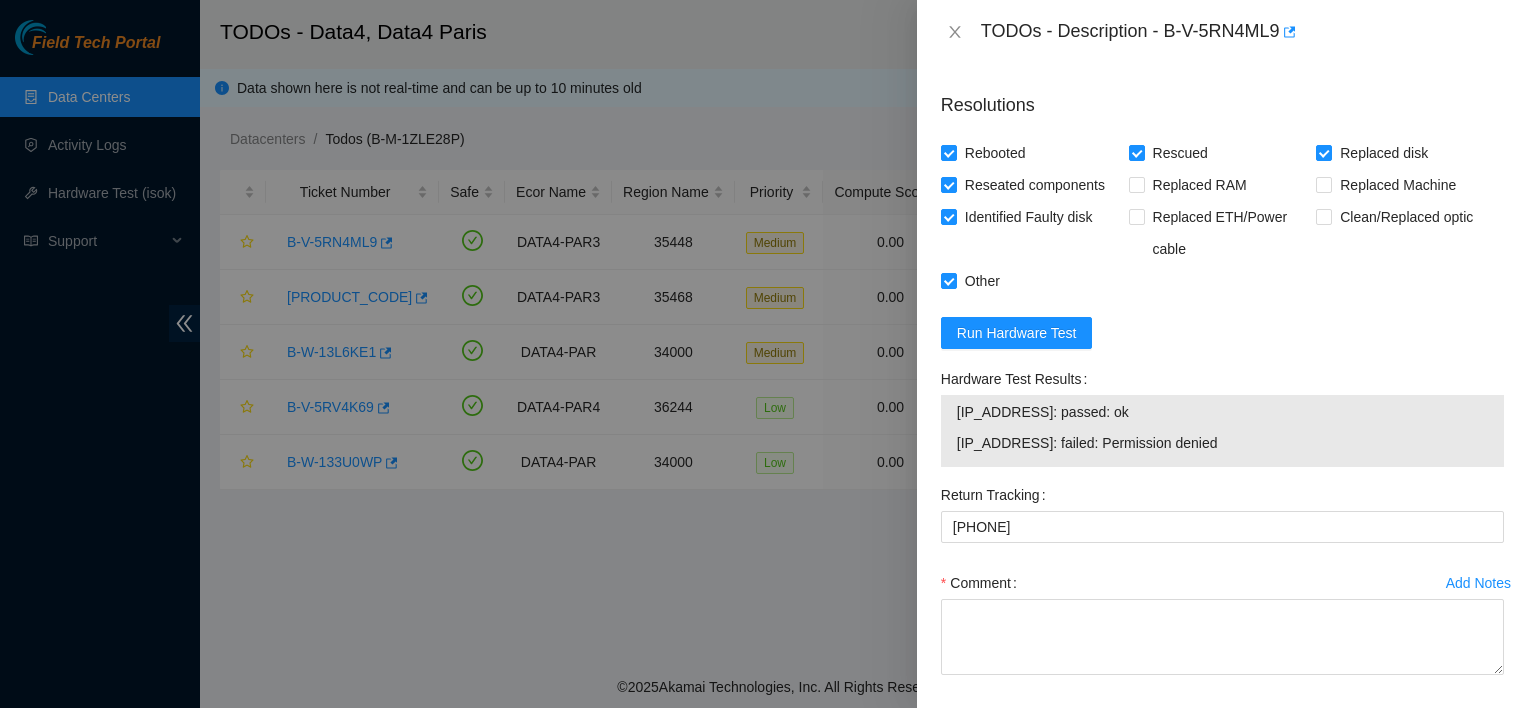 scroll, scrollTop: 1008, scrollLeft: 0, axis: vertical 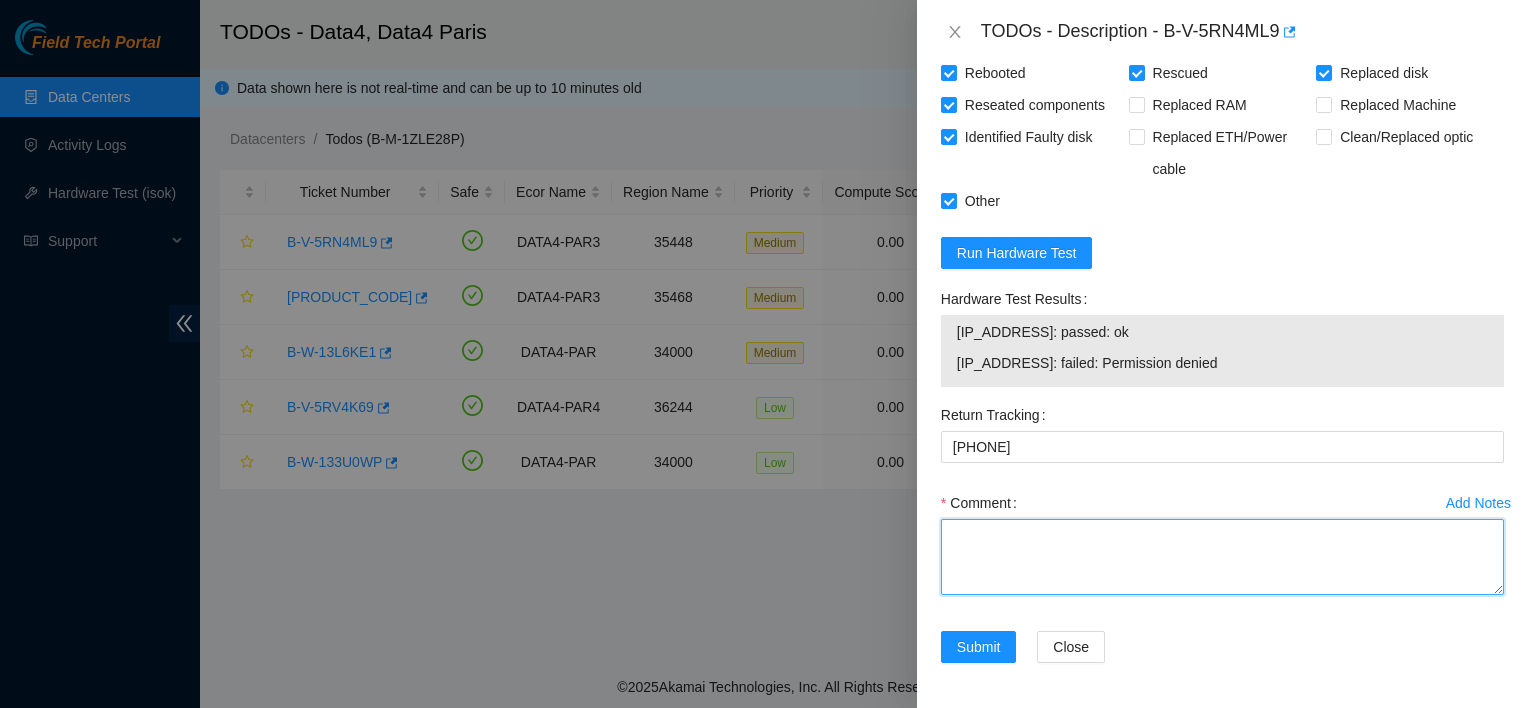 click on "Comment" at bounding box center [1222, 557] 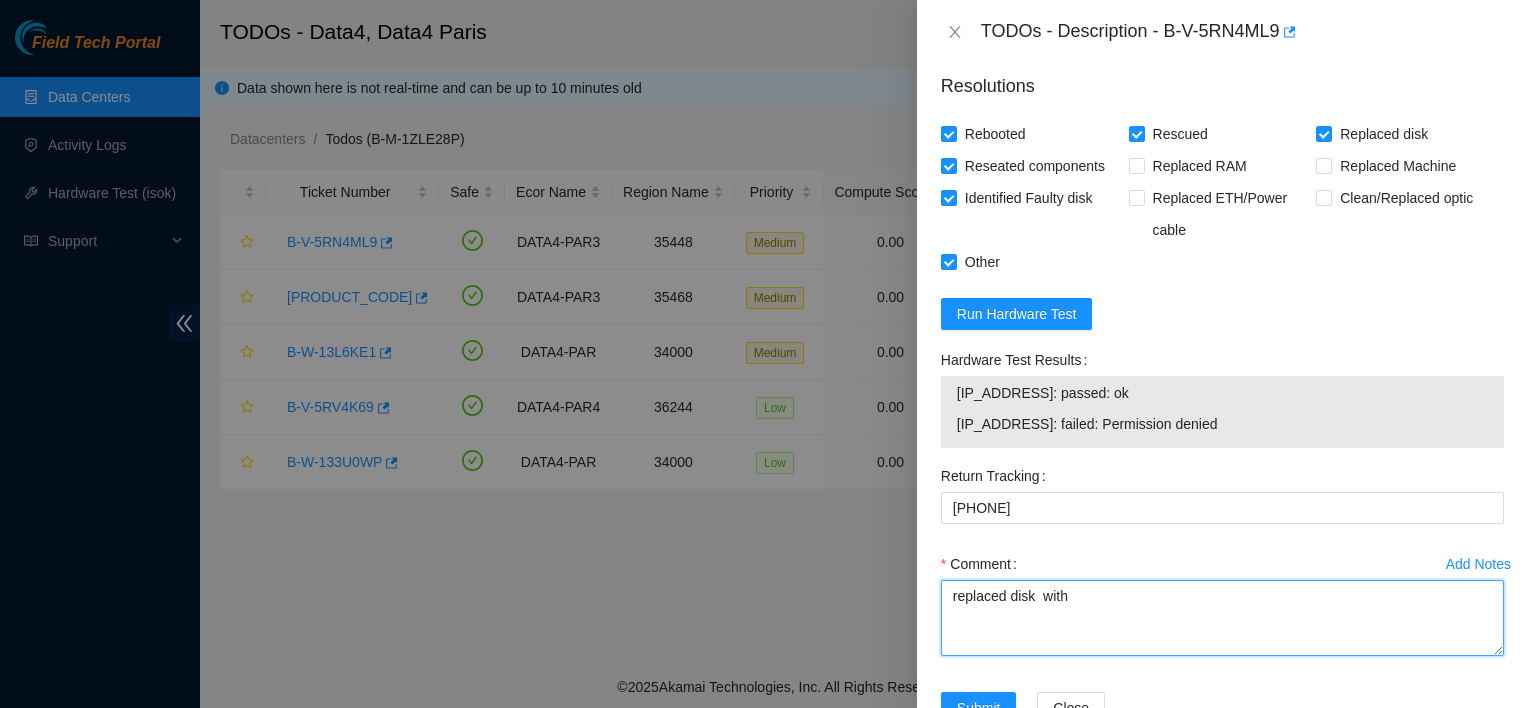 scroll, scrollTop: 1008, scrollLeft: 0, axis: vertical 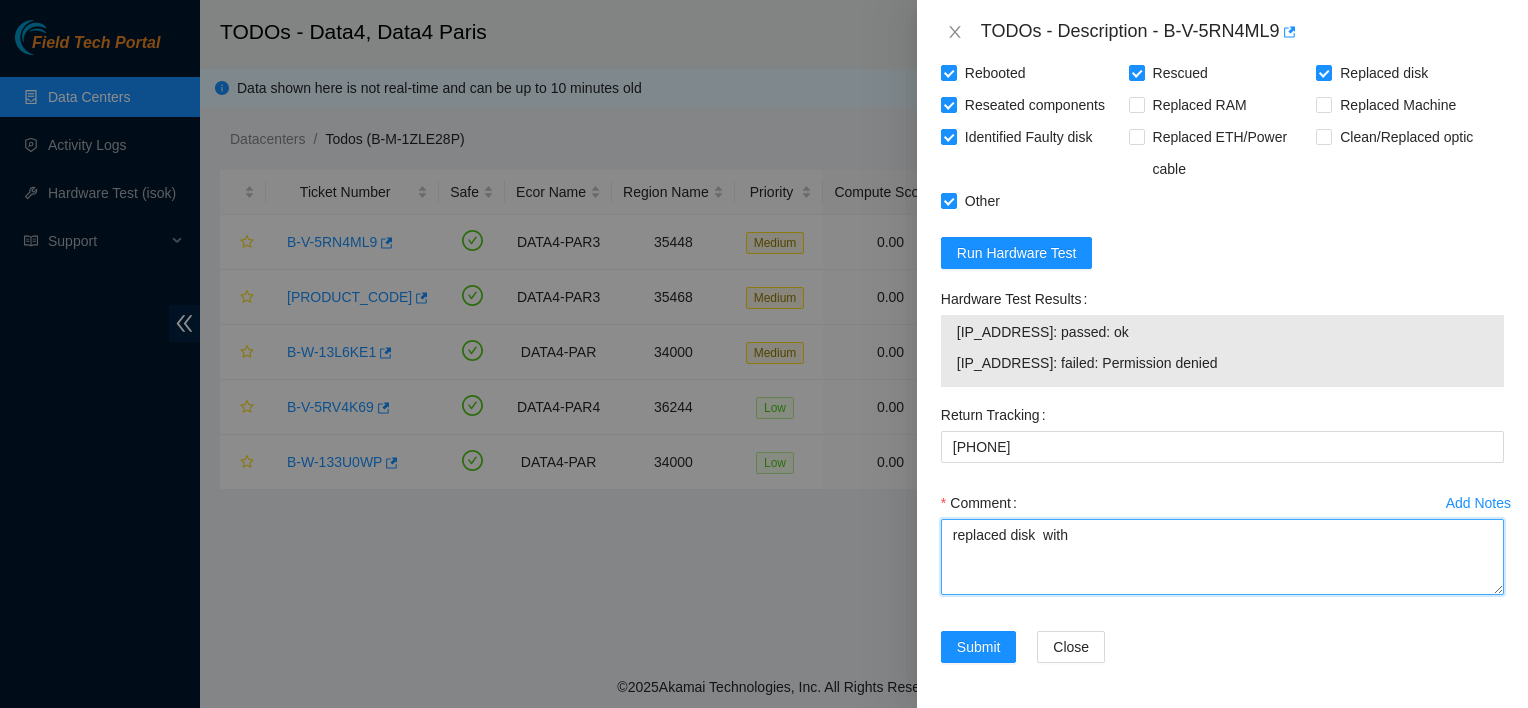 drag, startPoint x: 1107, startPoint y: 536, endPoint x: 880, endPoint y: 528, distance: 227.14093 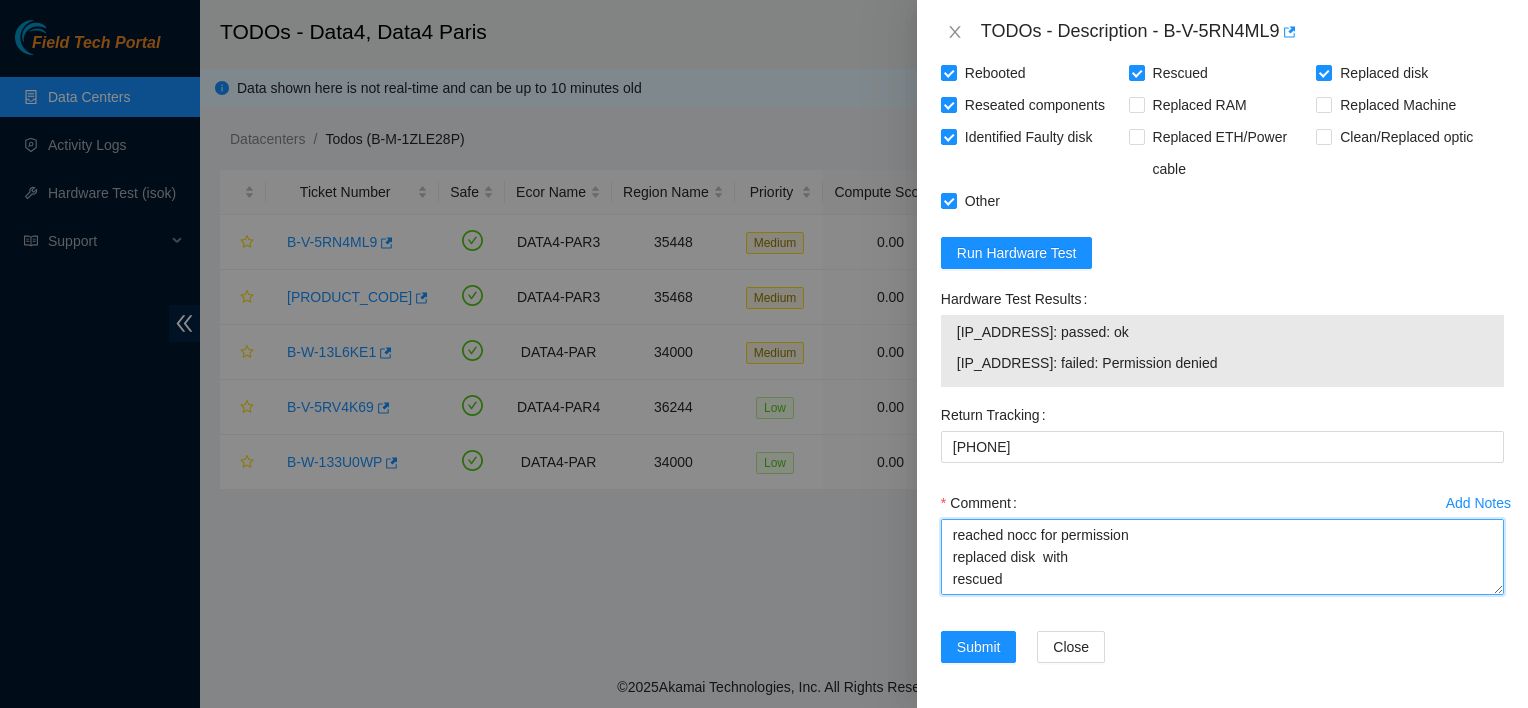 scroll, scrollTop: 38, scrollLeft: 0, axis: vertical 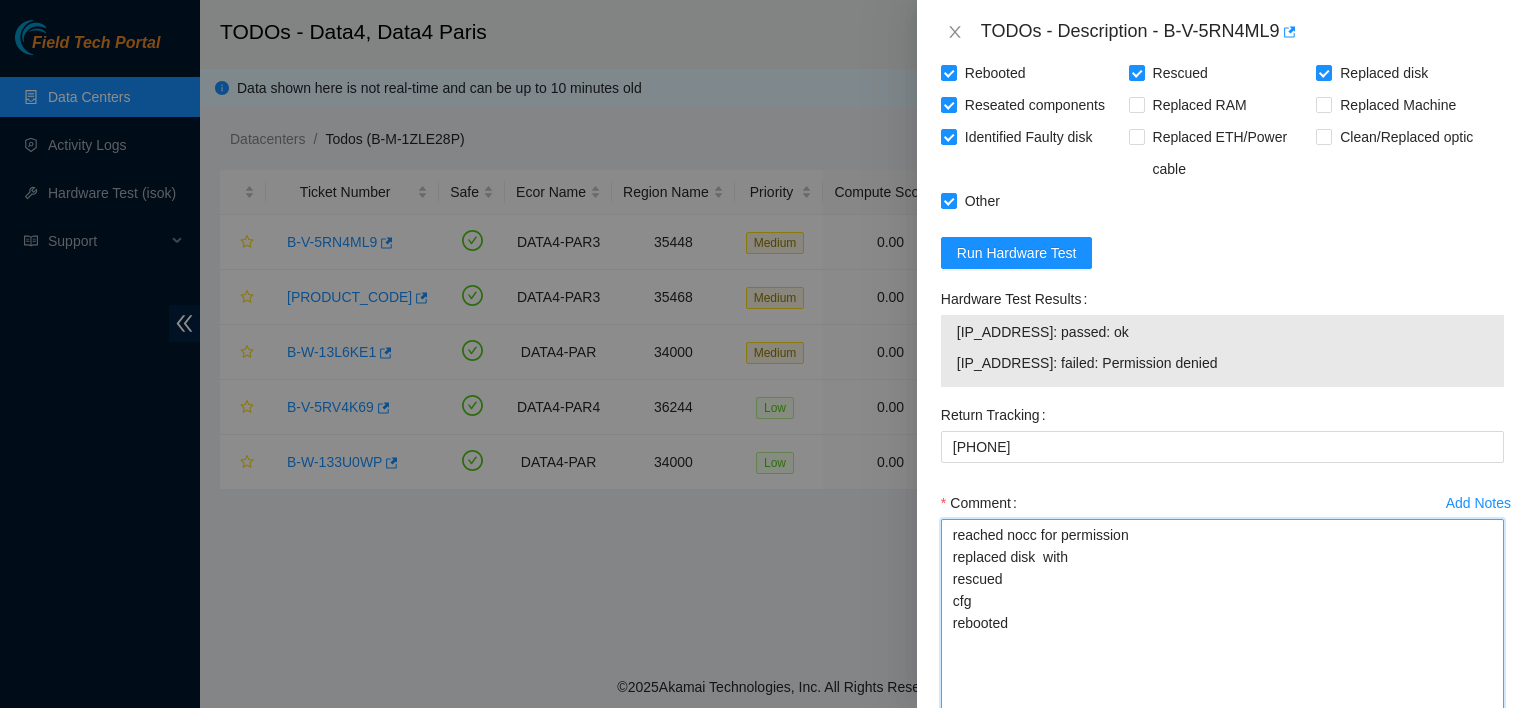 drag, startPoint x: 1480, startPoint y: 584, endPoint x: 1517, endPoint y: 759, distance: 178.86867 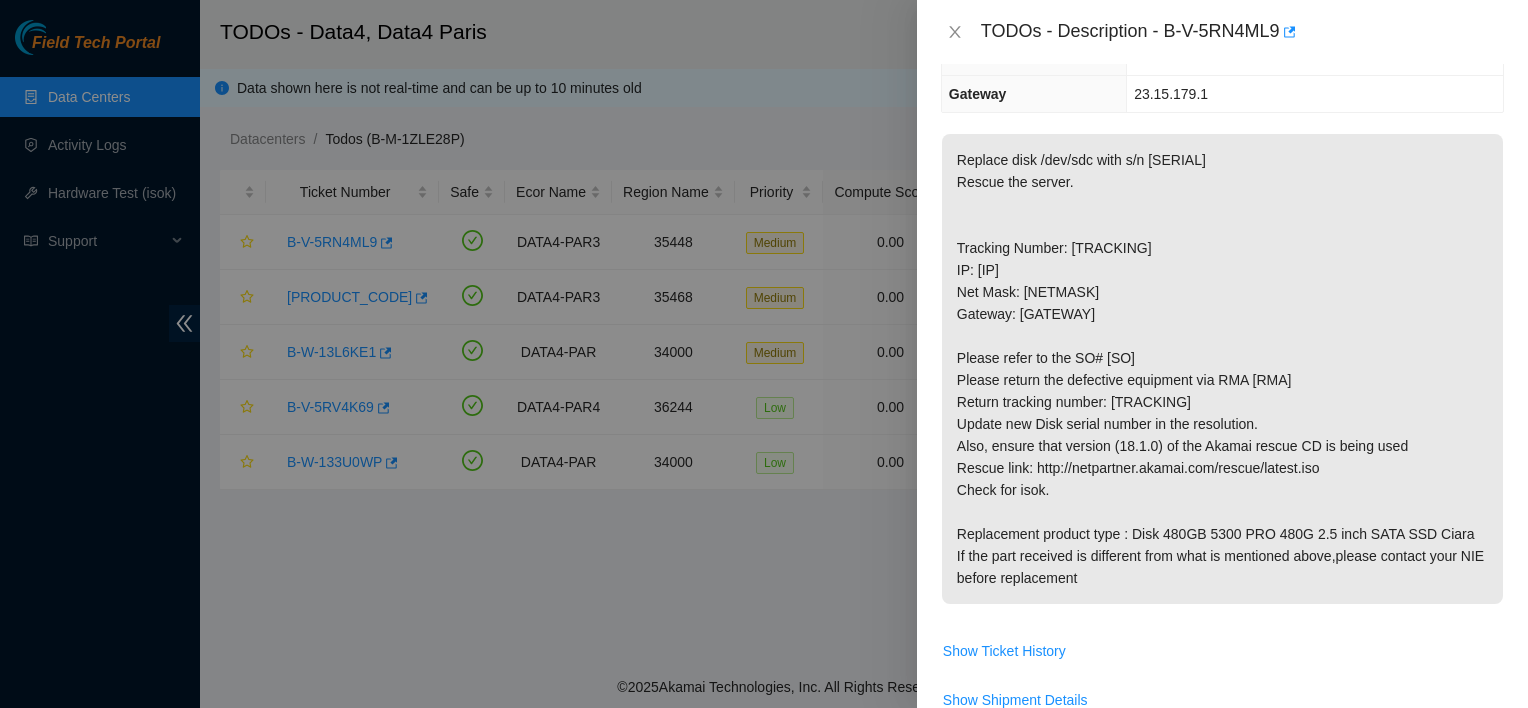 scroll, scrollTop: 272, scrollLeft: 0, axis: vertical 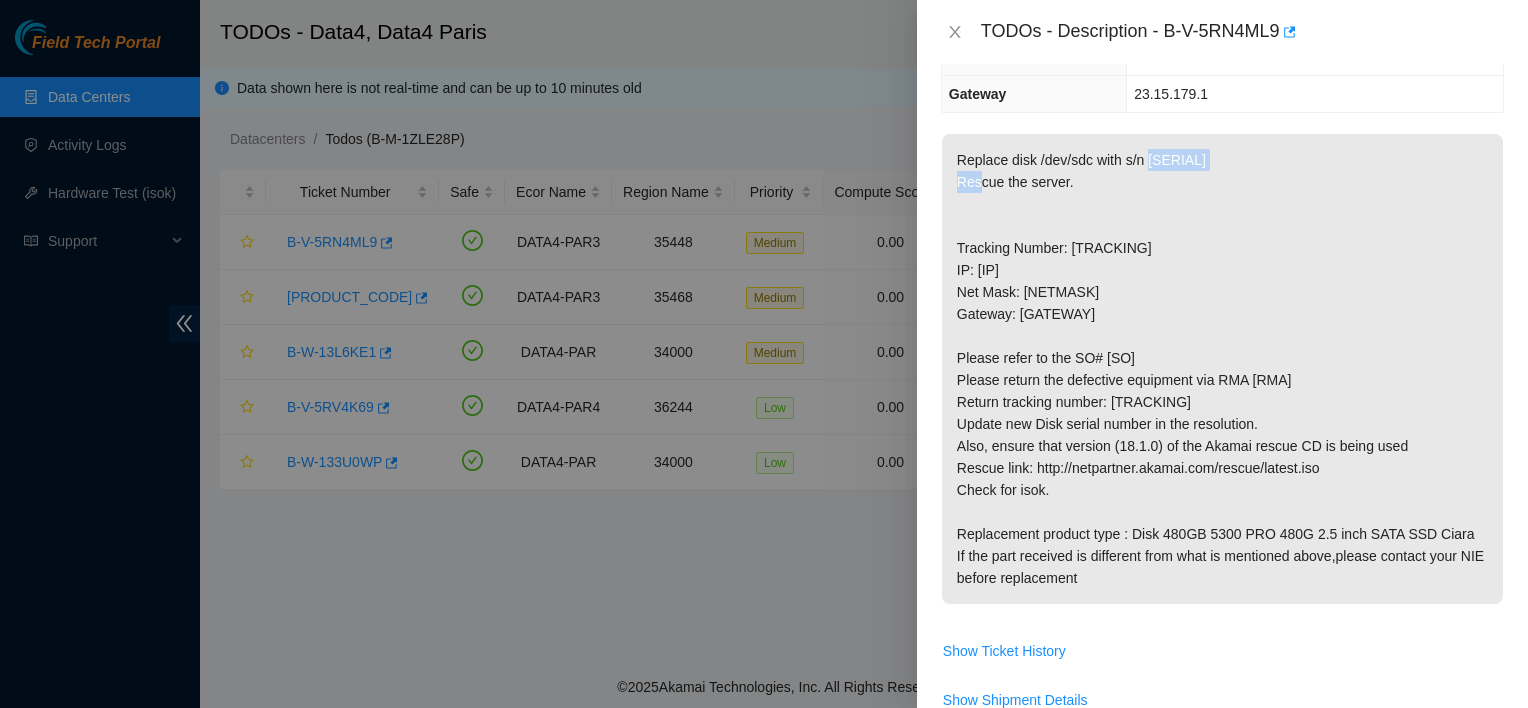click on "Replace disk /dev/sdc with s/n [SERIAL]
Rescue the server.
Tracking Number: [TRACKING]
IP: [IP]
Net Mask: [NETMASK]
Gateway: [GATEWAY]
Please refer to the SO# [SO]
Please return the defective equipment via RMA [RMA]
Return tracking number: [TRACKING]
Update new Disk serial number in the resolution.
Also, ensure that version (18.1.0) of the Akamai rescue CD is being used
Rescue link: http://netpartner.akamai.com/rescue/latest.iso
Check for isok.
Replacement product type : Disk 480GB 5300 PRO 480G 2.5 inch SATA SSD Ciara
If the part received is different from what is mentioned above,please contact your NIE before replacement" at bounding box center (1222, 369) 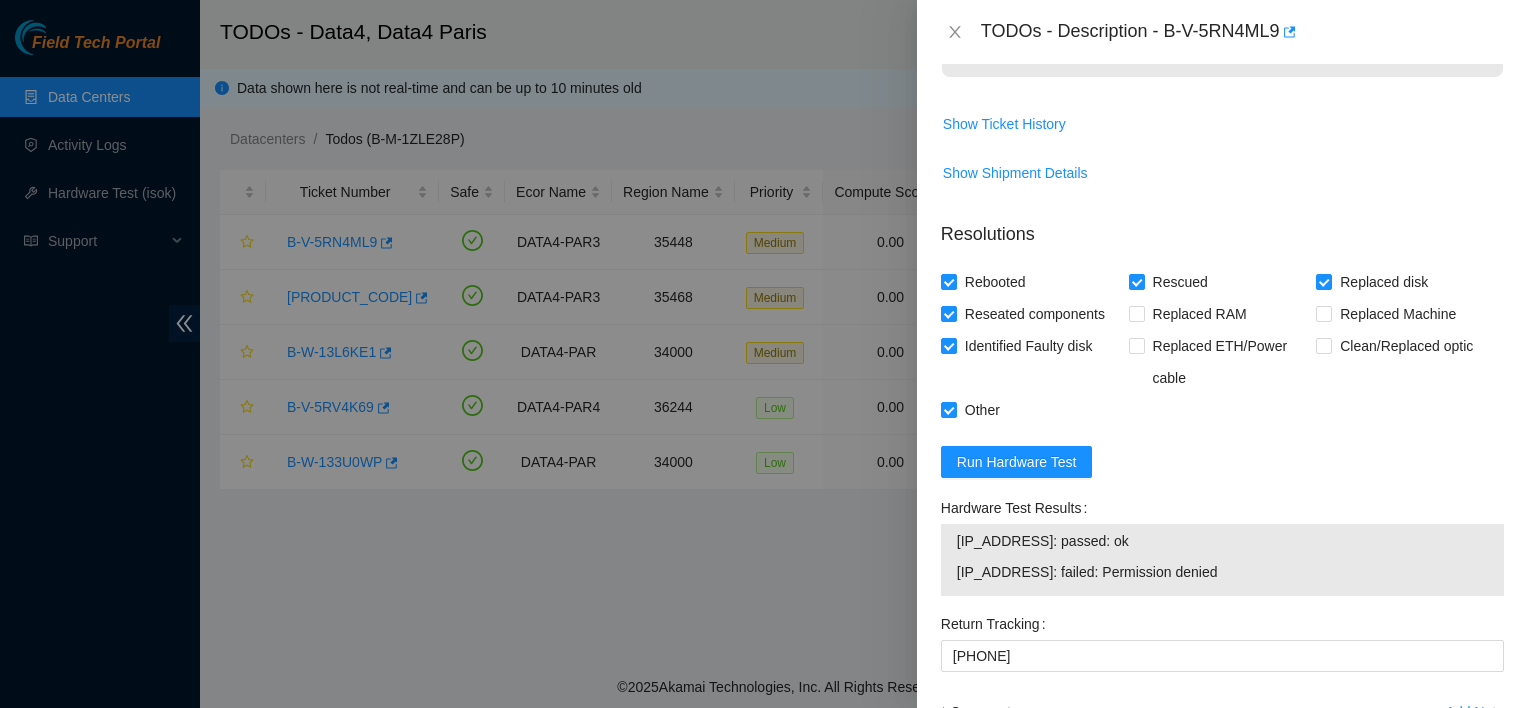 scroll, scrollTop: 1161, scrollLeft: 0, axis: vertical 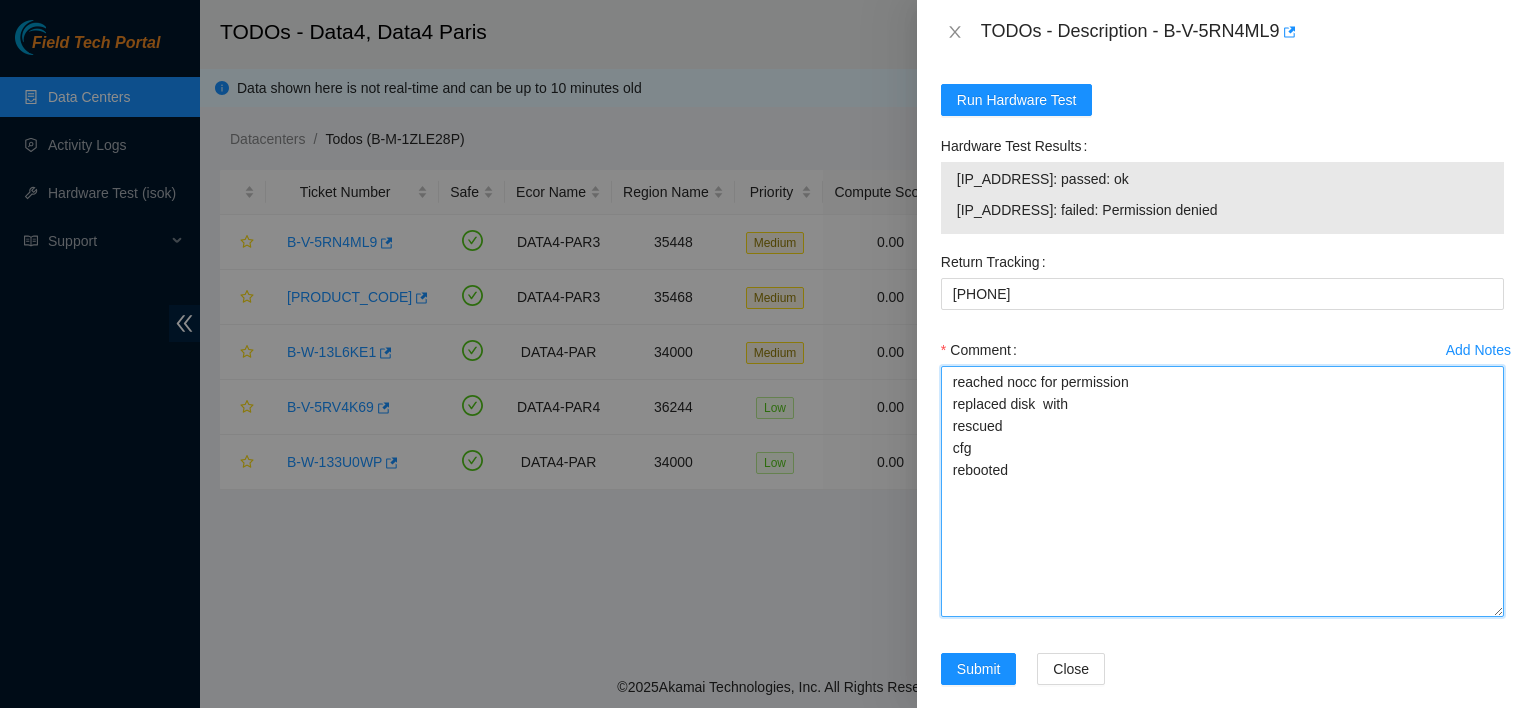 click on "reached nocc for permission
replaced disk  with
rescued
cfg
rebooted" at bounding box center (1222, 491) 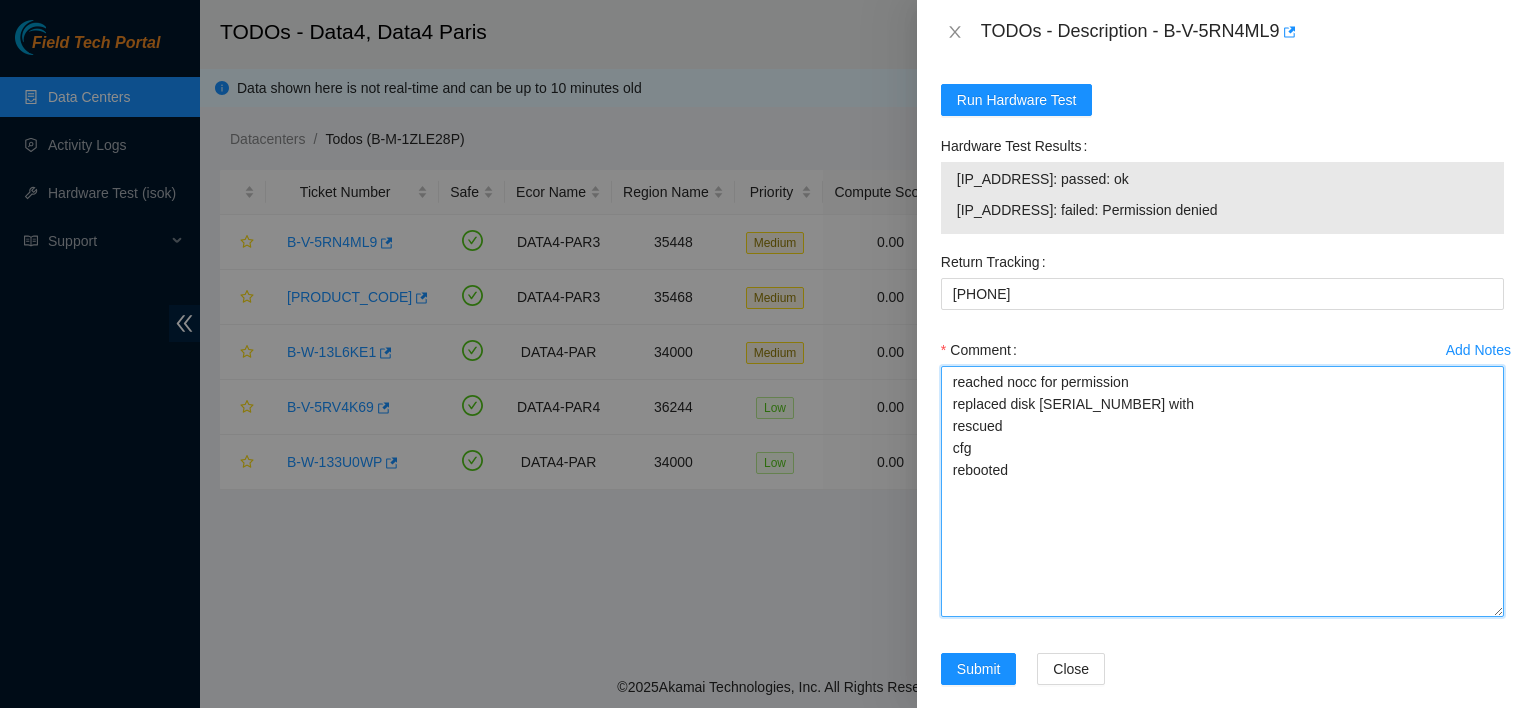 click on "reached nocc for permission
replaced disk [SERIAL_NUMBER] with
rescued
cfg
rebooted" at bounding box center [1222, 491] 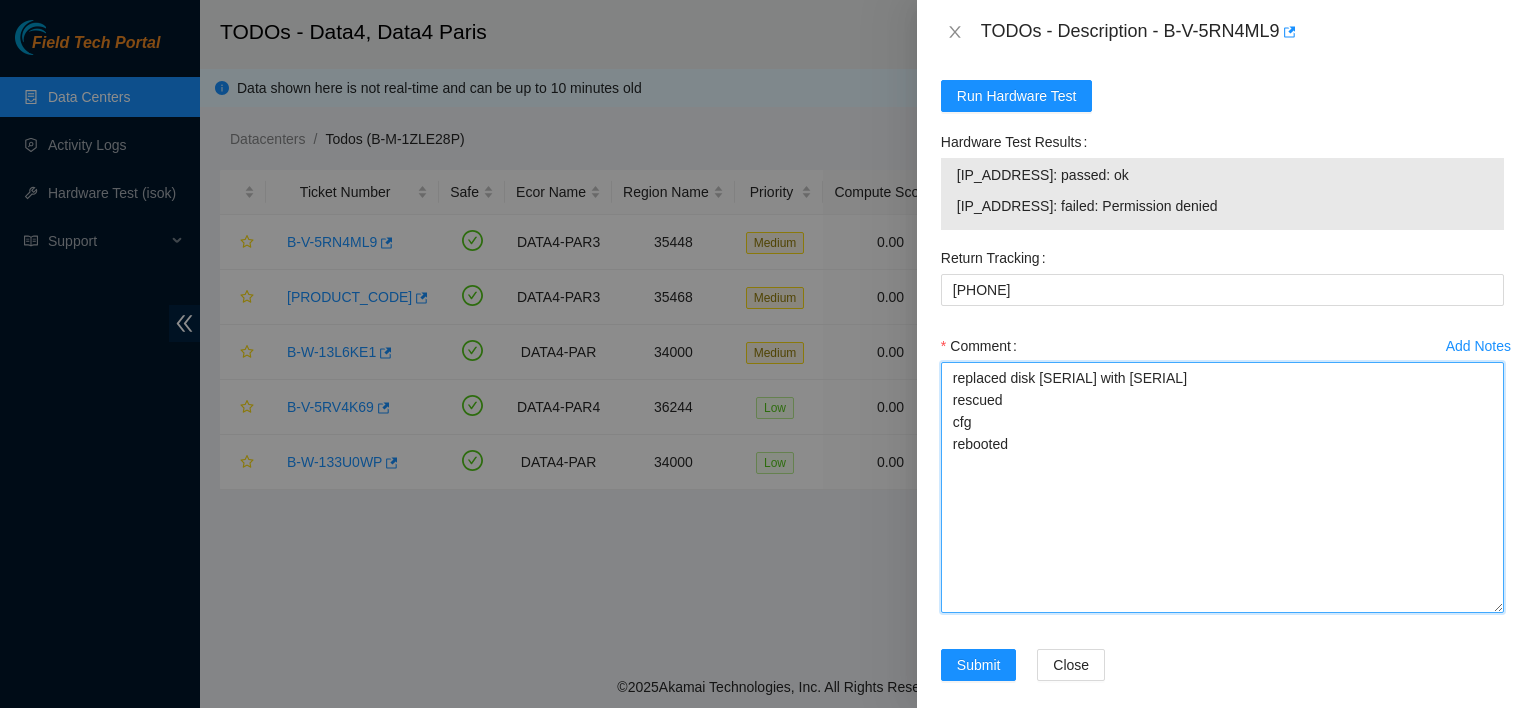 scroll, scrollTop: 1167, scrollLeft: 0, axis: vertical 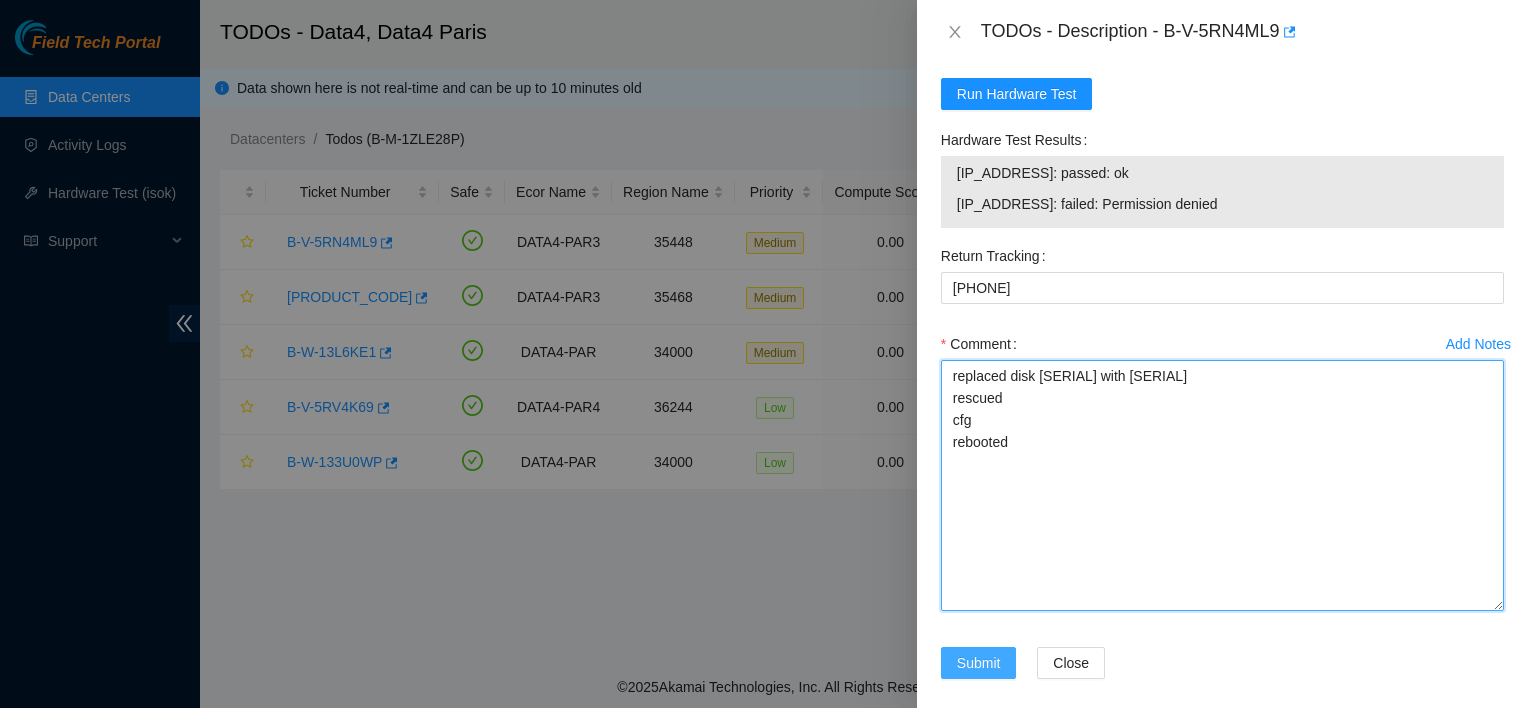type on "replaced disk [SERIAL] with [SERIAL]
rescued
cfg
rebooted" 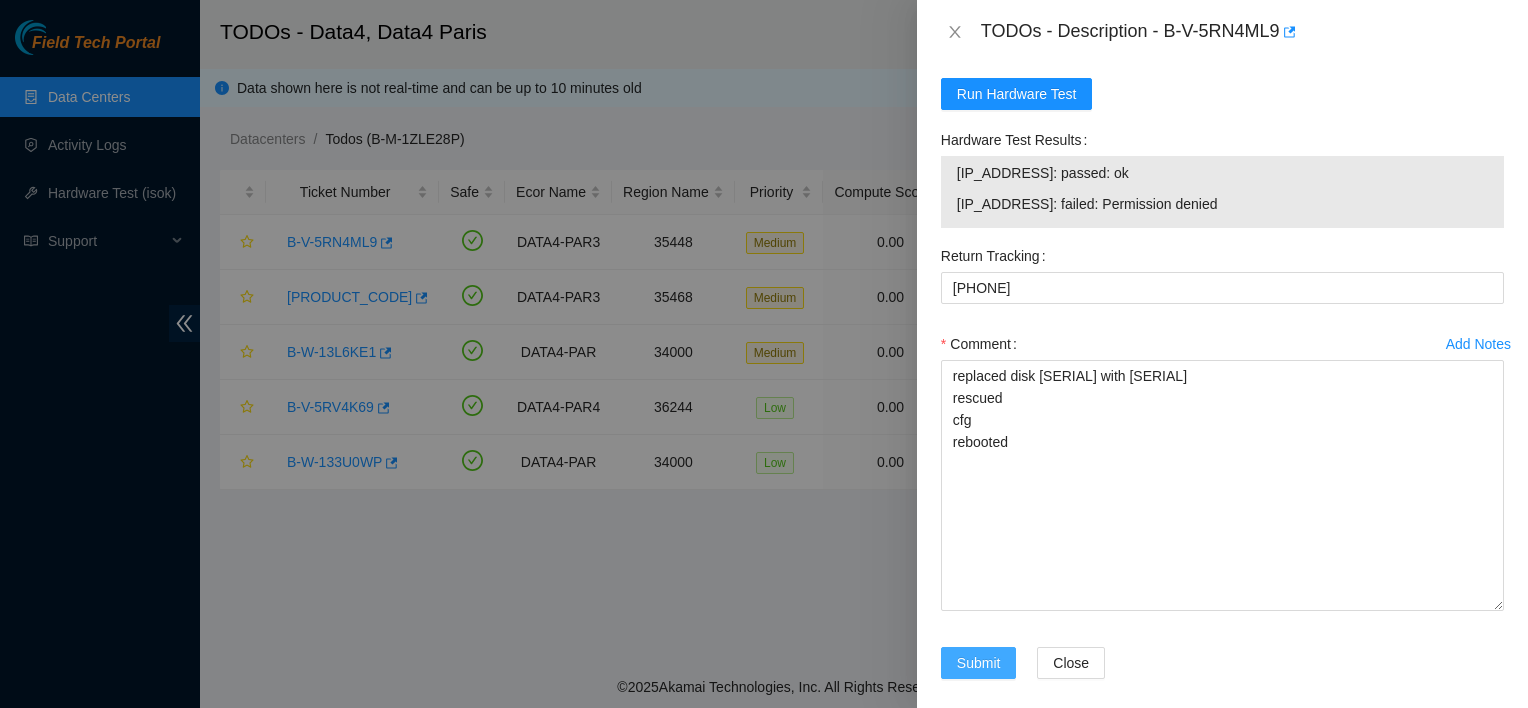 click on "Submit" at bounding box center (979, 663) 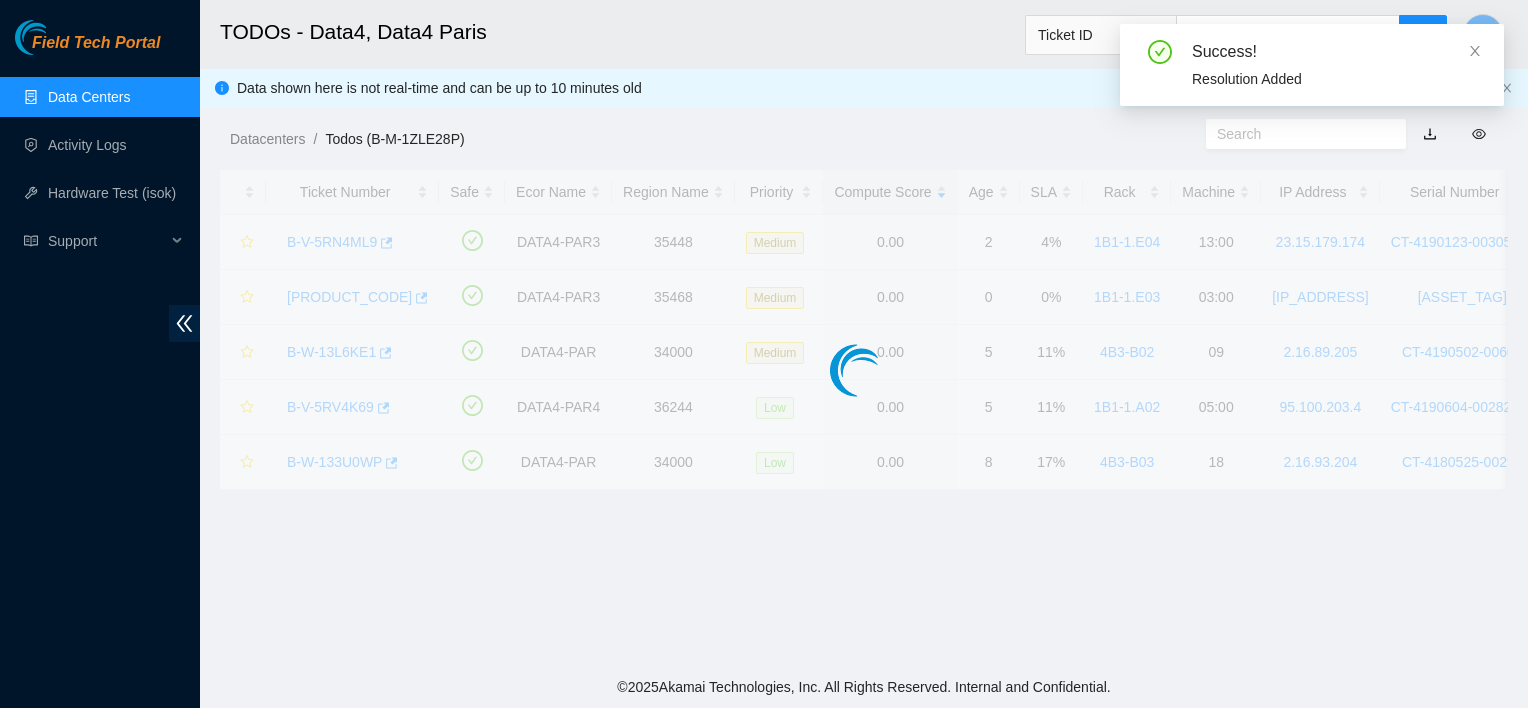 scroll, scrollTop: 610, scrollLeft: 0, axis: vertical 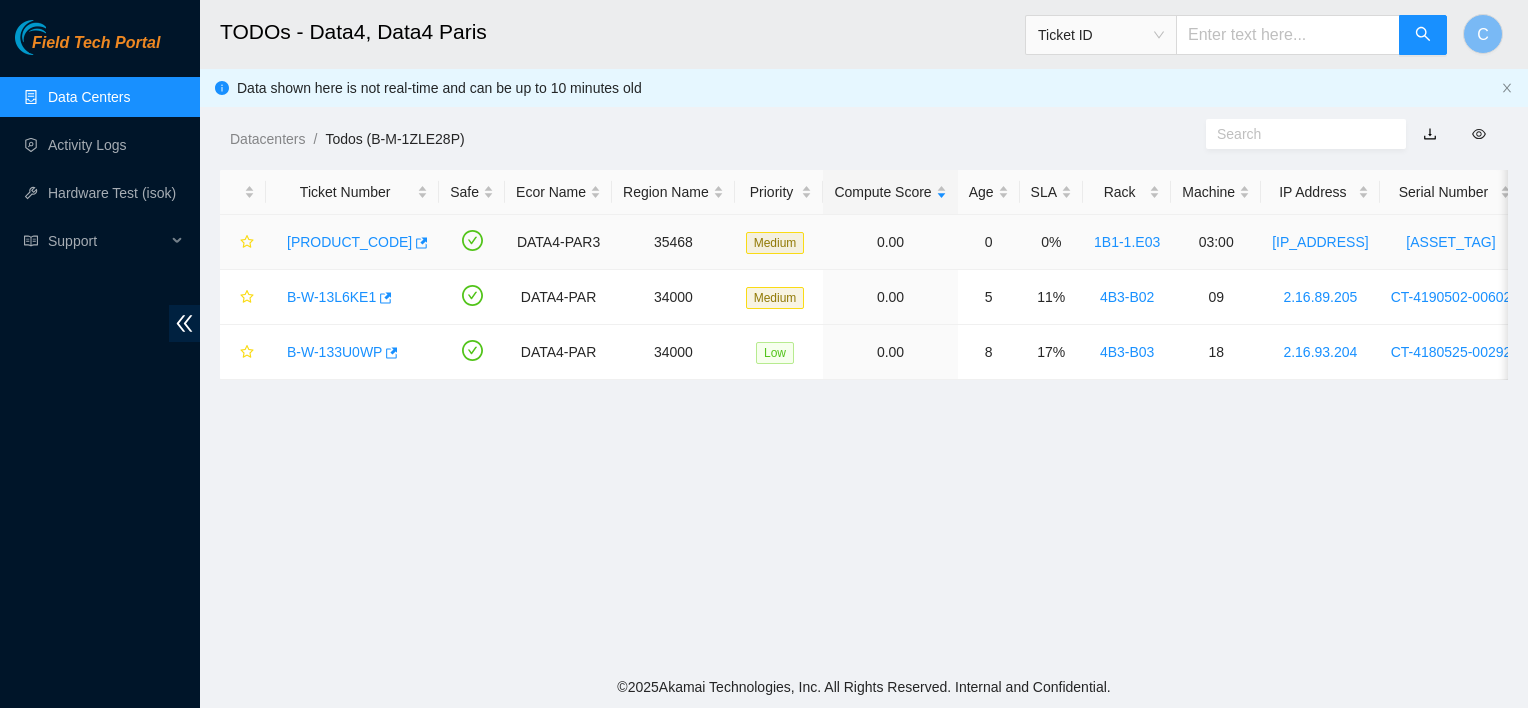 click on "[PRODUCT_CODE]" at bounding box center (349, 242) 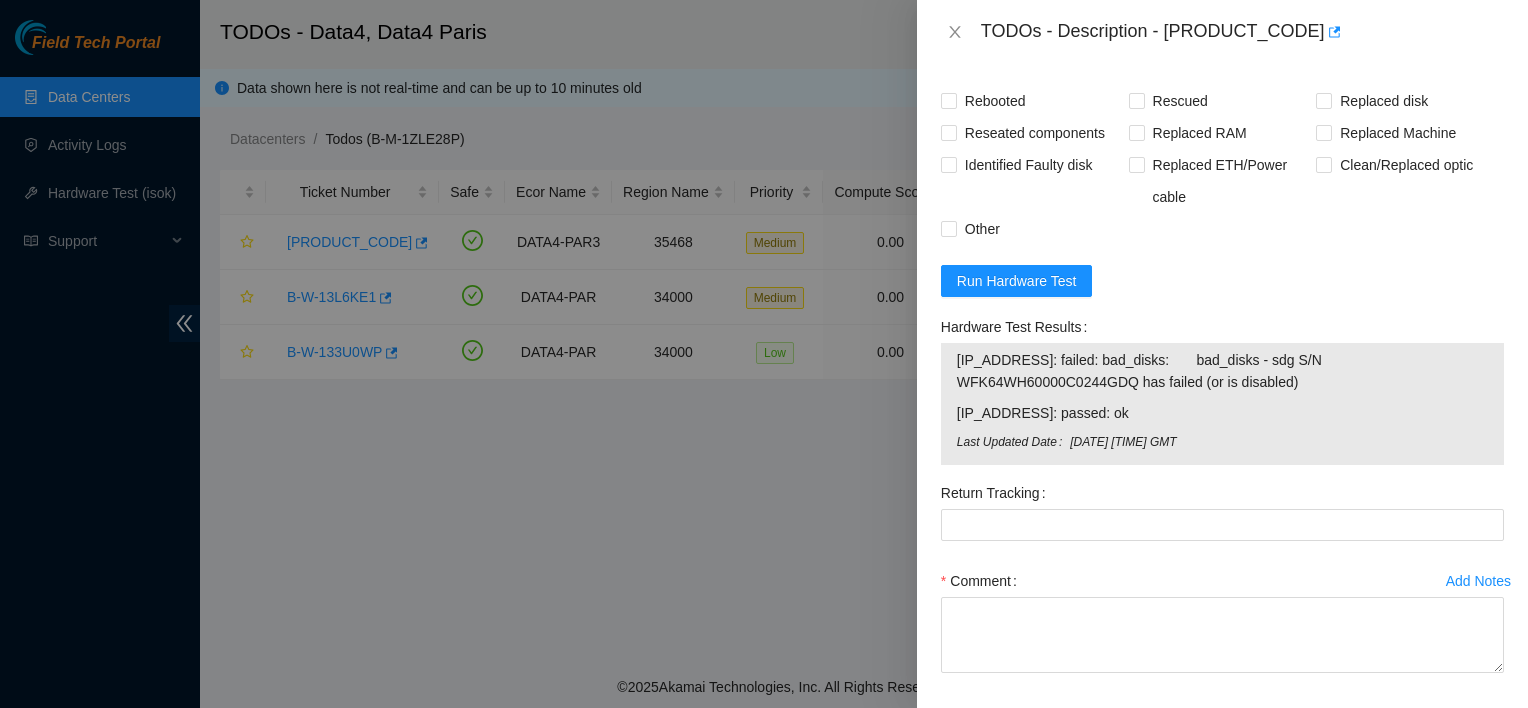 scroll, scrollTop: 1367, scrollLeft: 0, axis: vertical 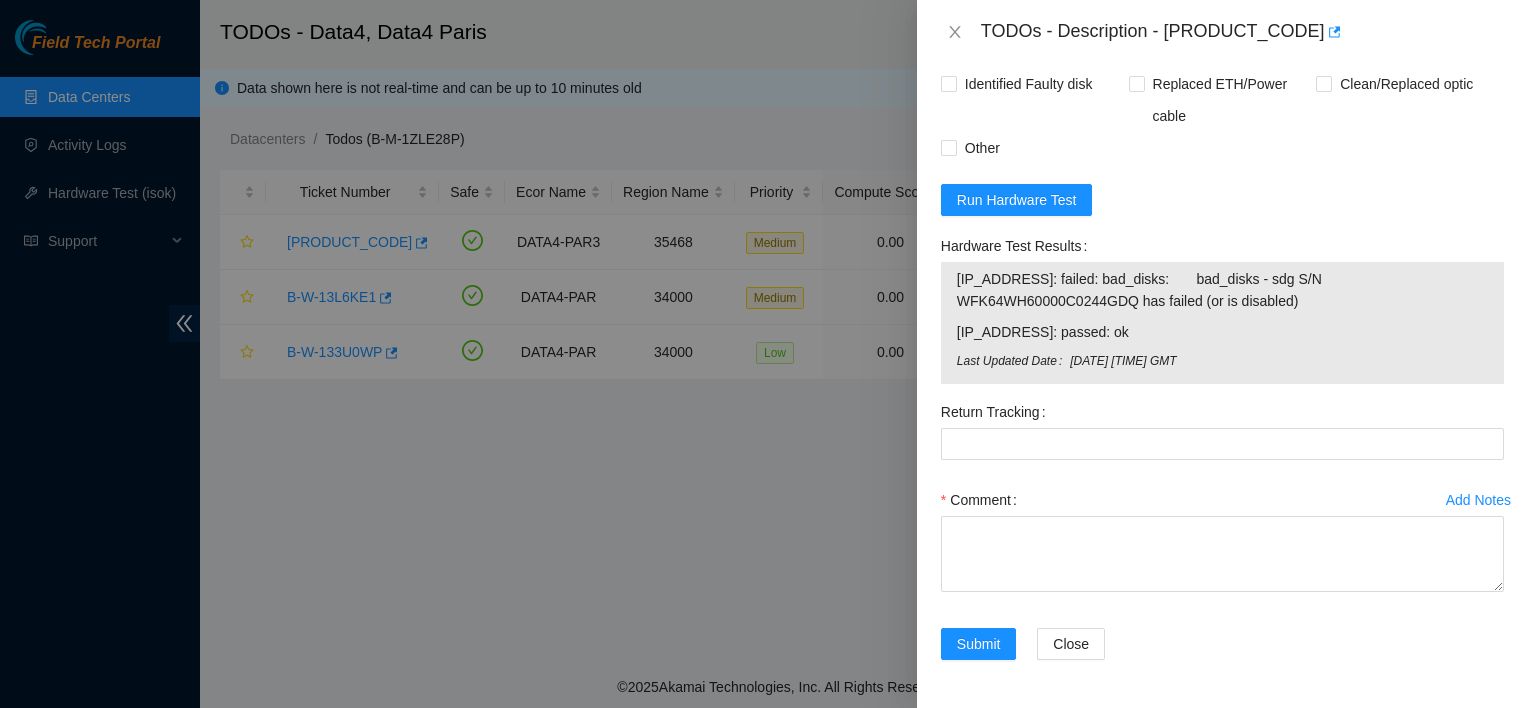 click at bounding box center [764, 354] 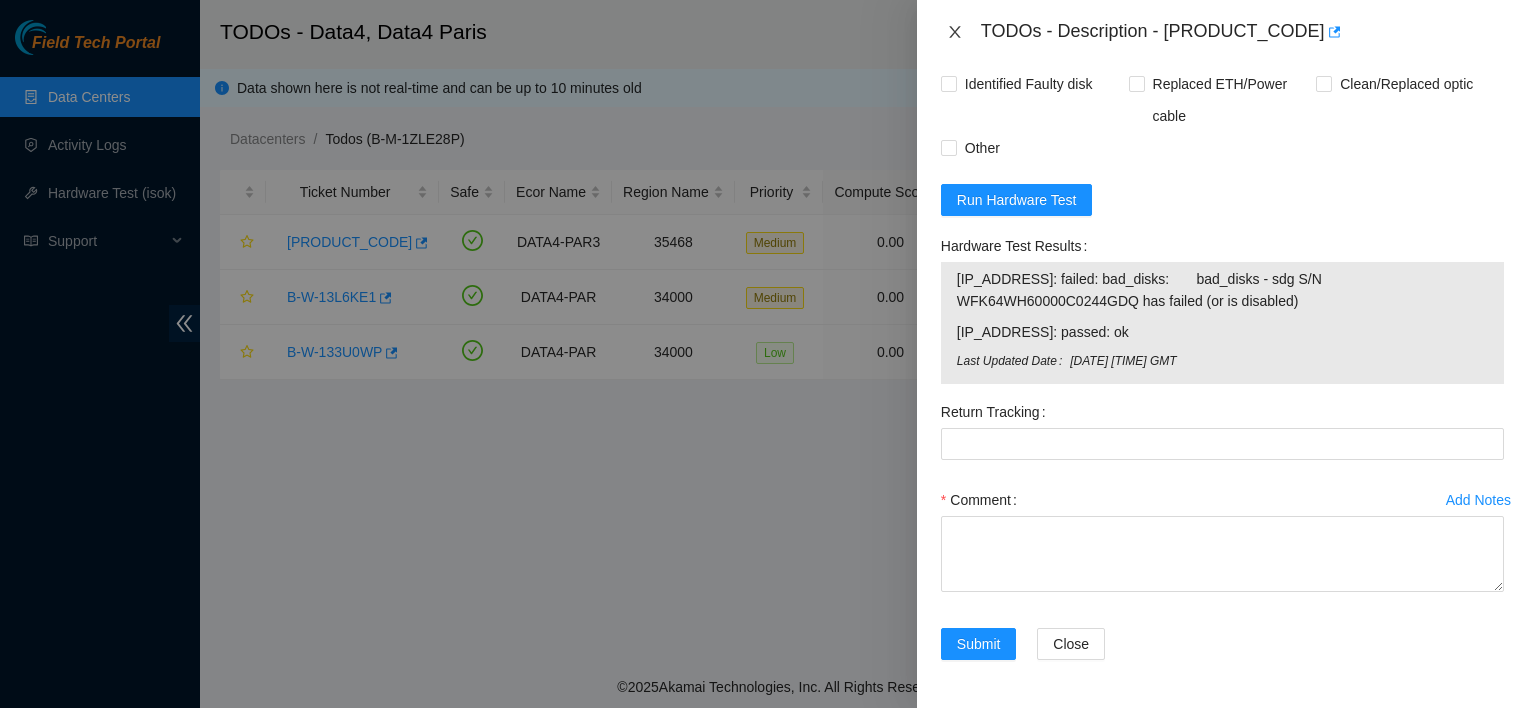 click 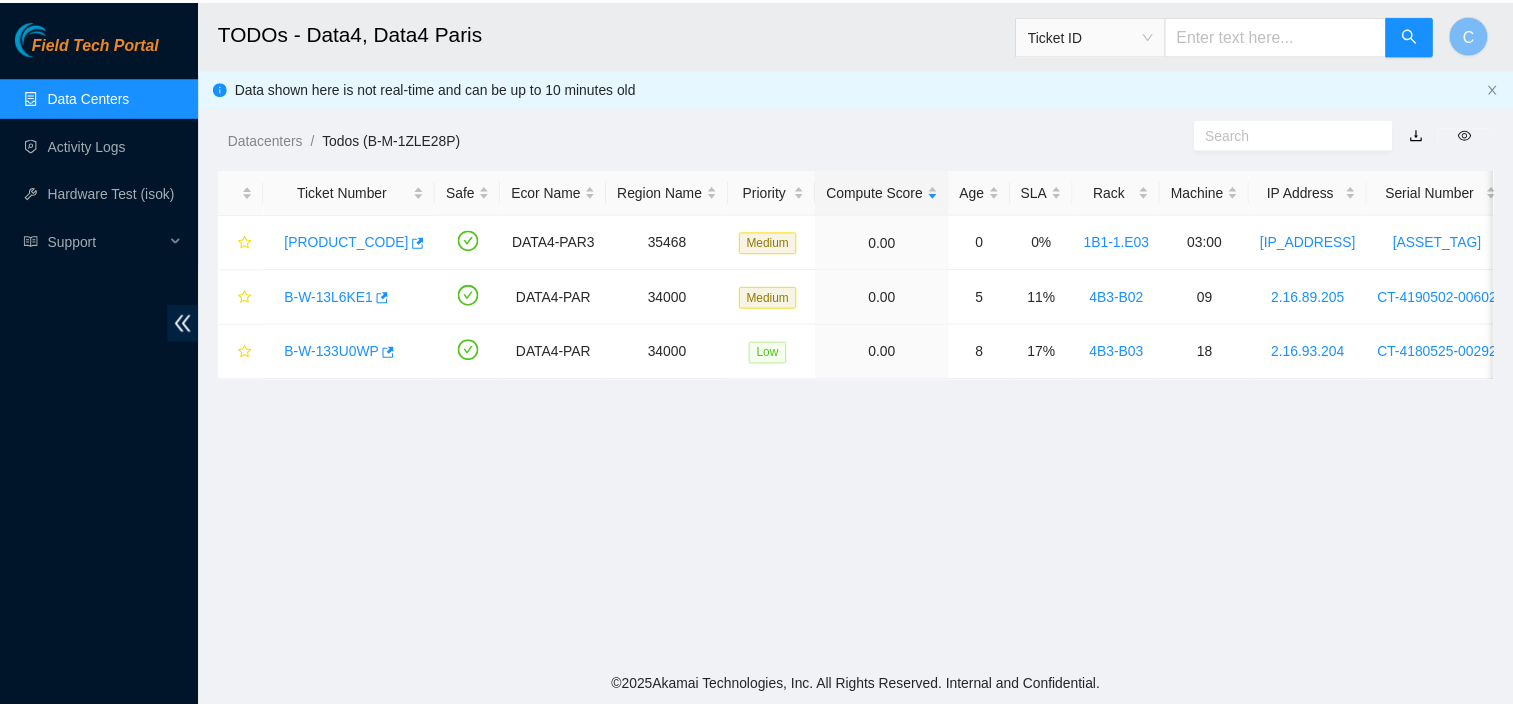 scroll, scrollTop: 610, scrollLeft: 0, axis: vertical 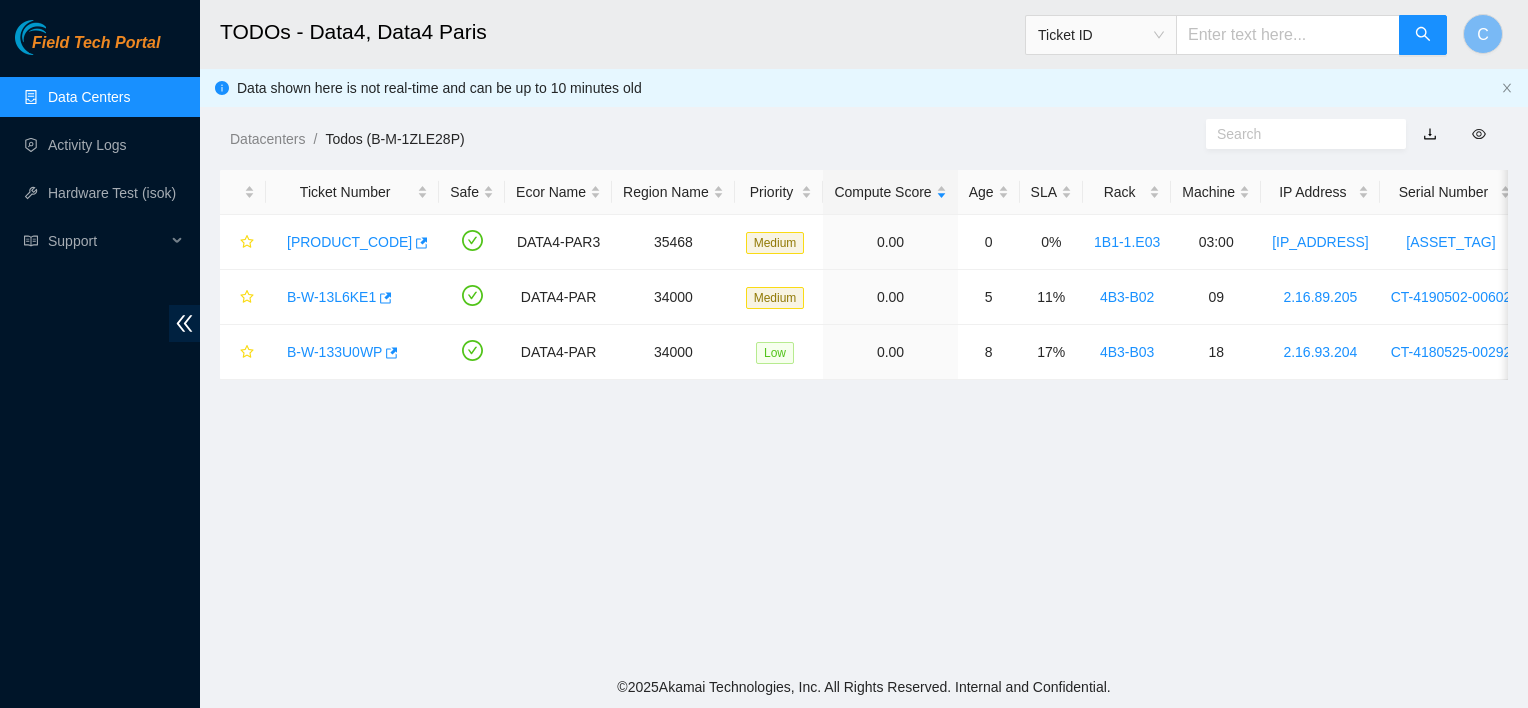 click on "Data Centers" at bounding box center (89, 97) 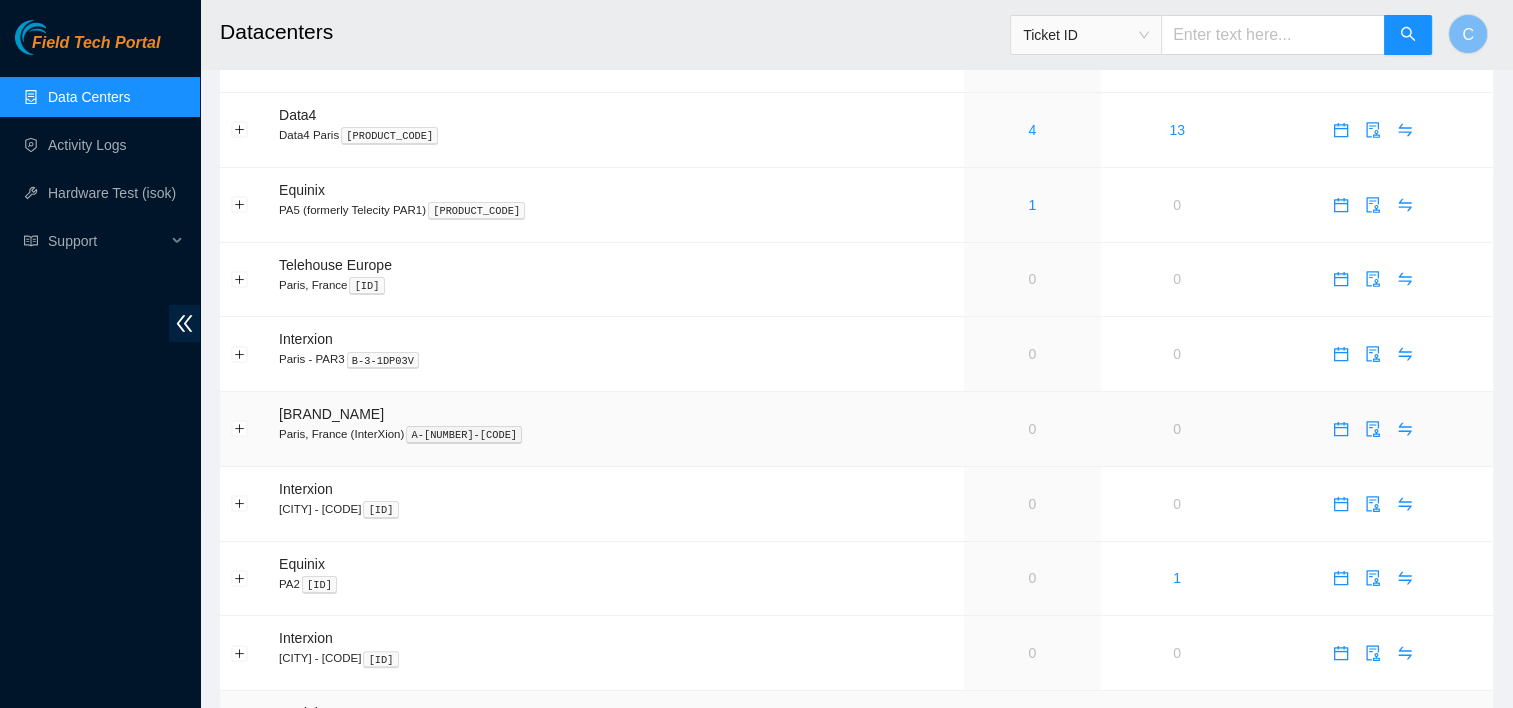 scroll, scrollTop: 340, scrollLeft: 0, axis: vertical 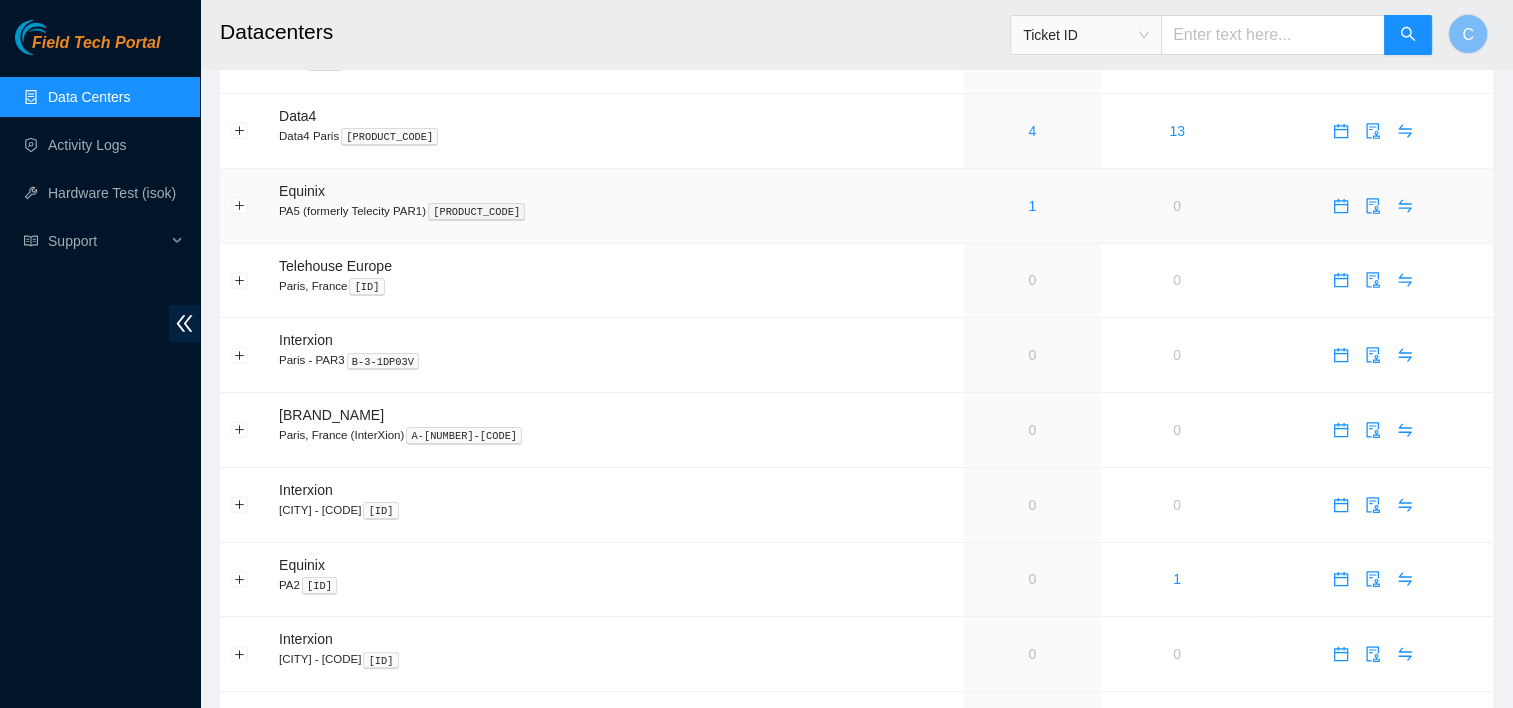 click on "1" at bounding box center [1032, 206] 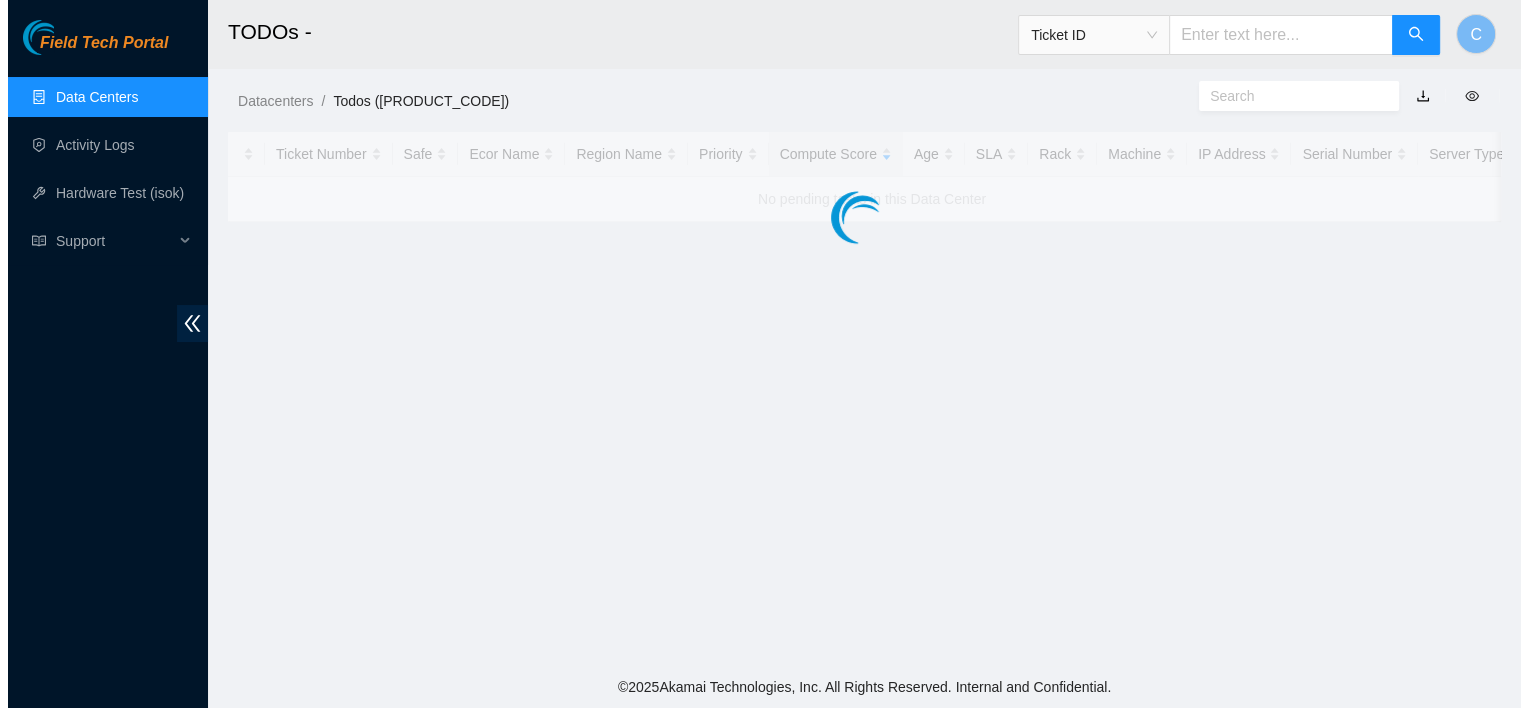 scroll, scrollTop: 0, scrollLeft: 0, axis: both 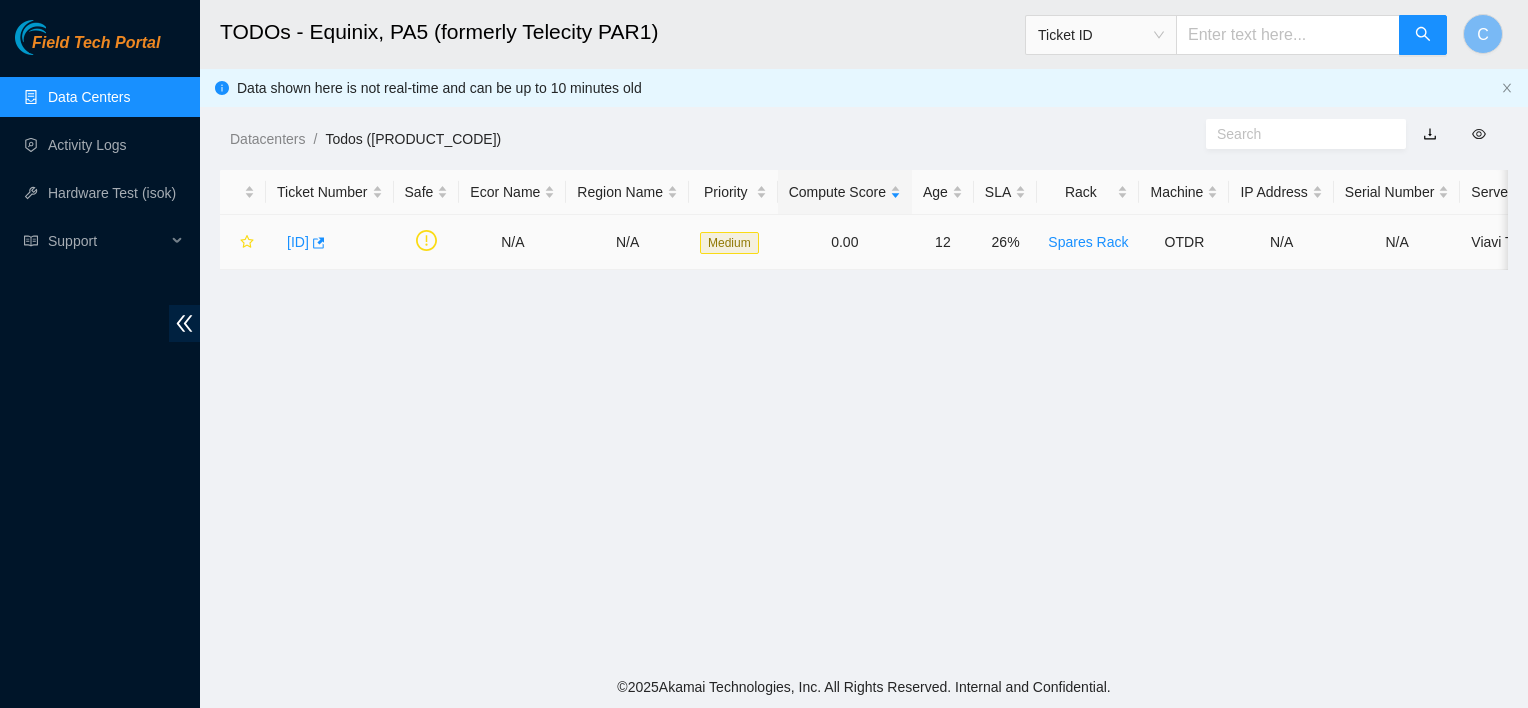 click on "[ID]" at bounding box center (298, 242) 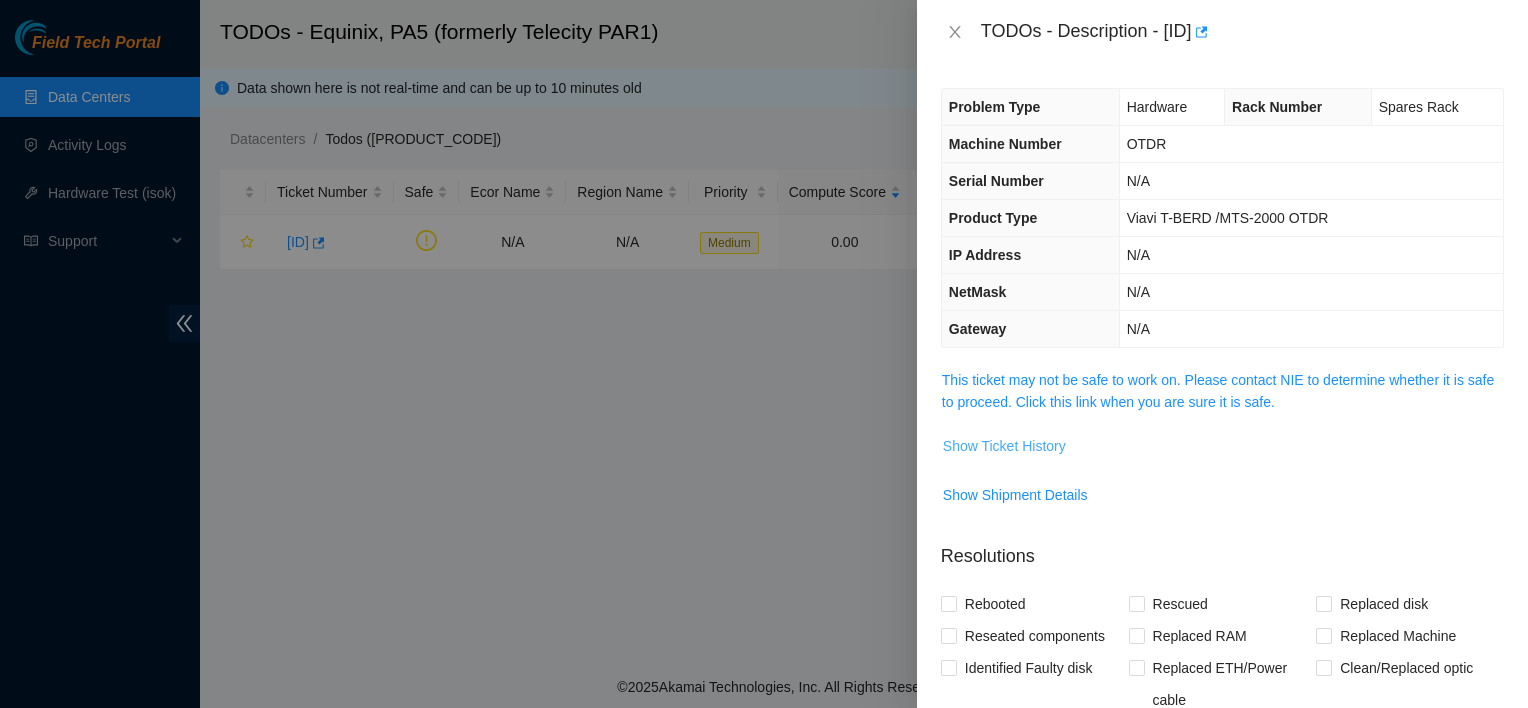 click on "Show Ticket History" at bounding box center [1004, 446] 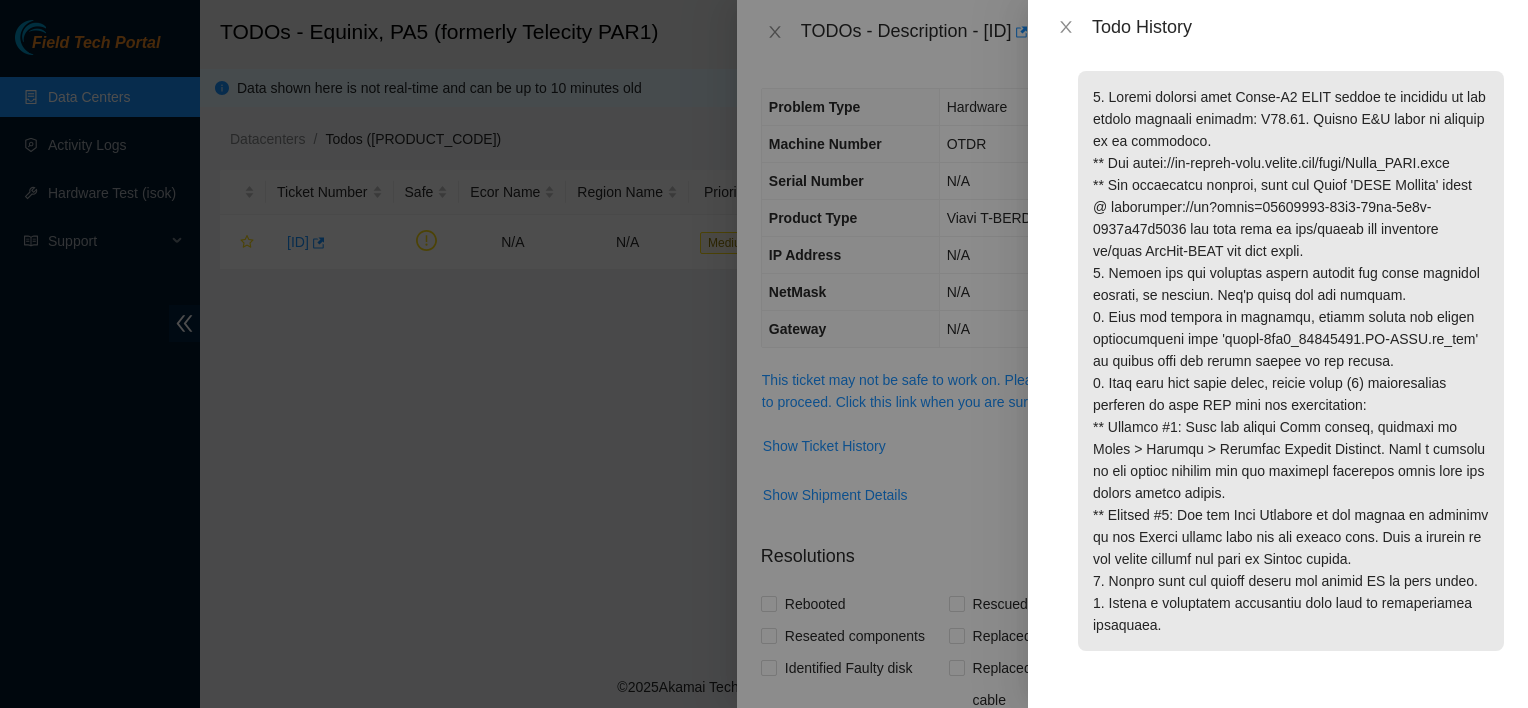 scroll, scrollTop: 0, scrollLeft: 0, axis: both 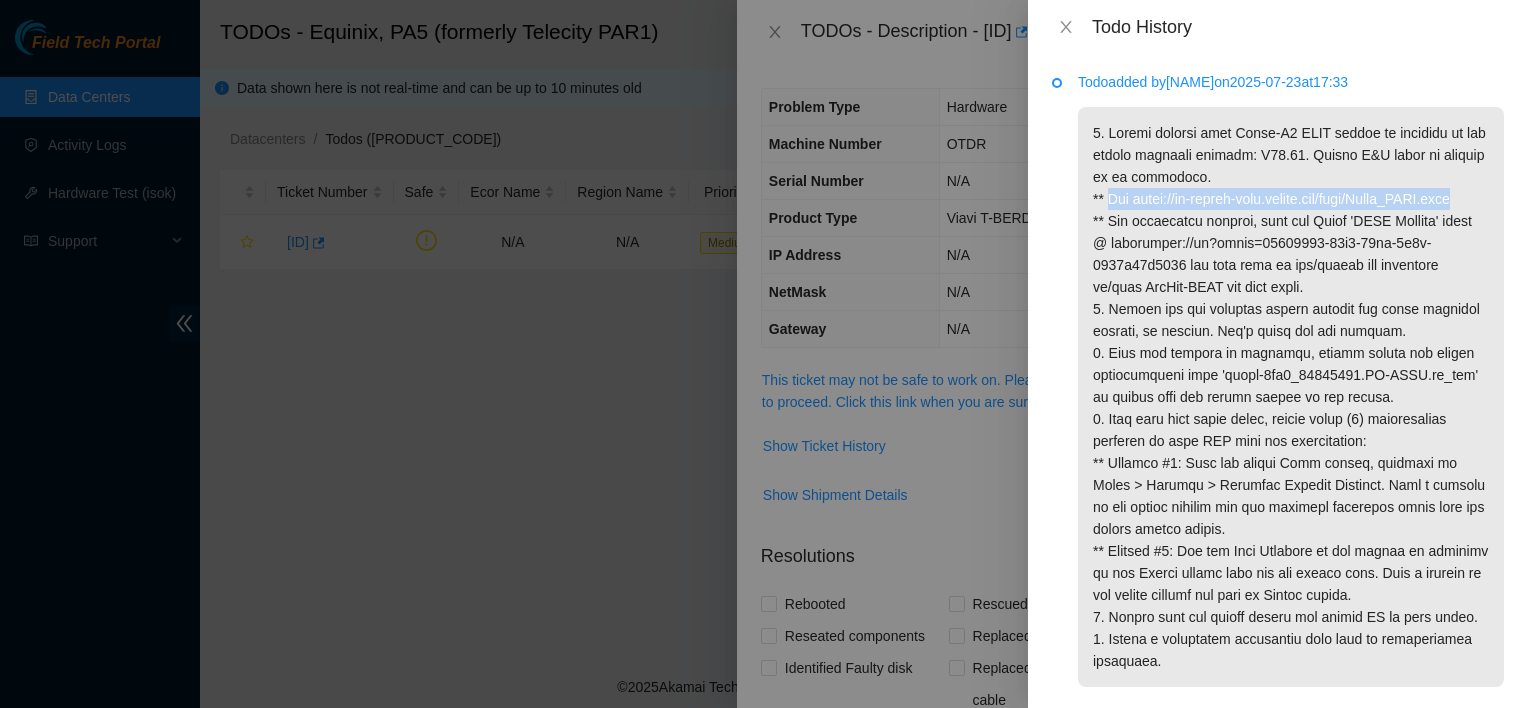 drag, startPoint x: 1108, startPoint y: 193, endPoint x: 1357, endPoint y: 216, distance: 250.06 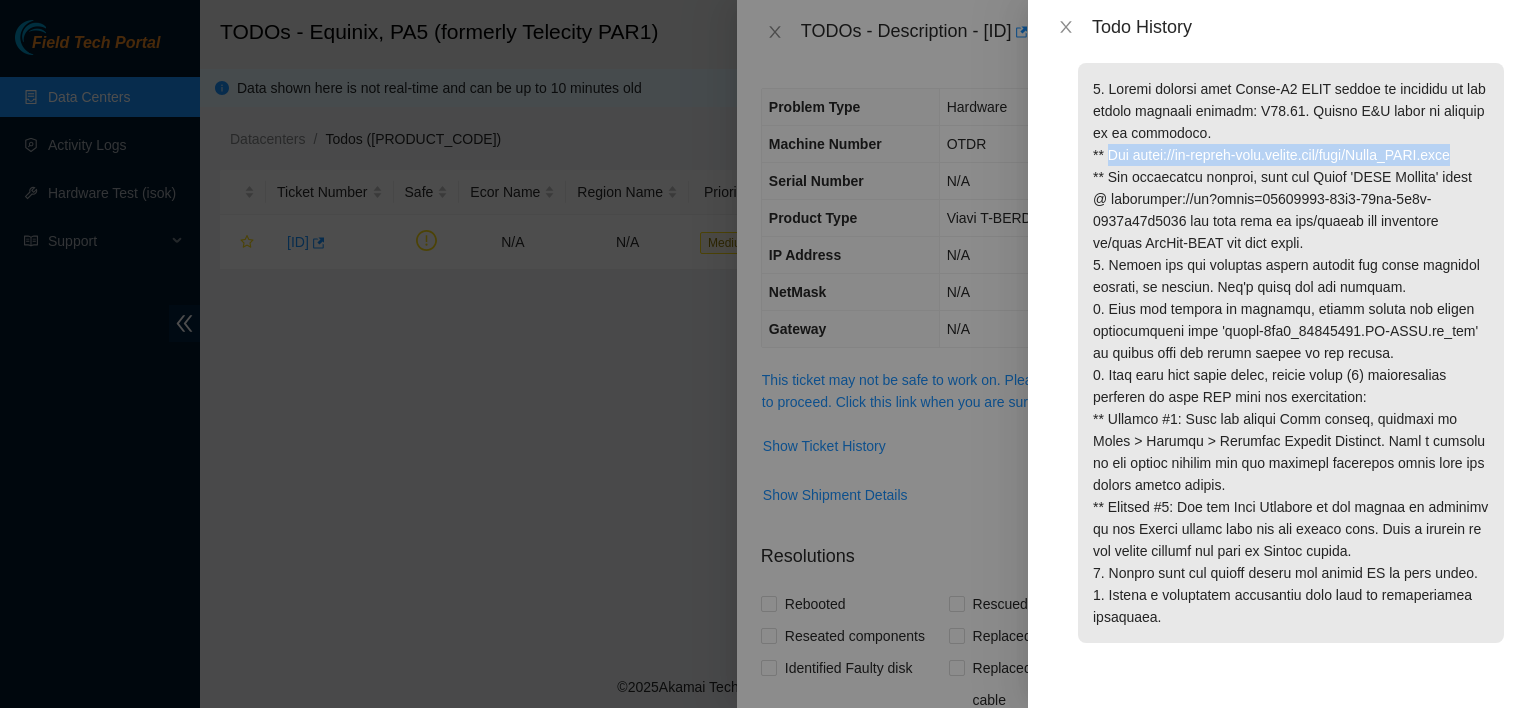scroll, scrollTop: 0, scrollLeft: 0, axis: both 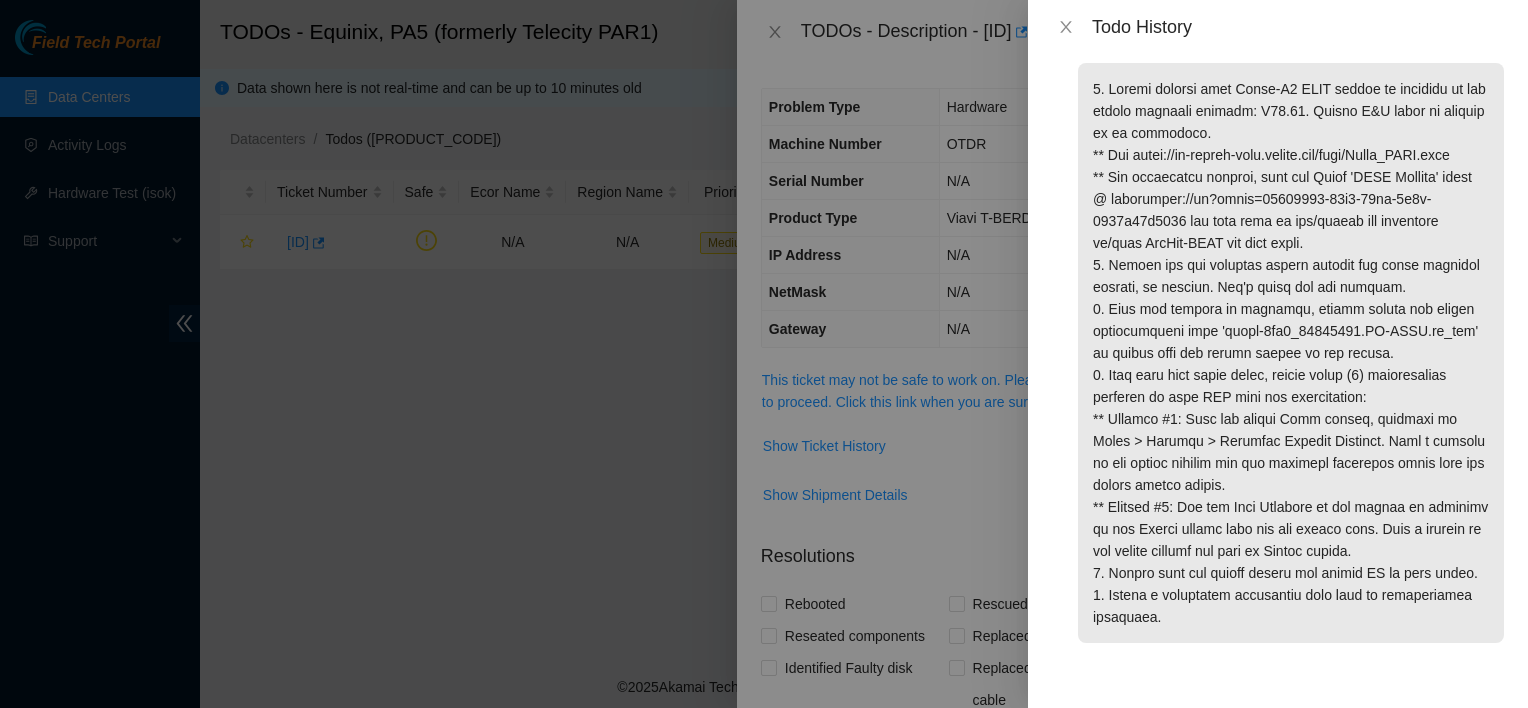 click at bounding box center (1291, 353) 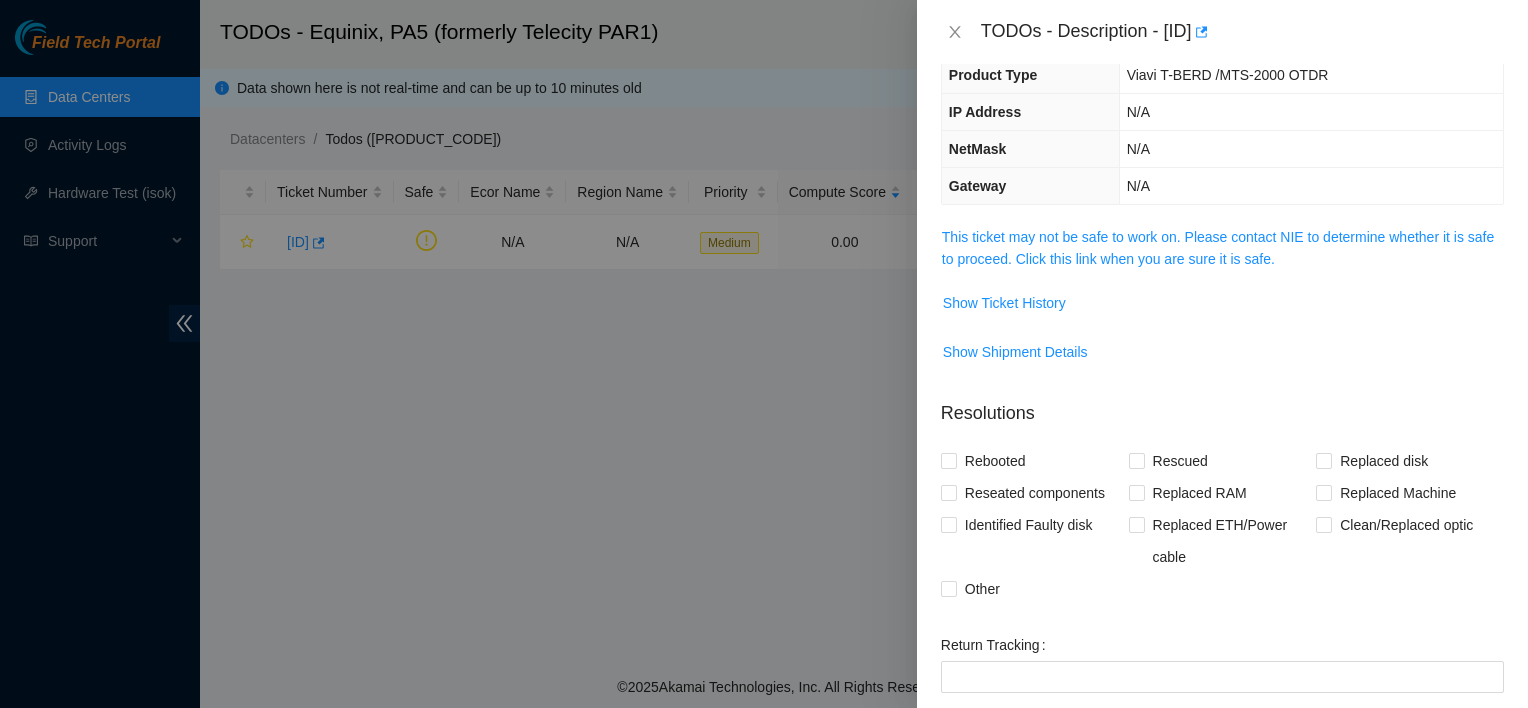 scroll, scrollTop: 152, scrollLeft: 0, axis: vertical 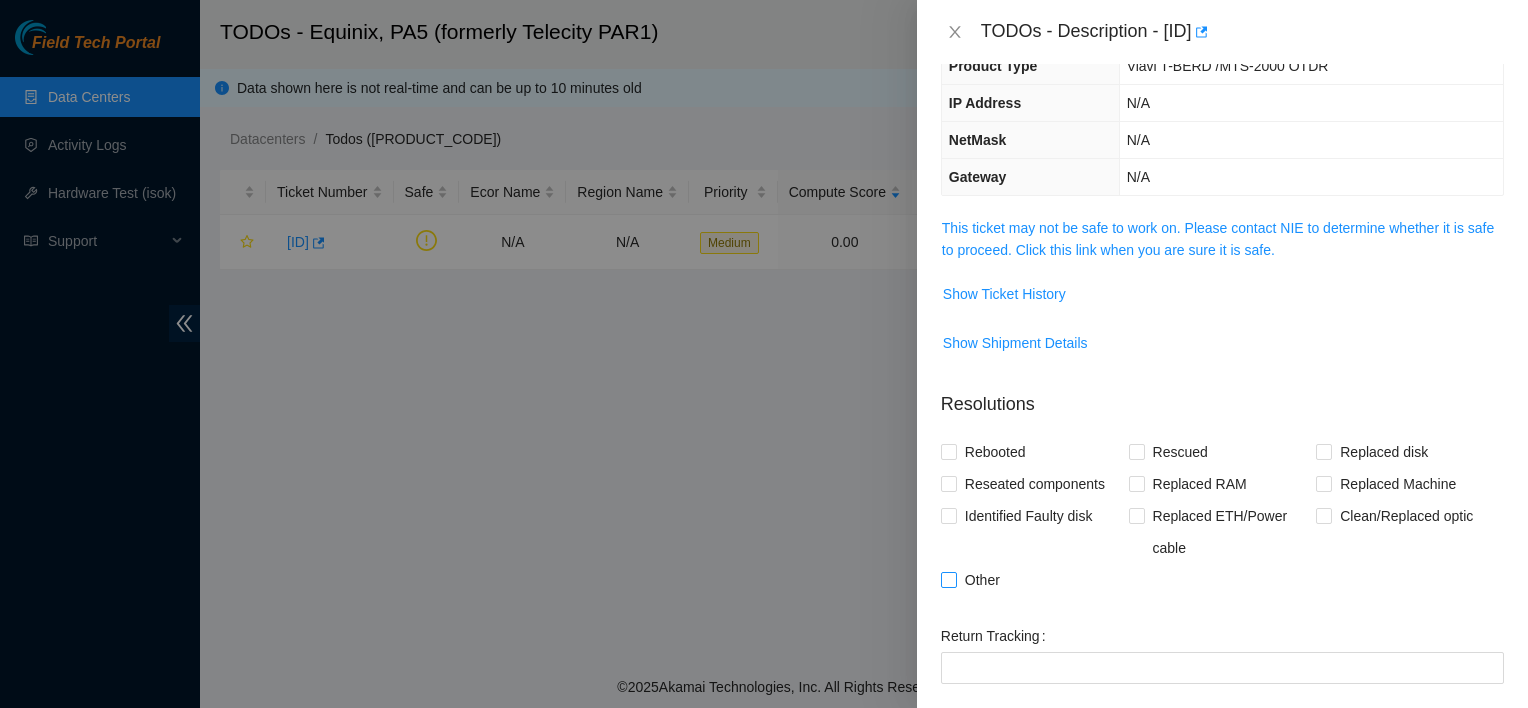 click on "Other" at bounding box center [982, 580] 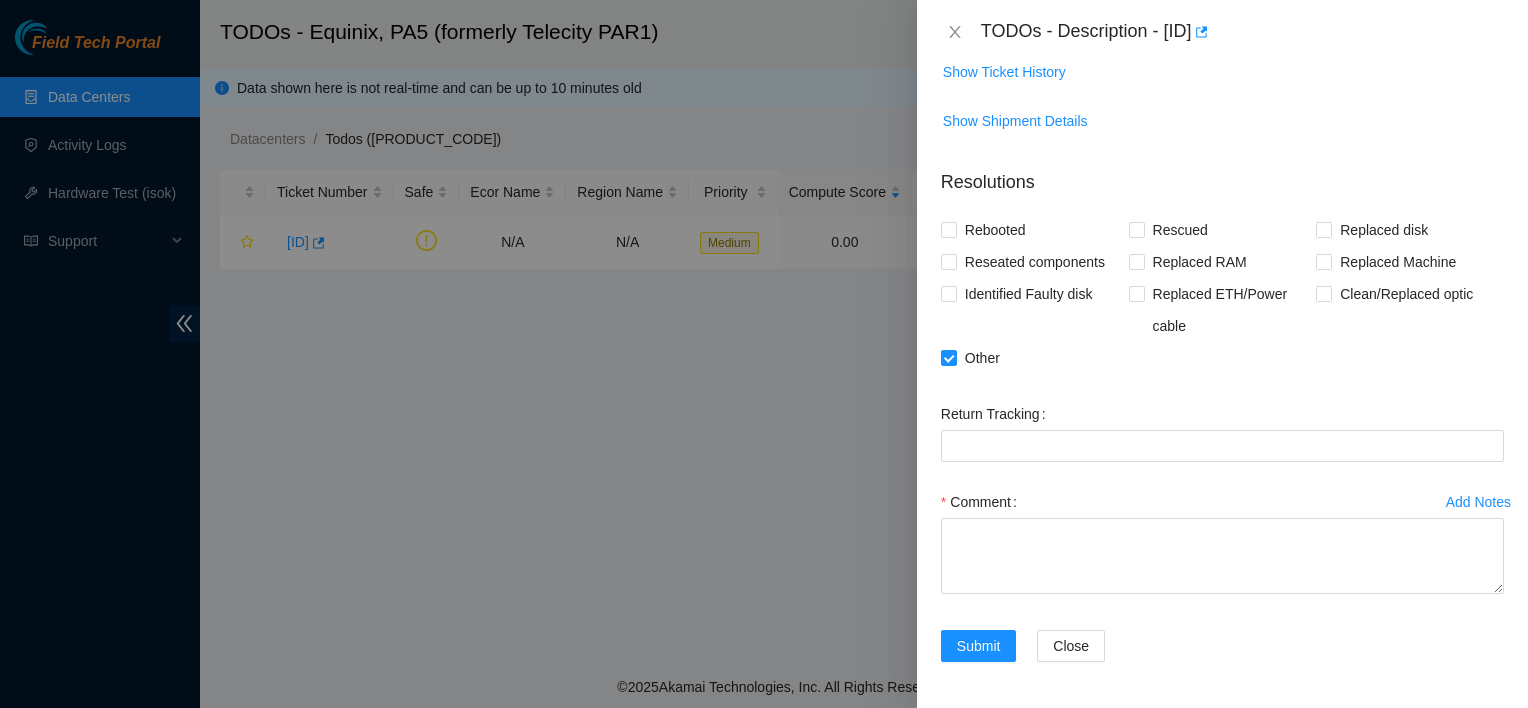 scroll, scrollTop: 373, scrollLeft: 0, axis: vertical 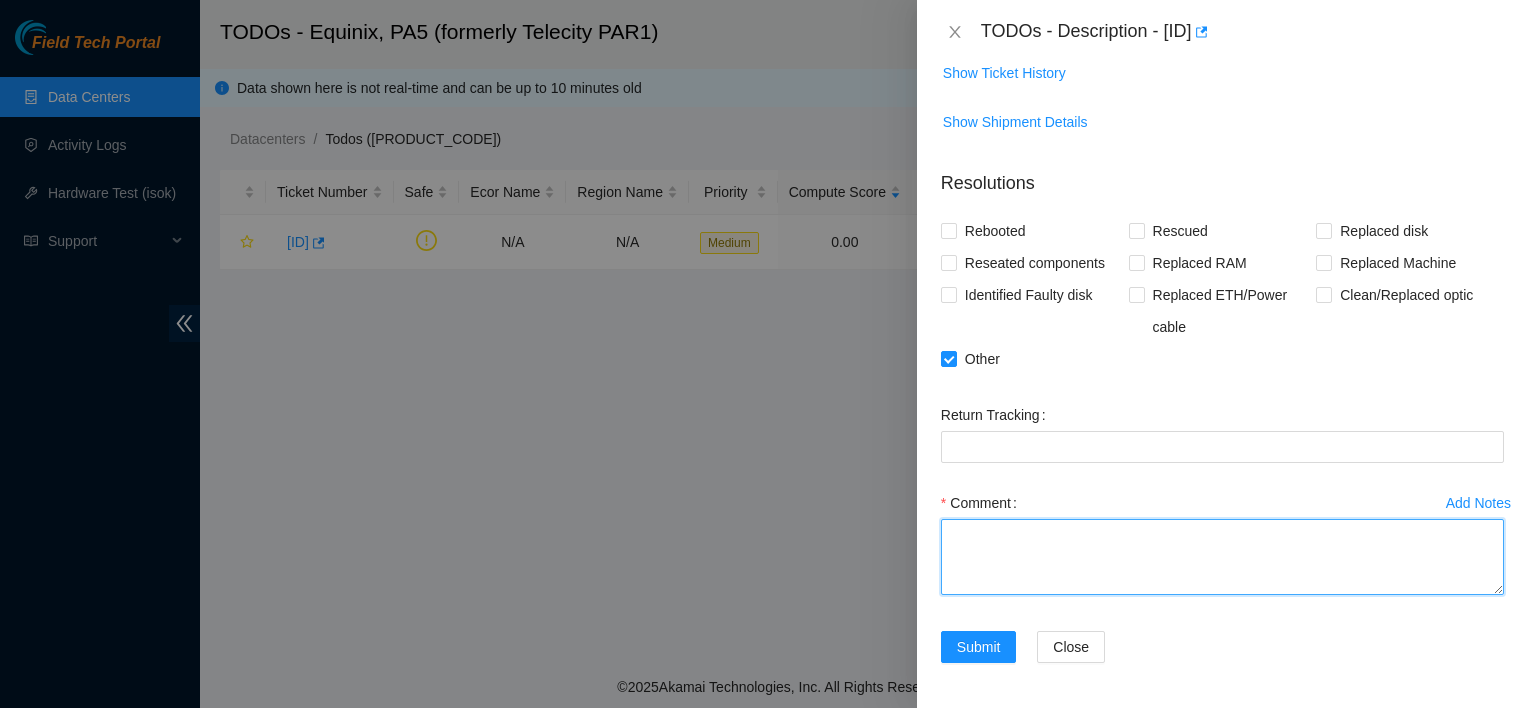 click on "Comment" at bounding box center [1222, 557] 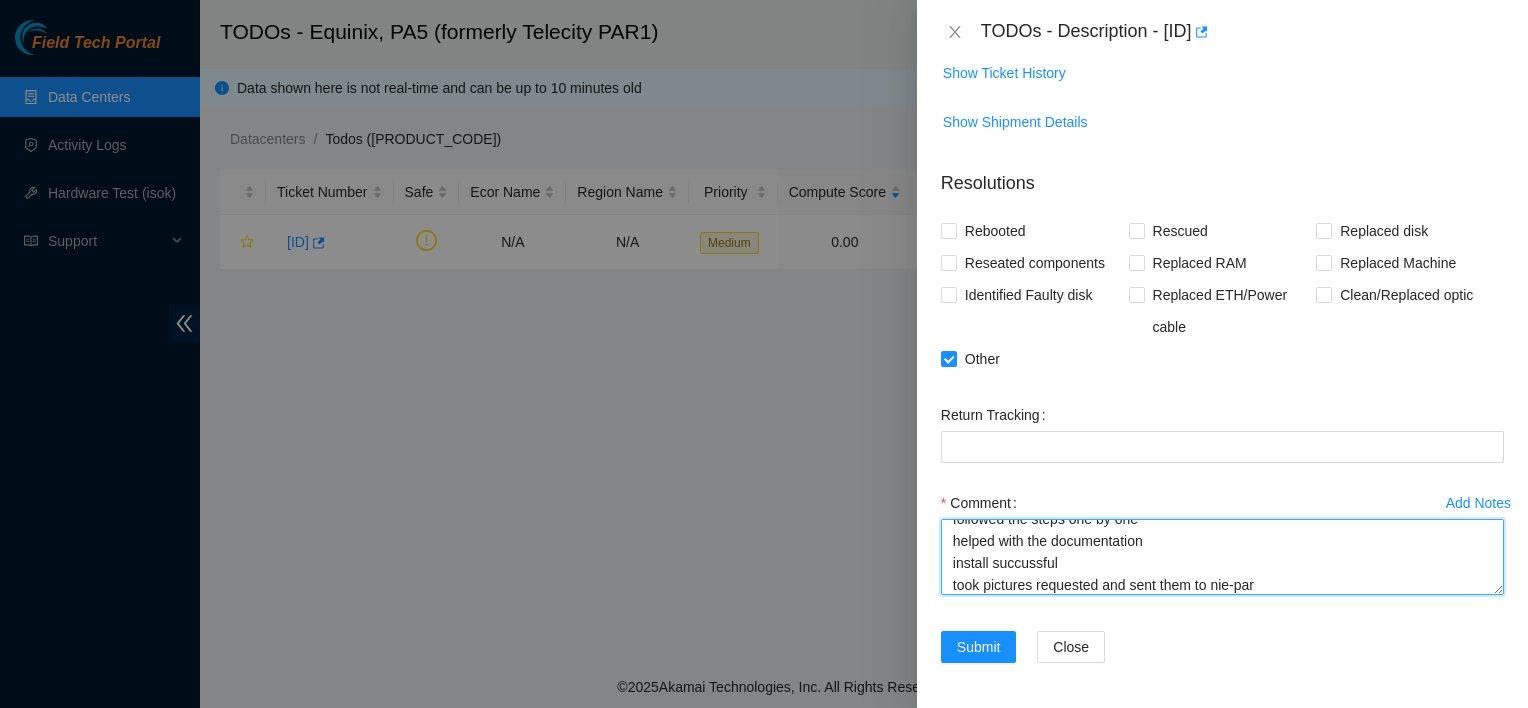 scroll, scrollTop: 60, scrollLeft: 0, axis: vertical 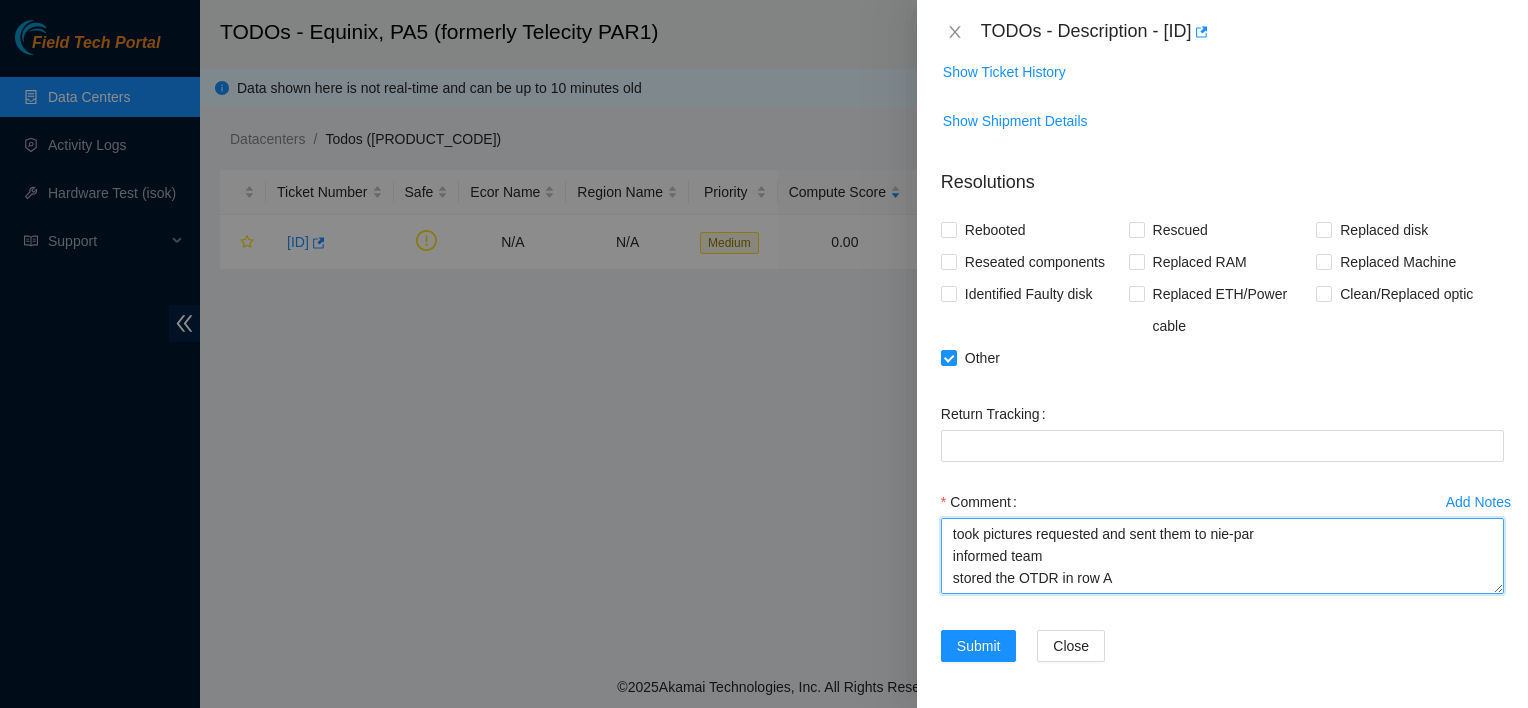 type on "located the OTDR at DATA4
followed the steps one by one
helped with the documentation
install succussful
took pictures requested and sent them to nie-par
informed team
stored the OTDR in row A" 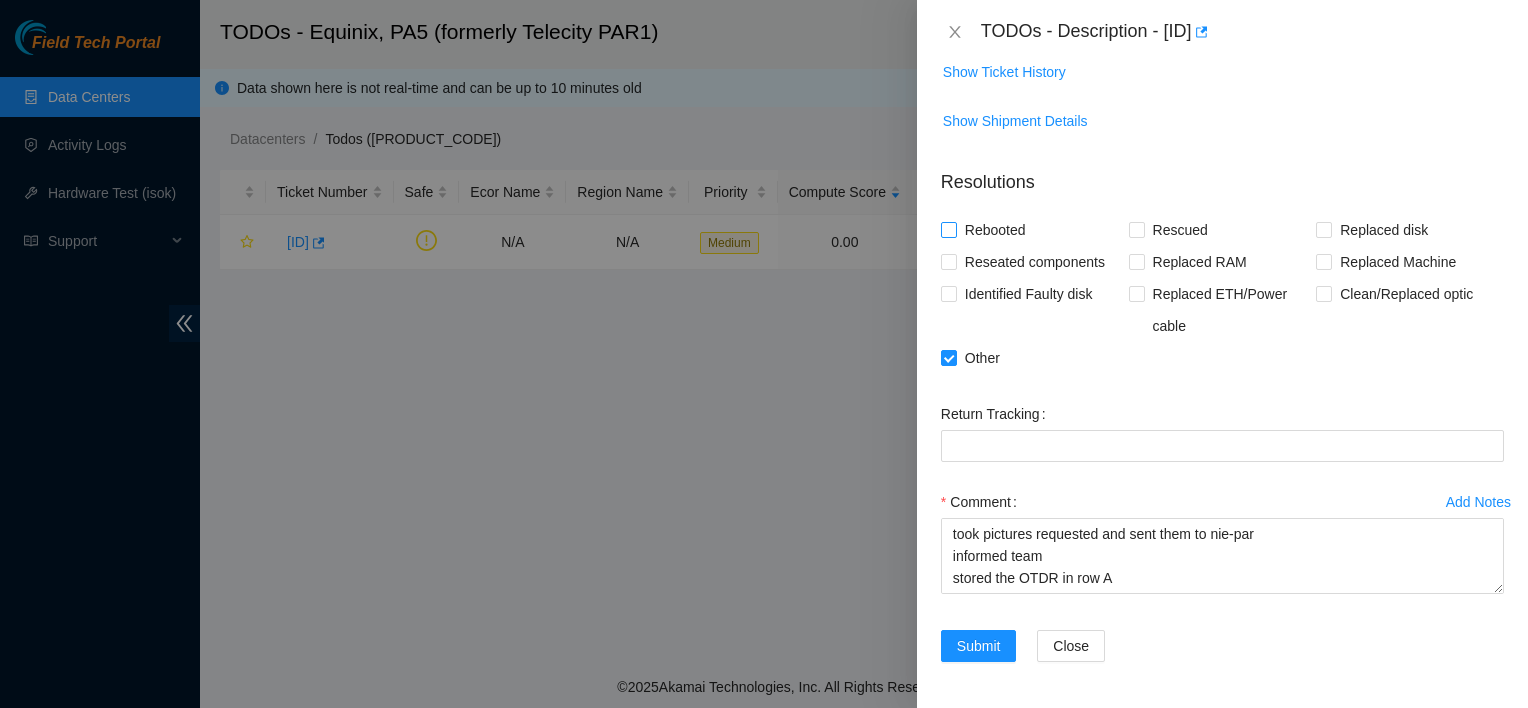 click on "Rebooted" at bounding box center (995, 230) 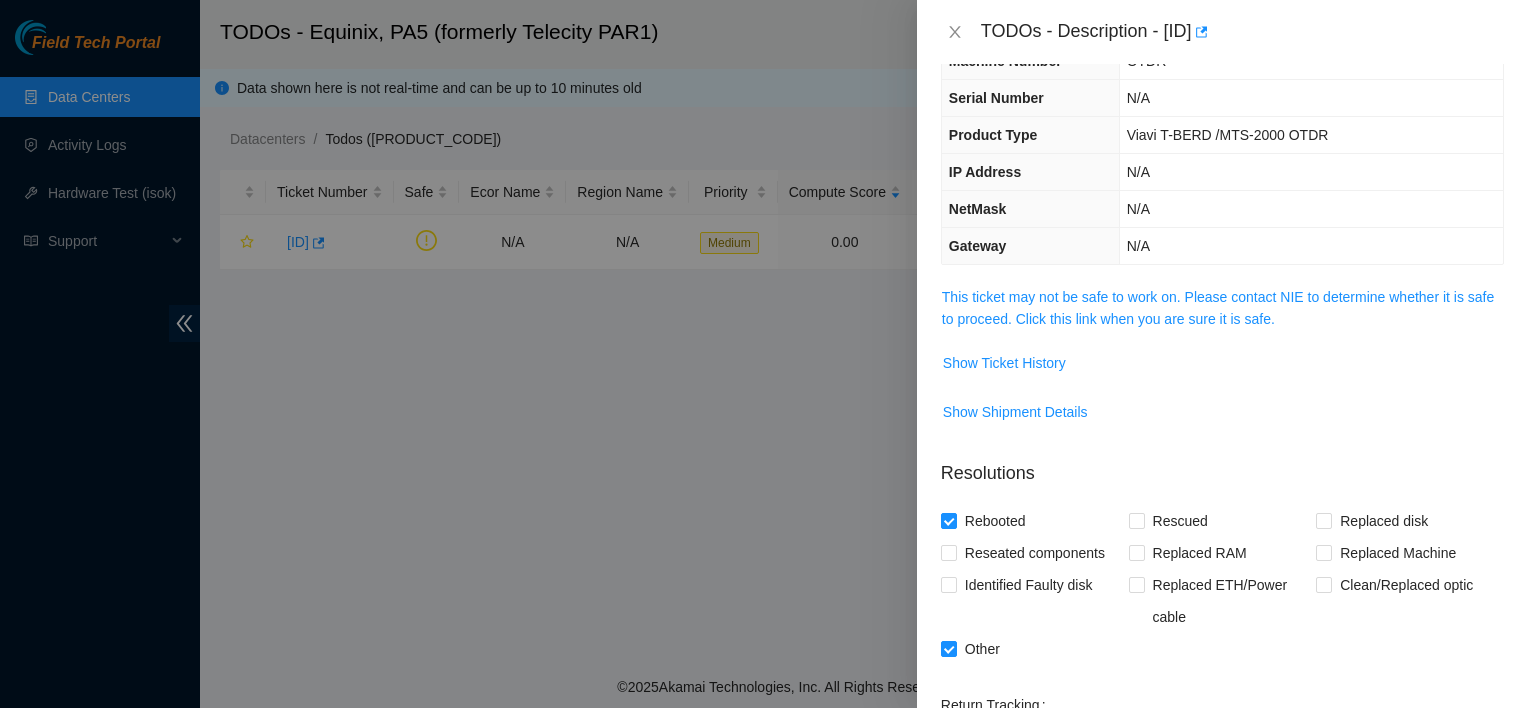 scroll, scrollTop: 82, scrollLeft: 0, axis: vertical 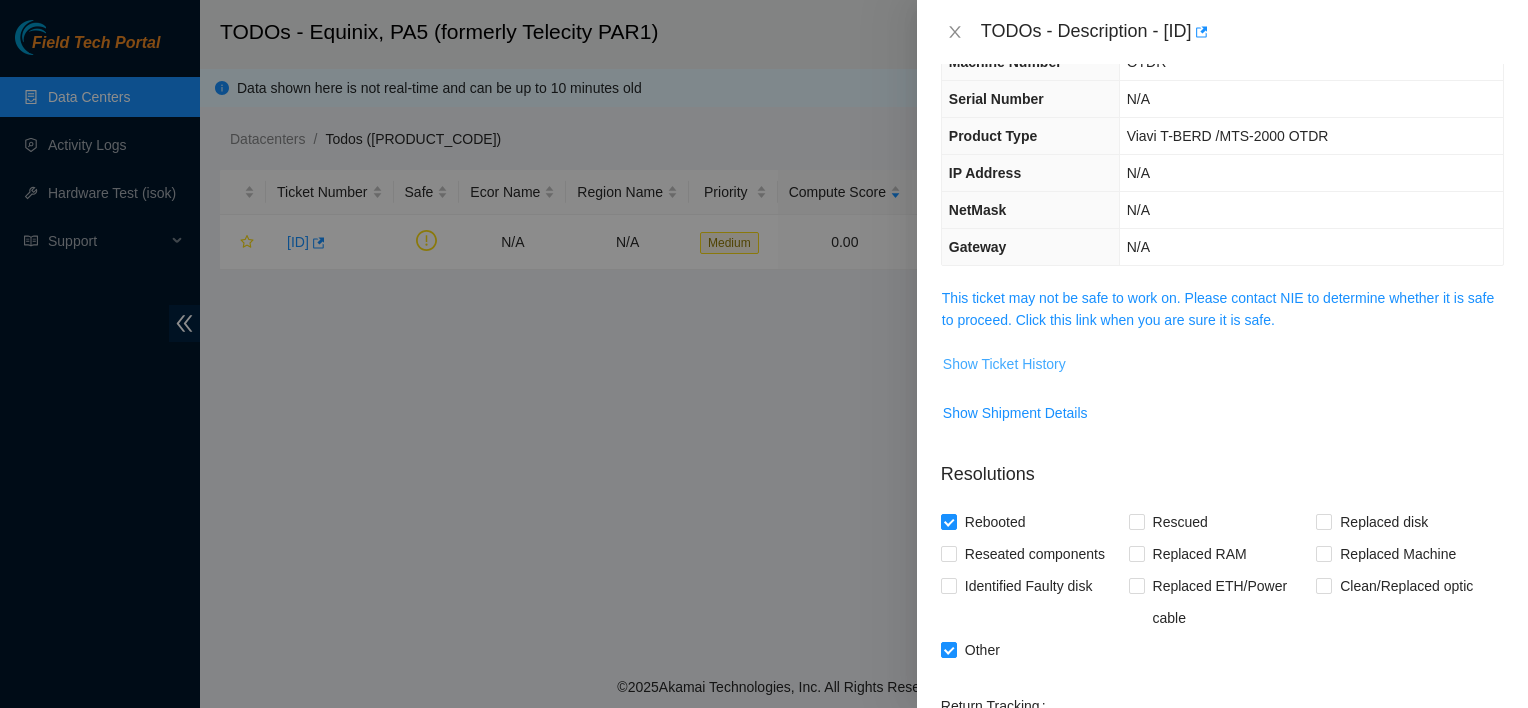 click on "Show Ticket History" at bounding box center (1004, 364) 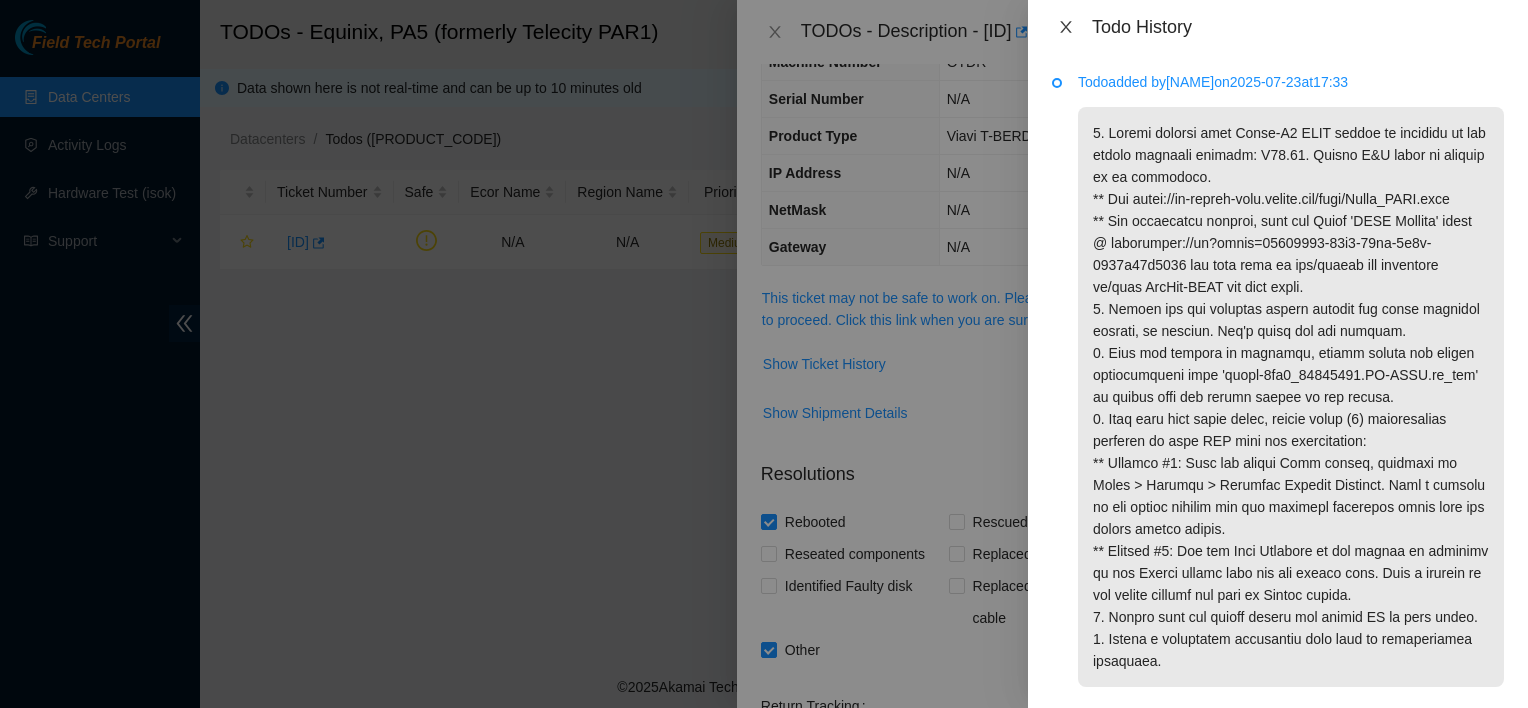 click 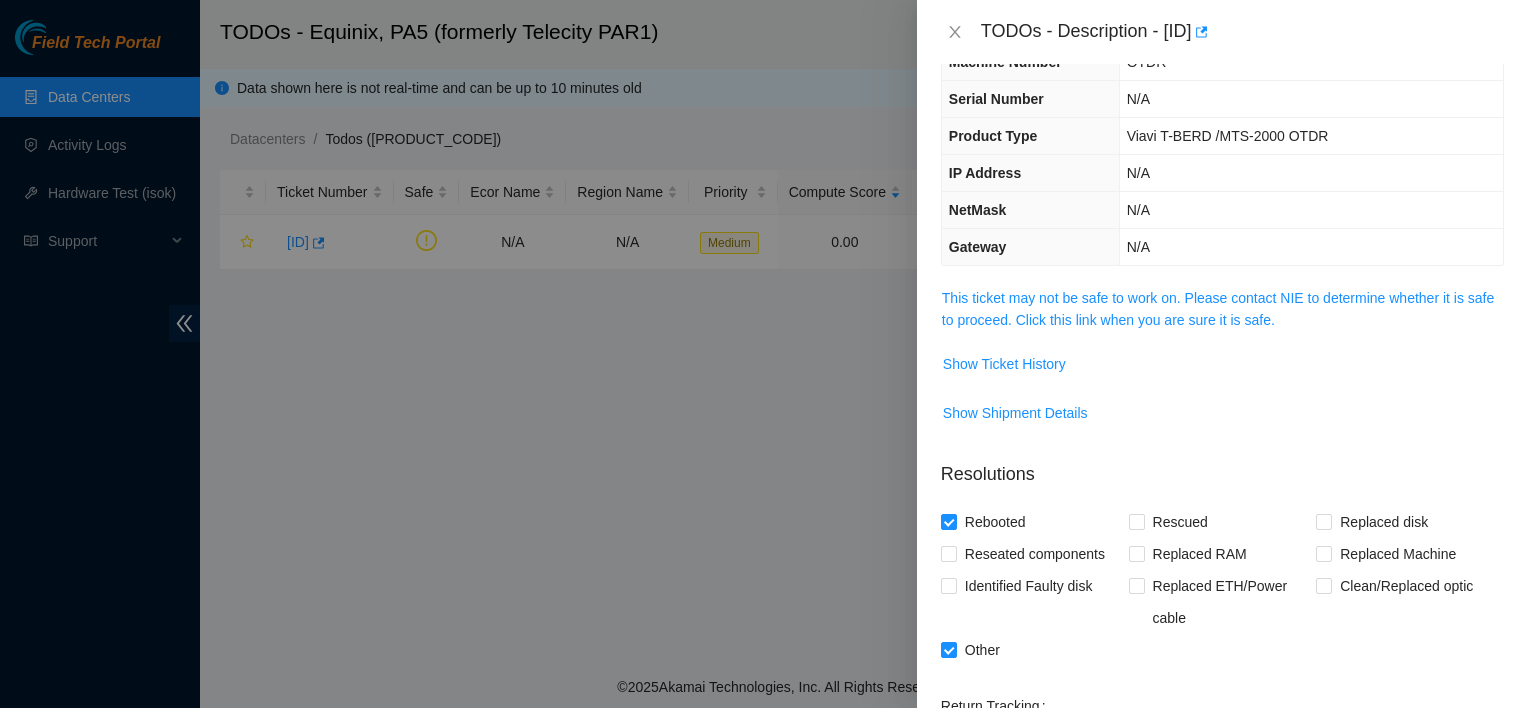 scroll, scrollTop: 374, scrollLeft: 0, axis: vertical 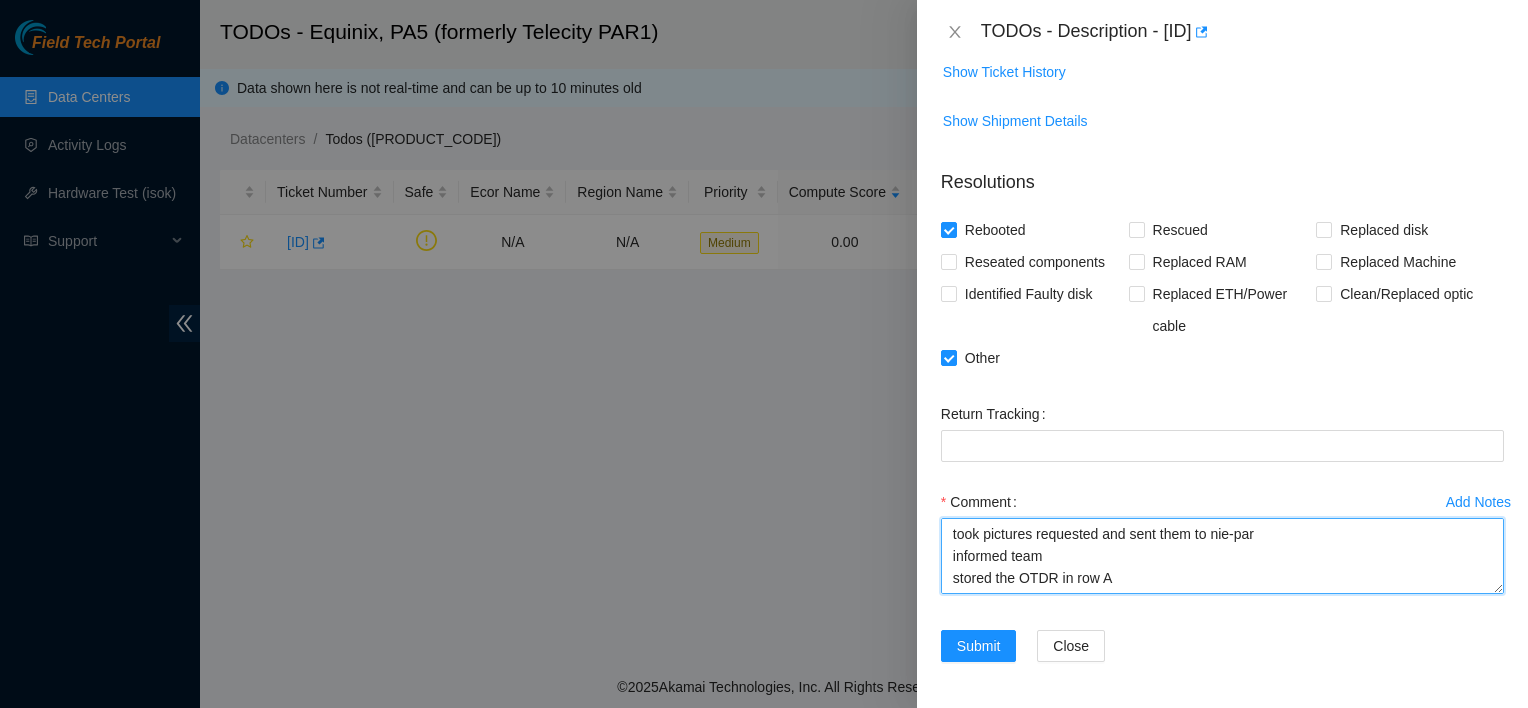 click on "located the OTDR at DATA4
followed the steps one by one
helped with the documentation
install succussful
took pictures requested and sent them to nie-par
informed team
stored the OTDR in row A" at bounding box center [1222, 556] 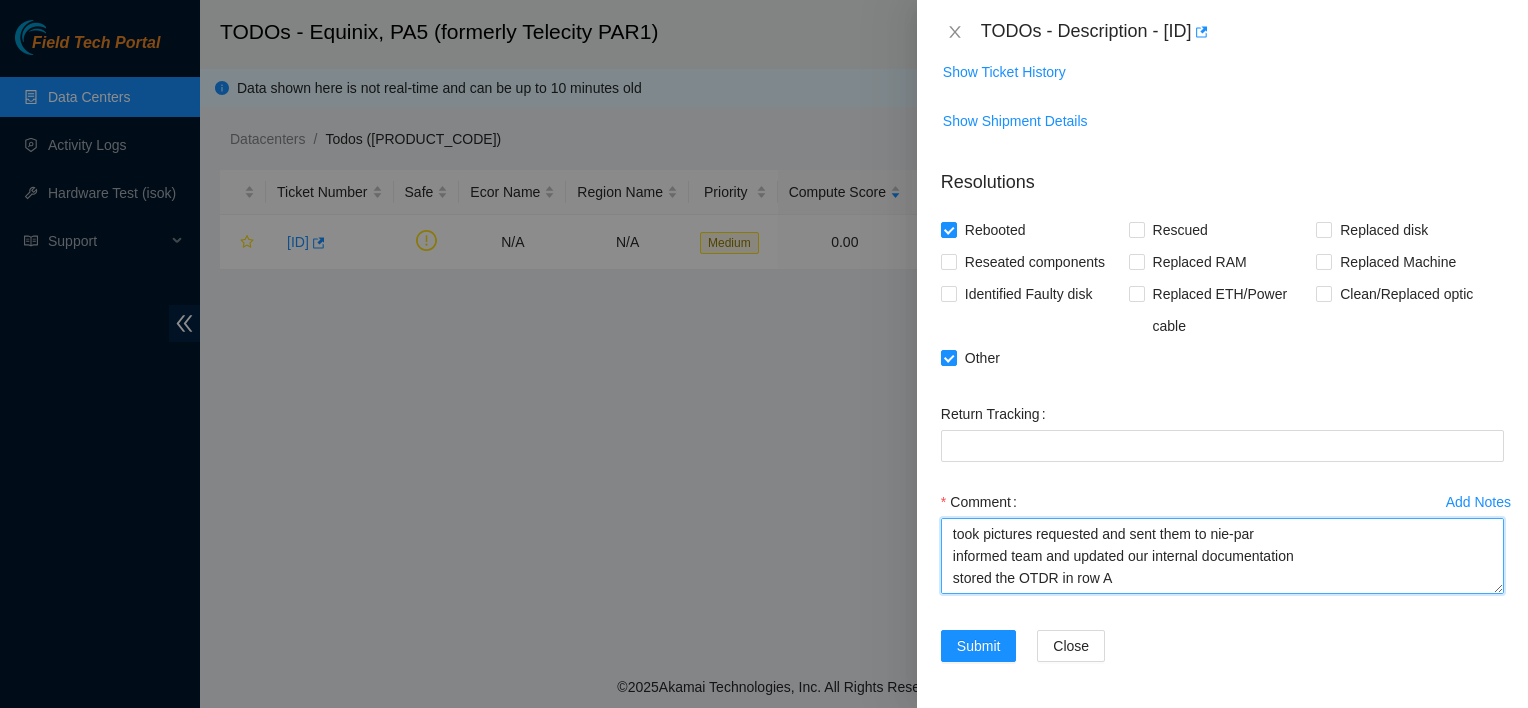 type on "located the OTDR at DATA4
followed the steps one by one
helped with the documentation
install succussful
took pictures requested and sent them to nie-par
informed team and updated our internal documentation
stored the OTDR in row A" 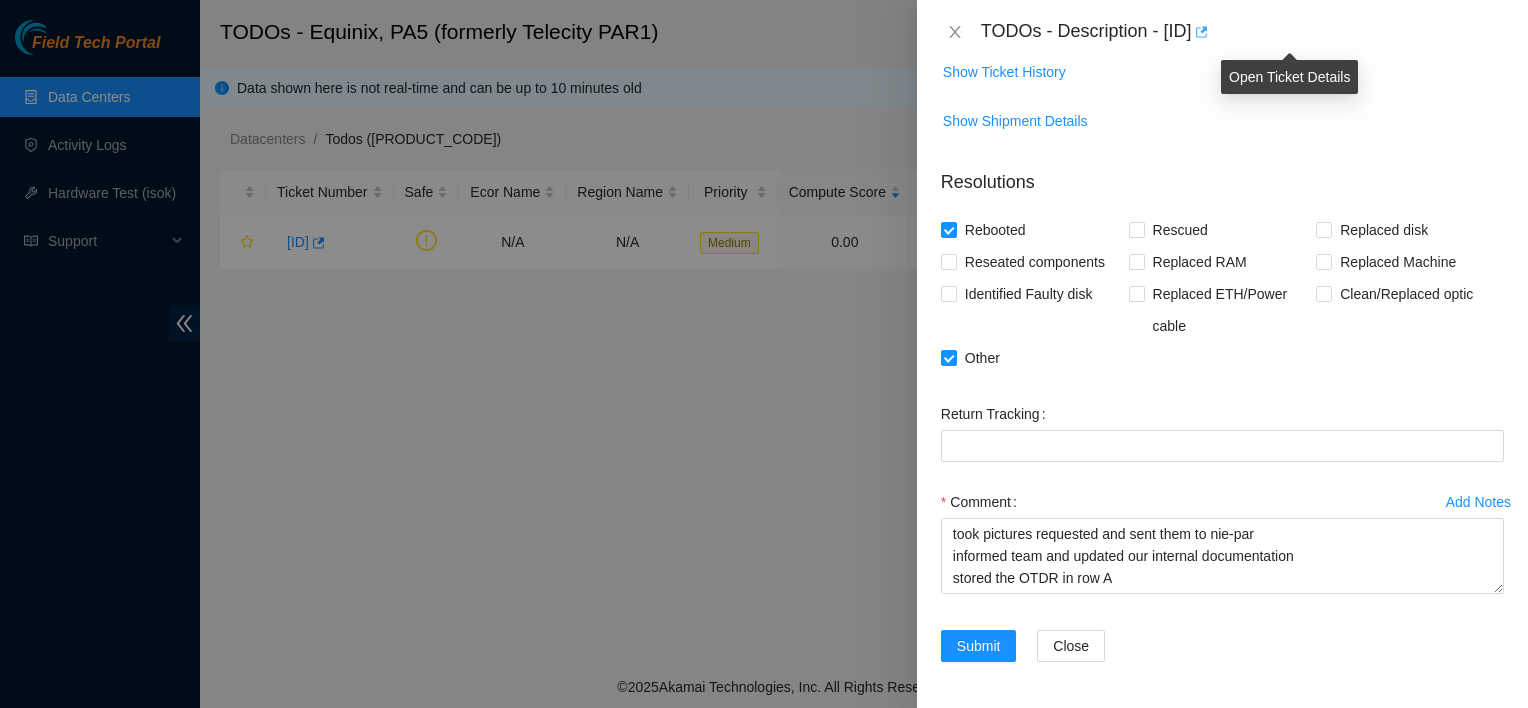 click at bounding box center [1200, 32] 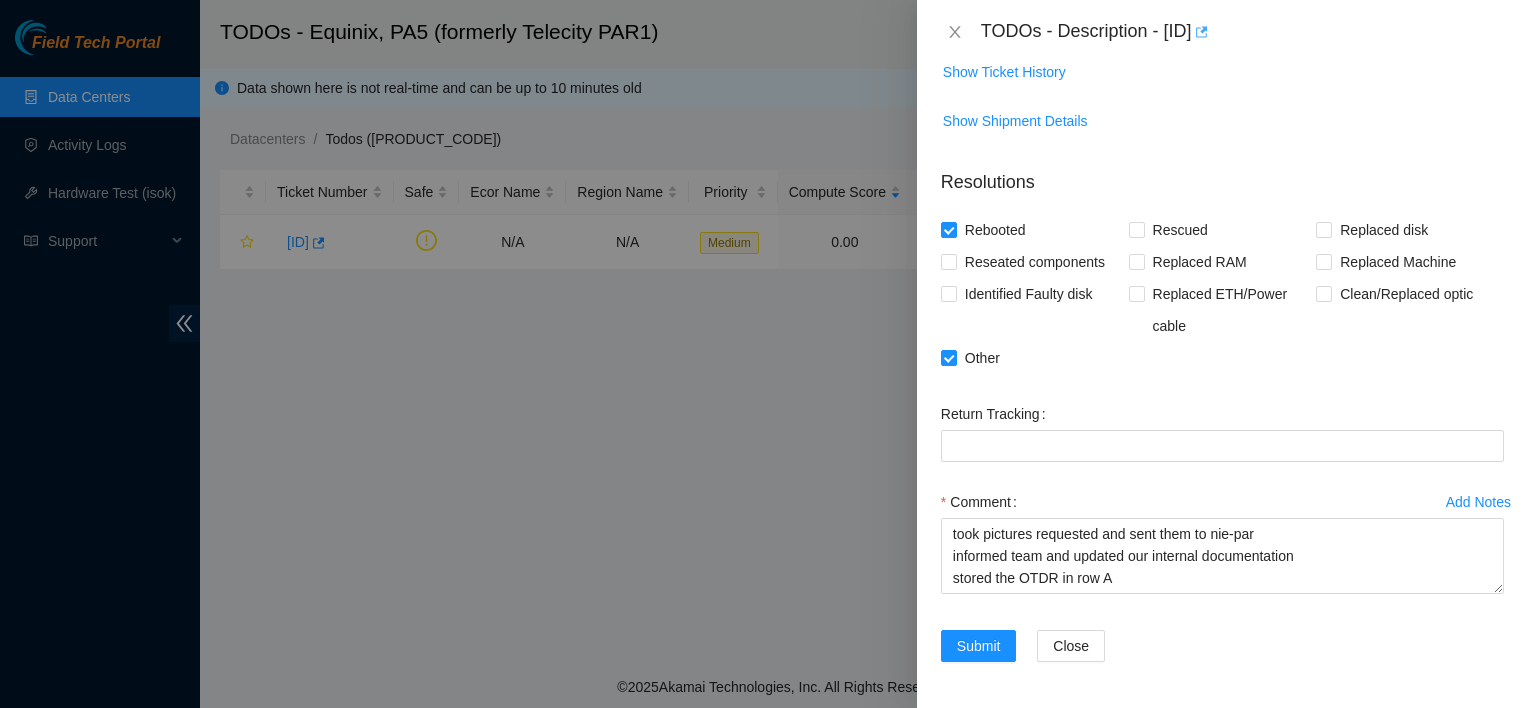 type 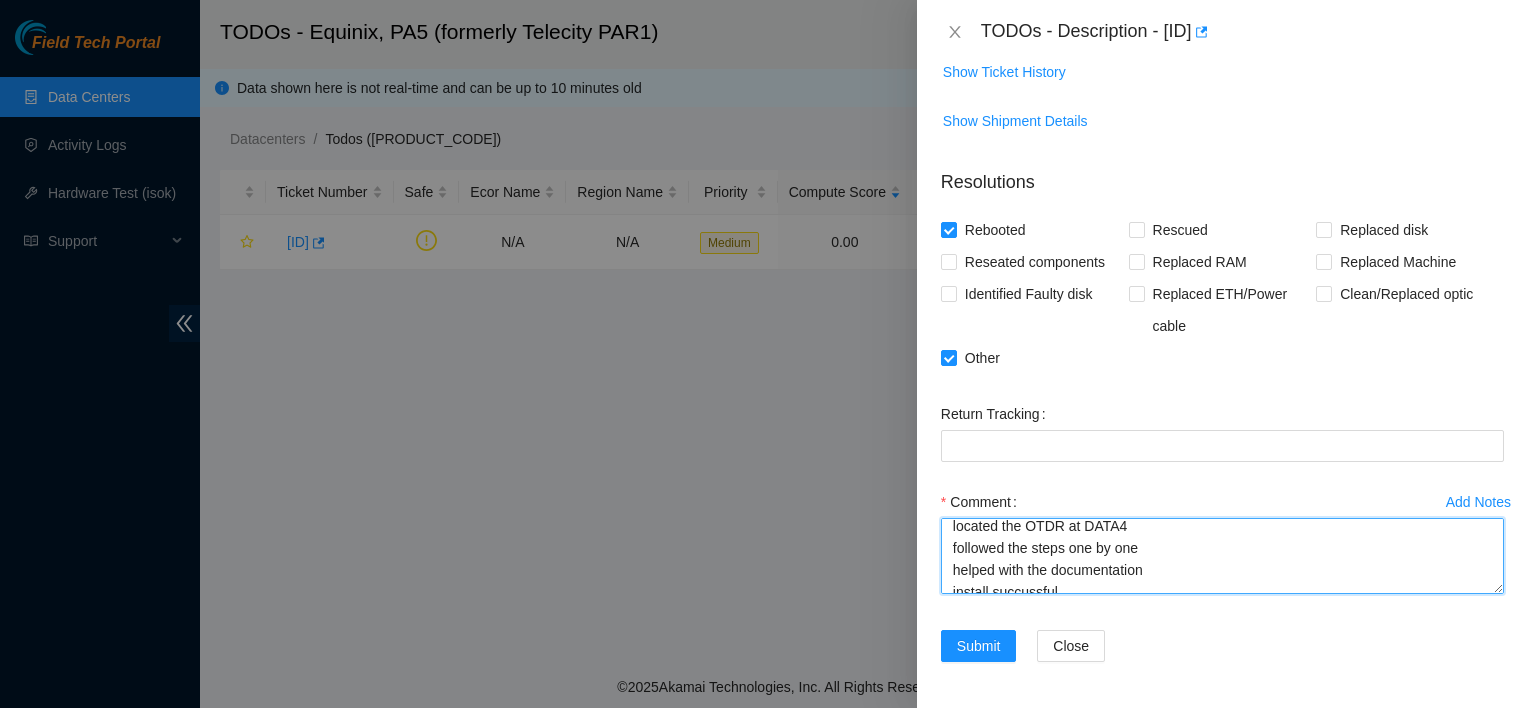 scroll, scrollTop: 0, scrollLeft: 0, axis: both 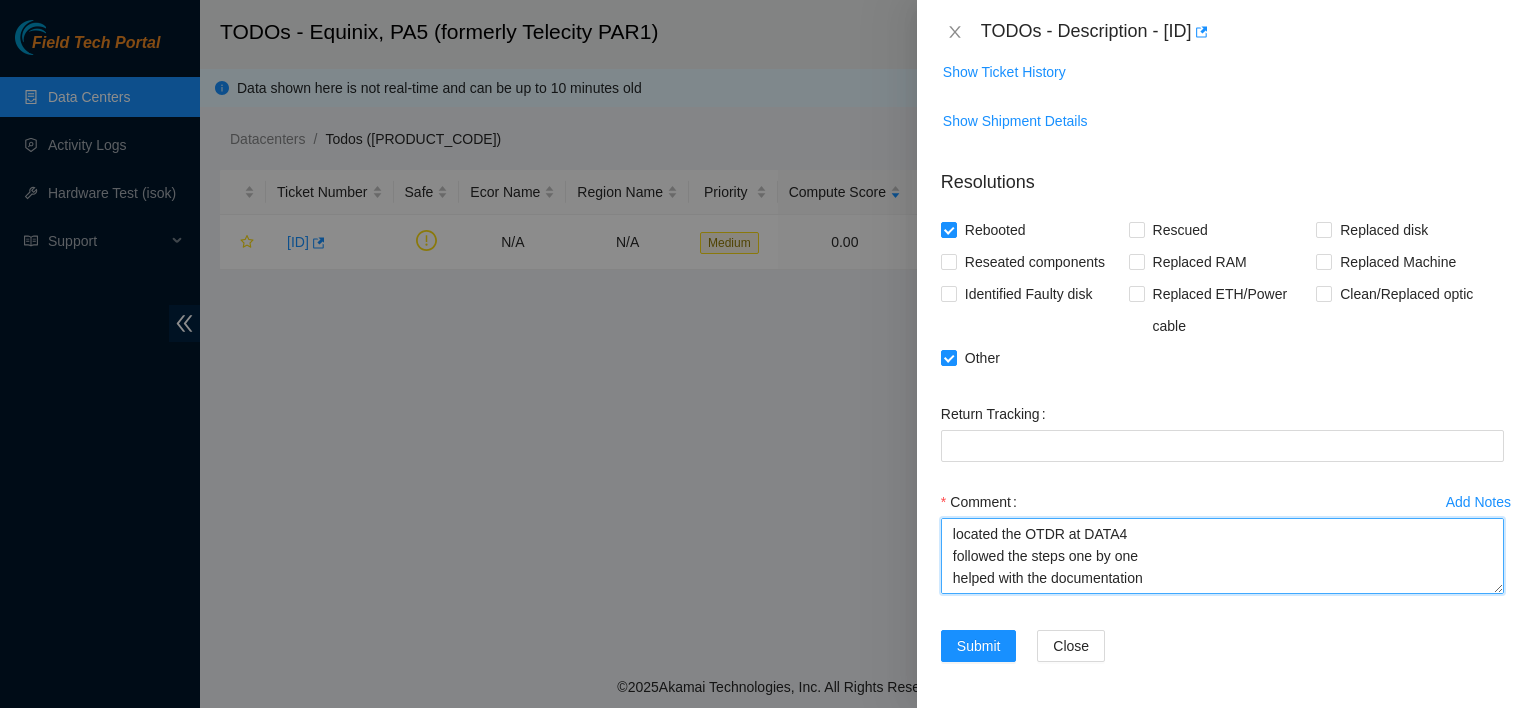 drag, startPoint x: 1132, startPoint y: 562, endPoint x: 917, endPoint y: 489, distance: 227.05505 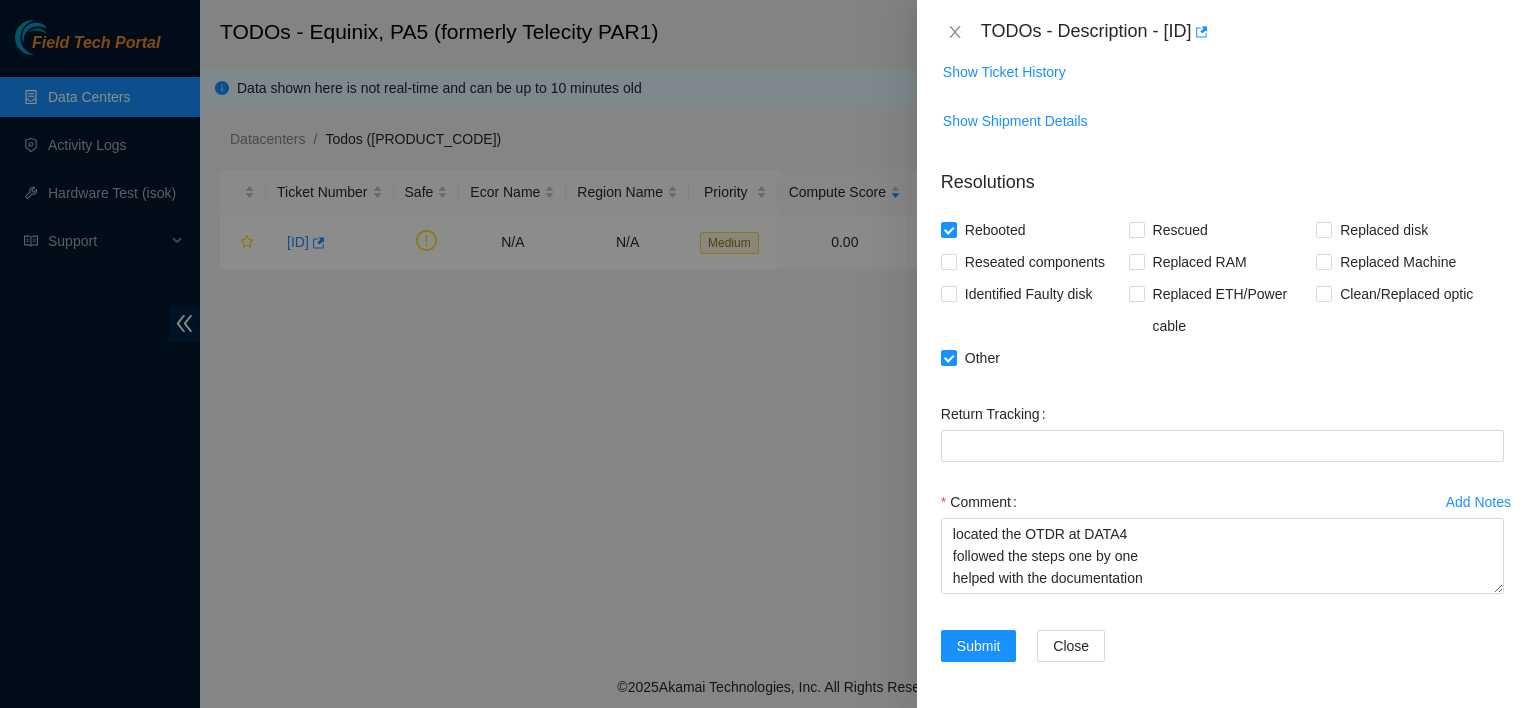 drag, startPoint x: 1276, startPoint y: 26, endPoint x: 1164, endPoint y: 24, distance: 112.01785 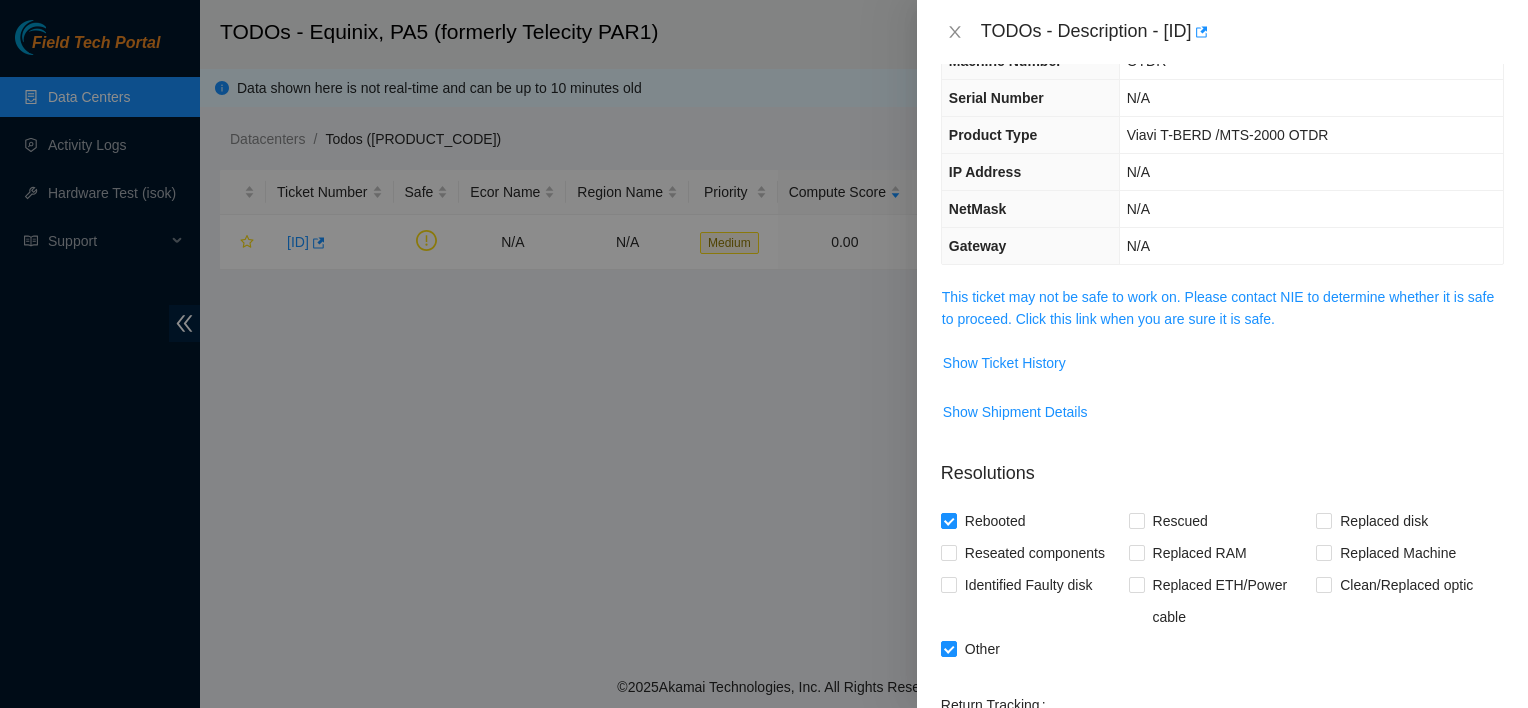 scroll, scrollTop: 0, scrollLeft: 0, axis: both 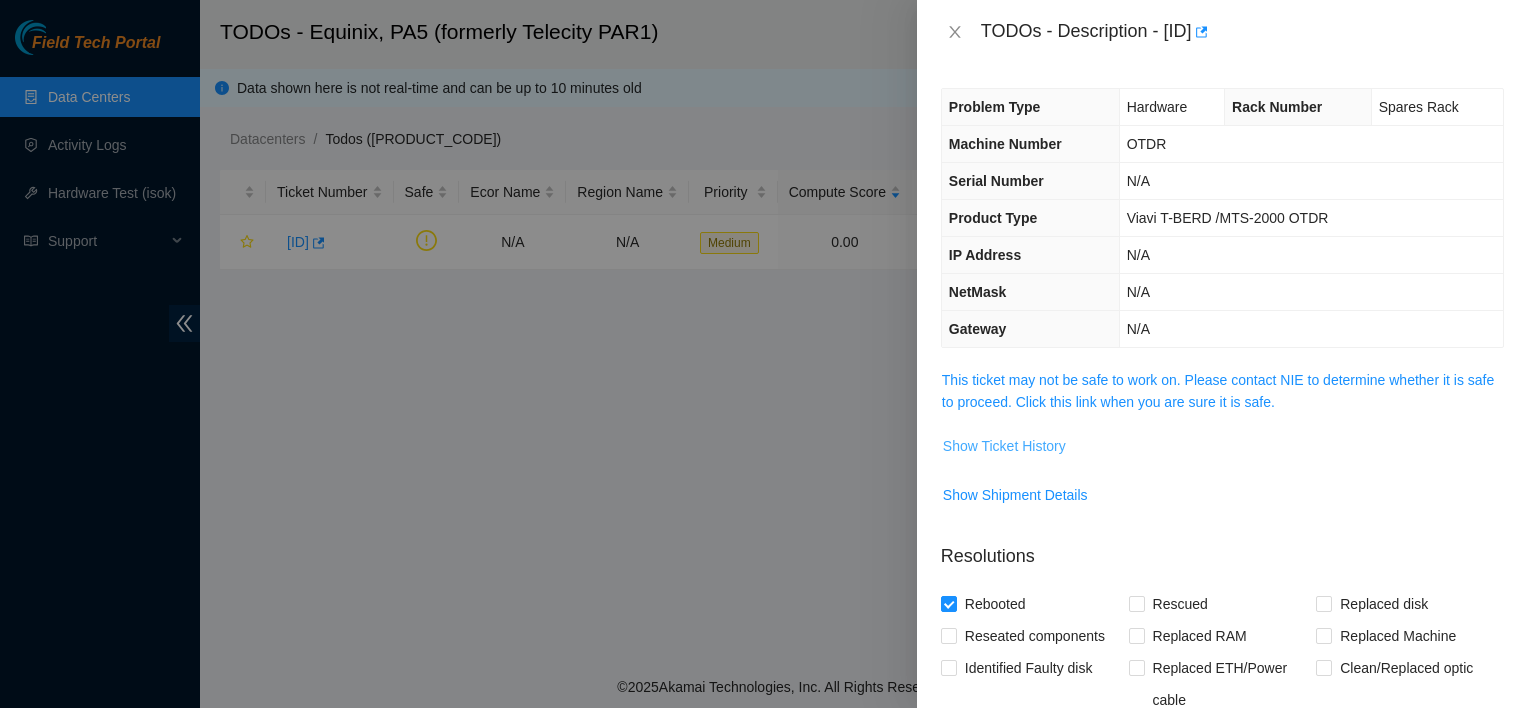 click on "Show Ticket History" at bounding box center (1004, 446) 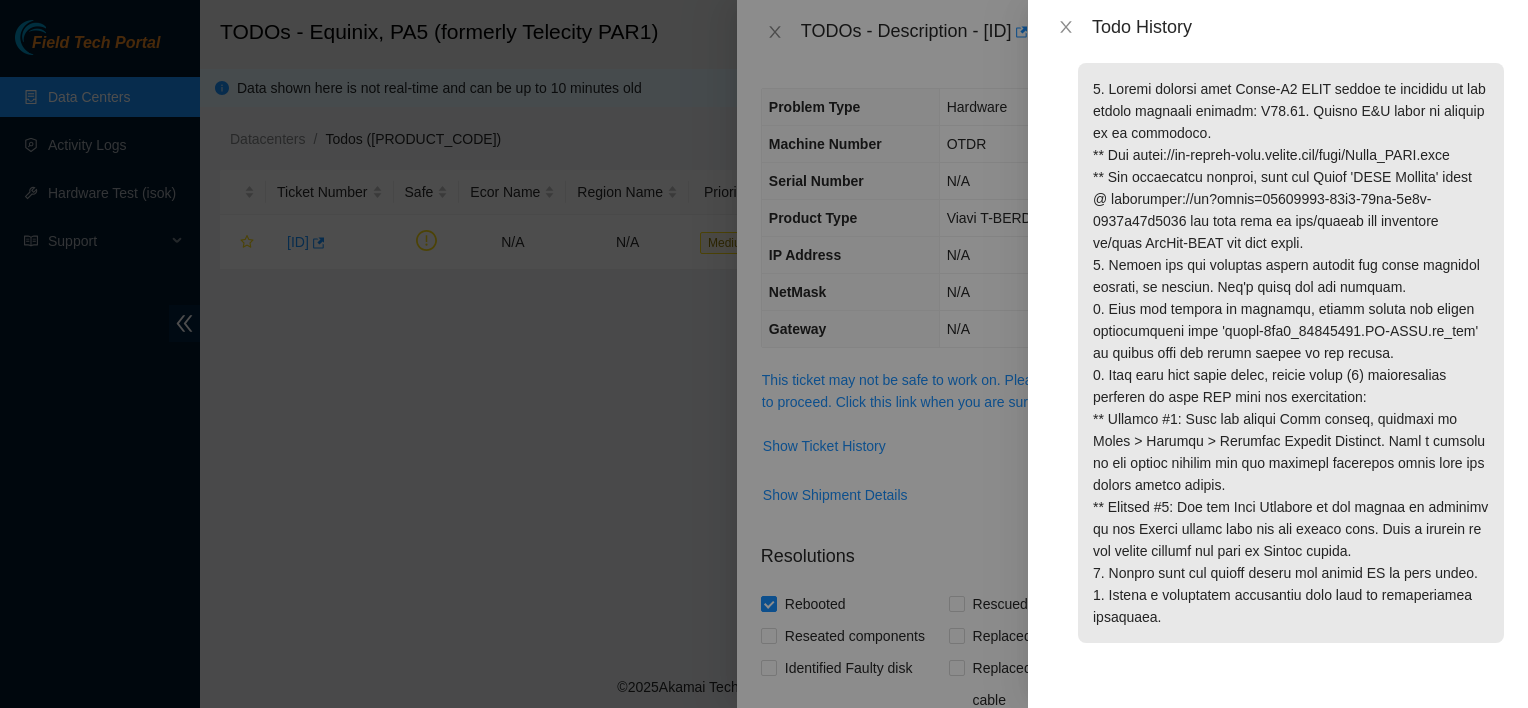 scroll, scrollTop: 65, scrollLeft: 0, axis: vertical 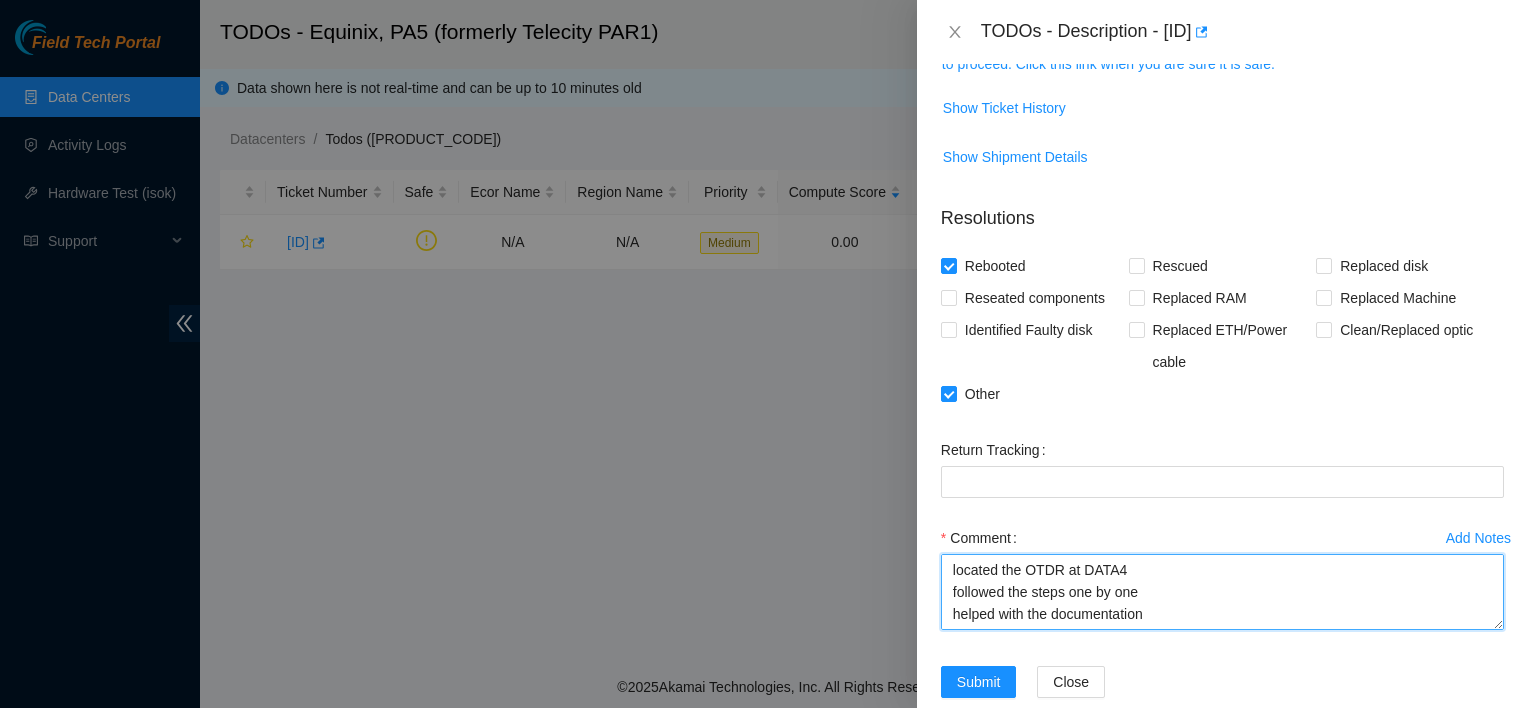 click on "located the OTDR at DATA4
followed the steps one by one
helped with the documentation
install succussful
took pictures requested and sent them to nie-par
informed team and updated our internal documentation
stored the OTDR in row A" at bounding box center (1222, 592) 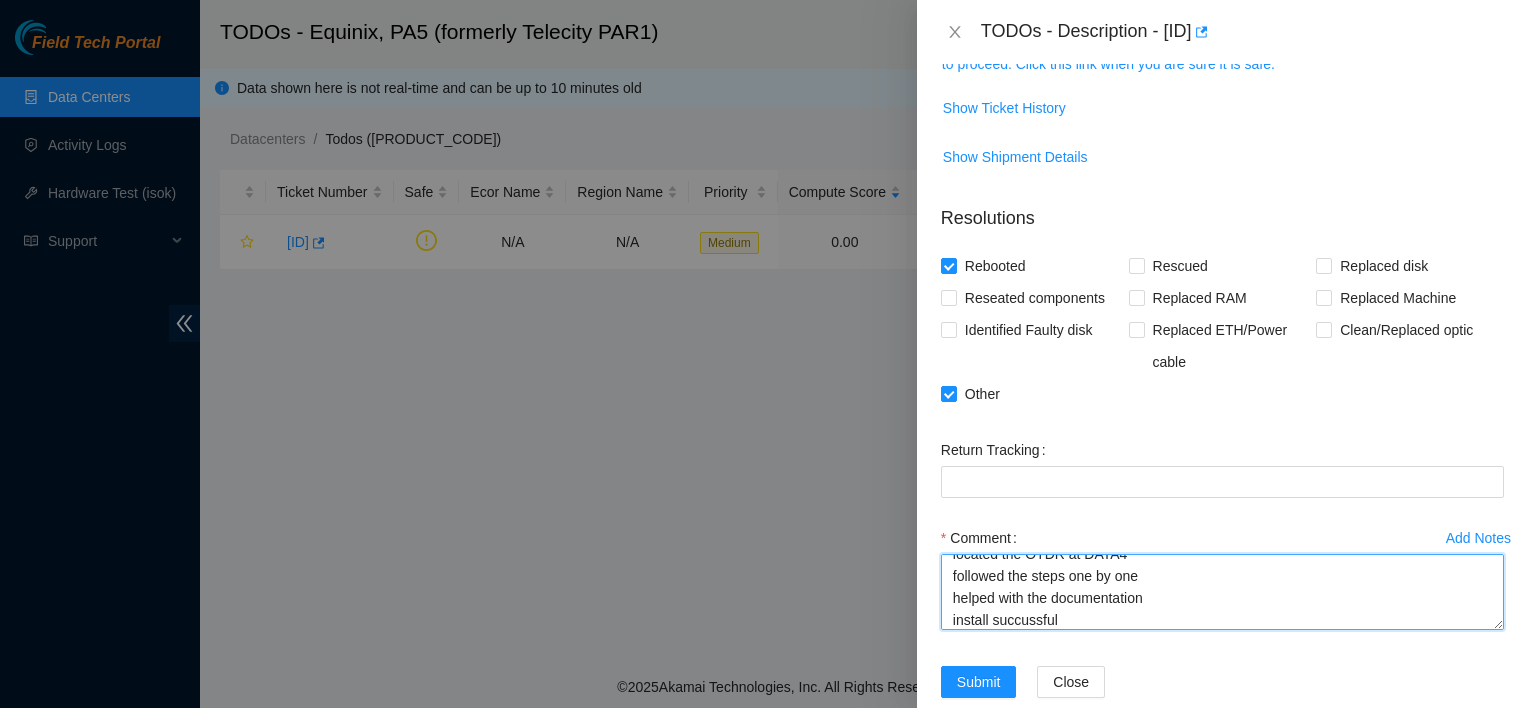 scroll, scrollTop: 8, scrollLeft: 0, axis: vertical 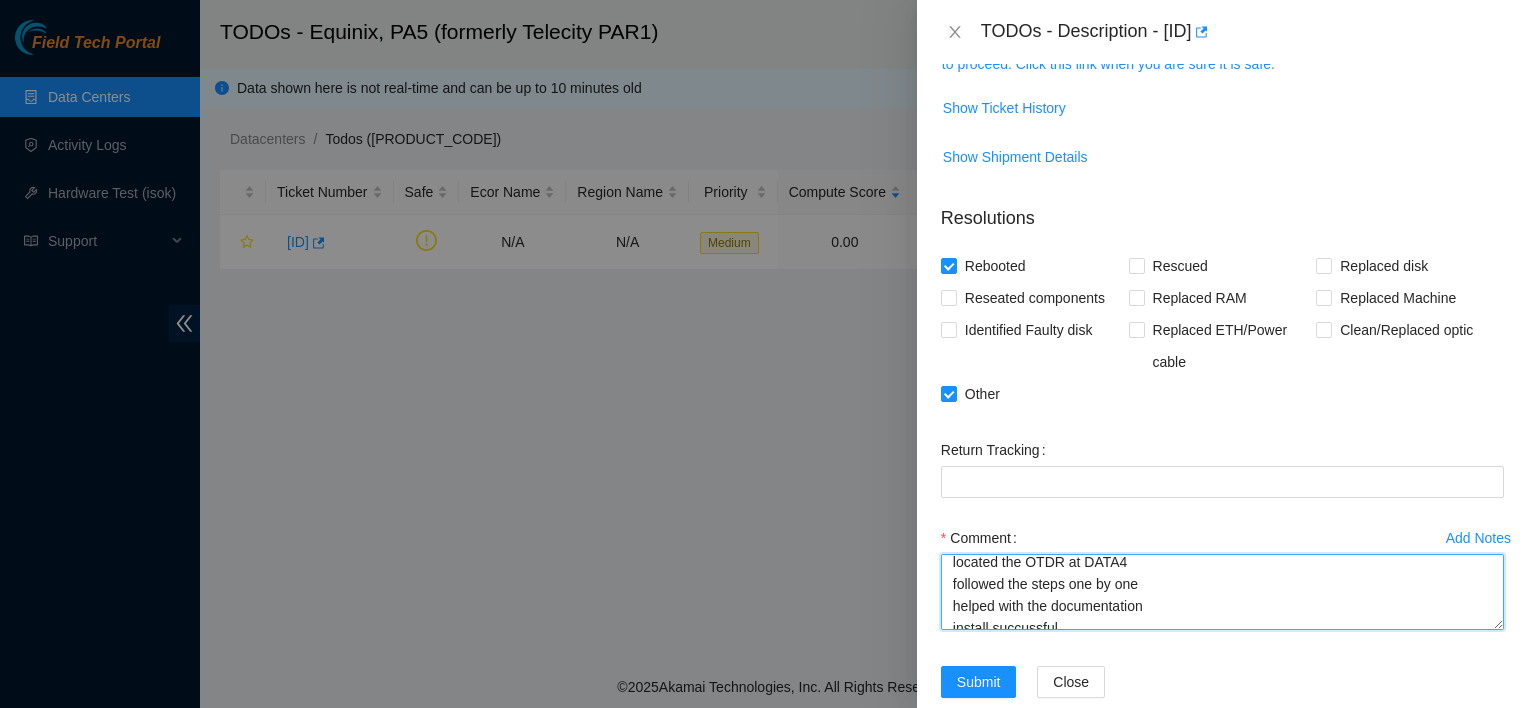 click on "located the OTDR at DATA4
followed the steps one by one
helped with the documentation
install succussful
took pictures requested and sent them to nie-par
informed team and updated our internal documentation
stored the OTDR in row A" at bounding box center (1222, 592) 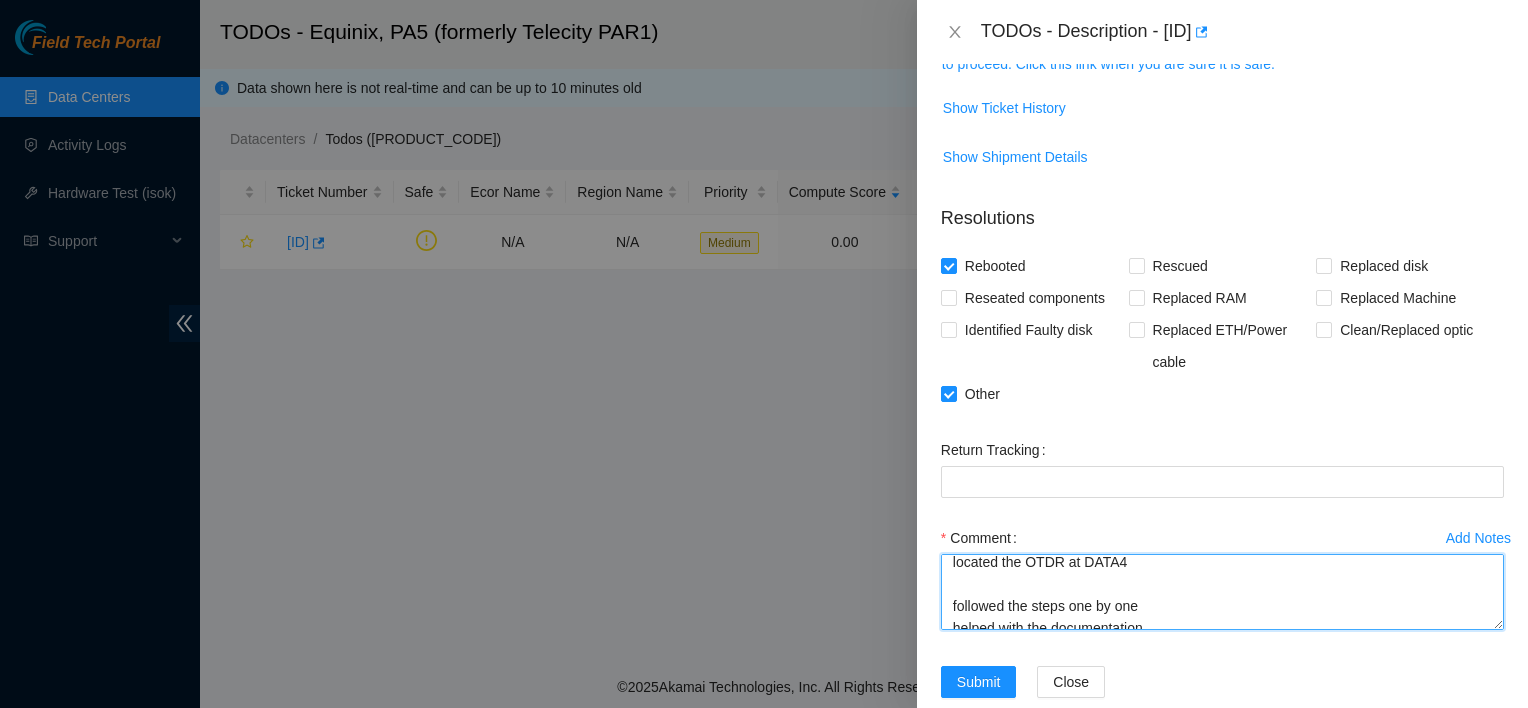 scroll, scrollTop: 27, scrollLeft: 0, axis: vertical 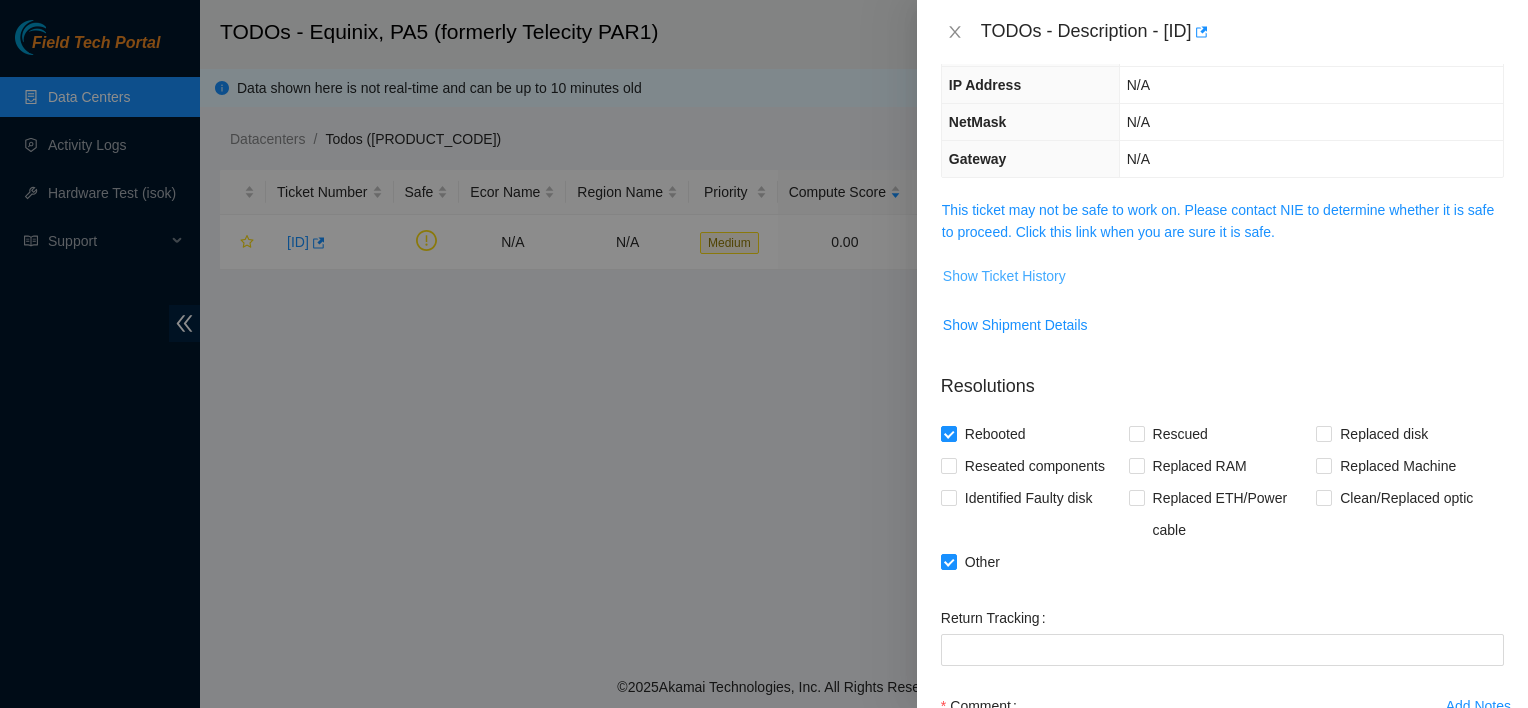 click on "Show Ticket History" at bounding box center [1004, 276] 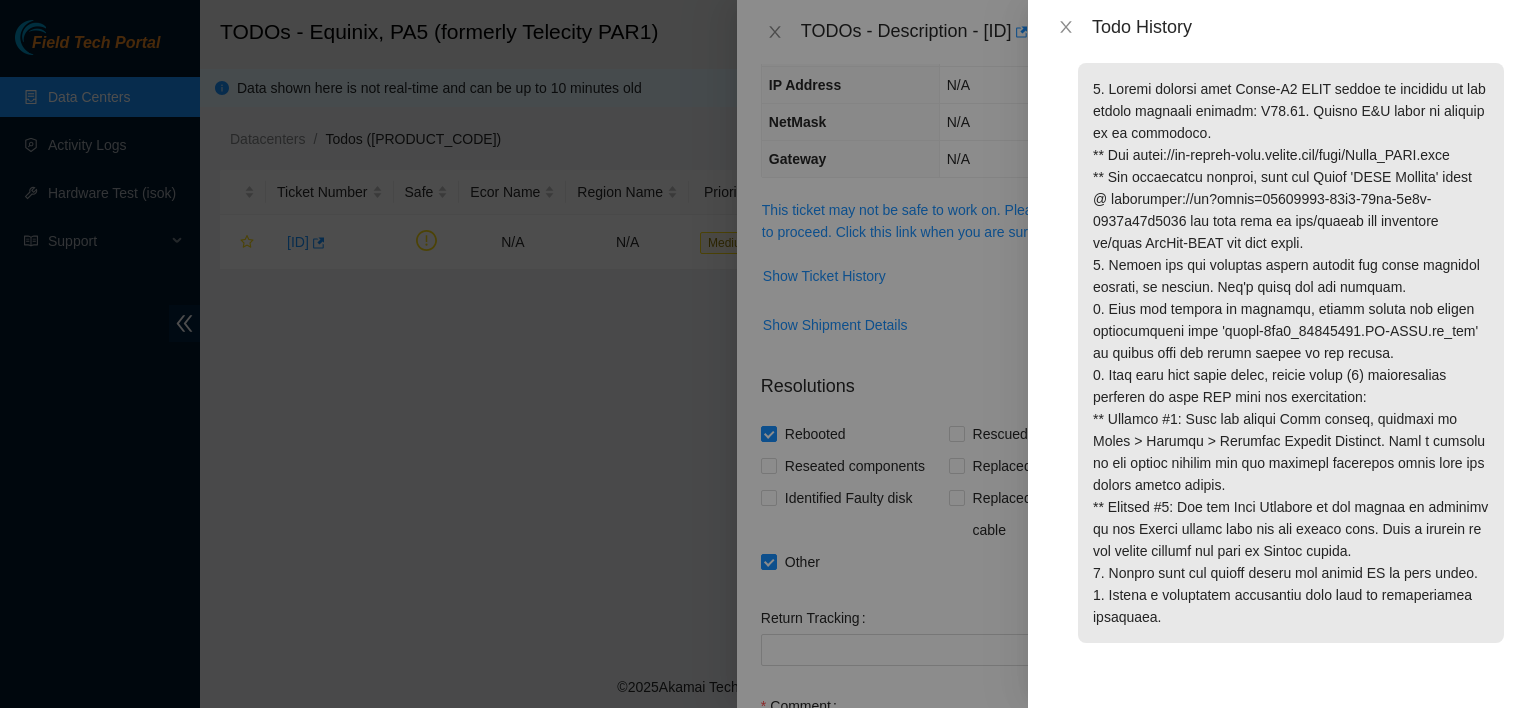 scroll, scrollTop: 0, scrollLeft: 0, axis: both 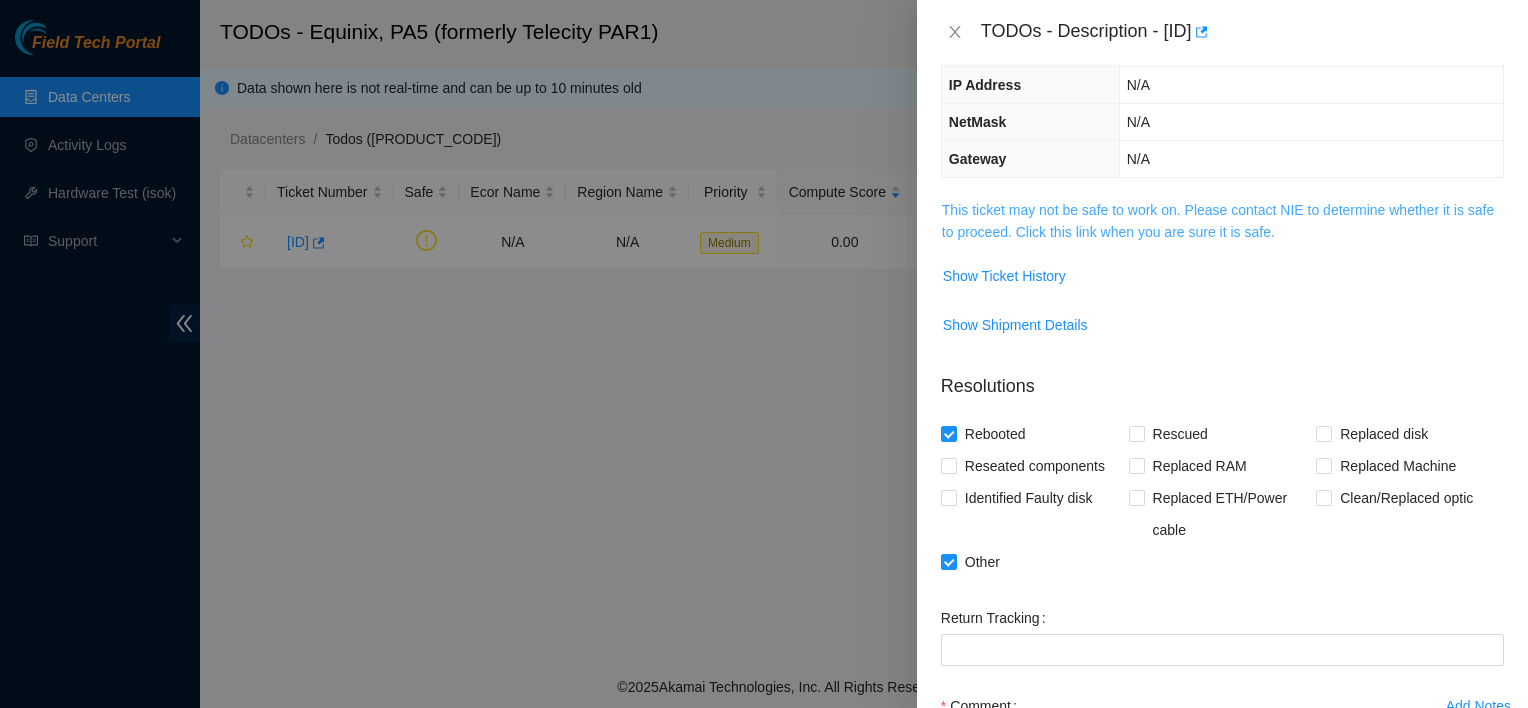 click on "This ticket may not be safe to work on. Please contact NIE to determine whether it is safe to proceed. Click this link when you are sure it is safe." at bounding box center (1218, 221) 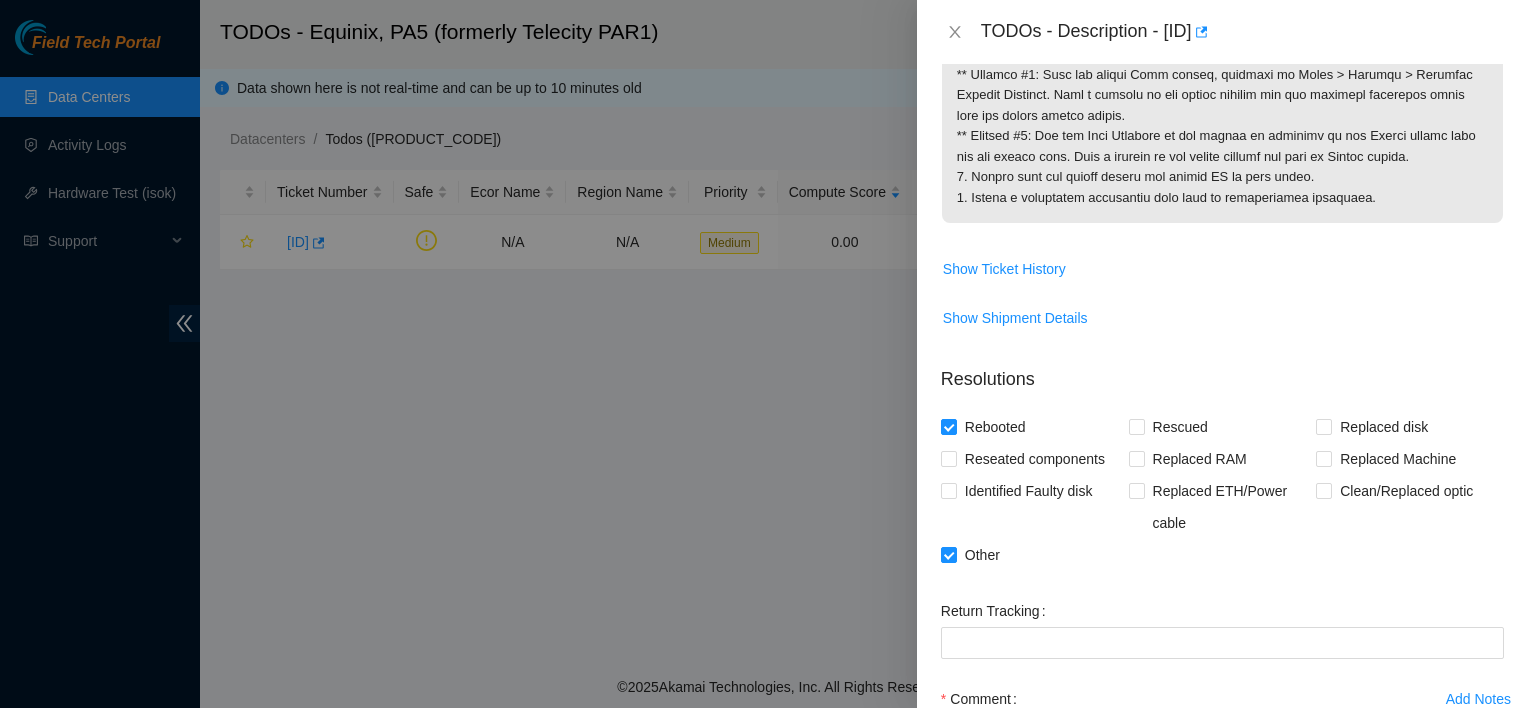 scroll, scrollTop: 568, scrollLeft: 0, axis: vertical 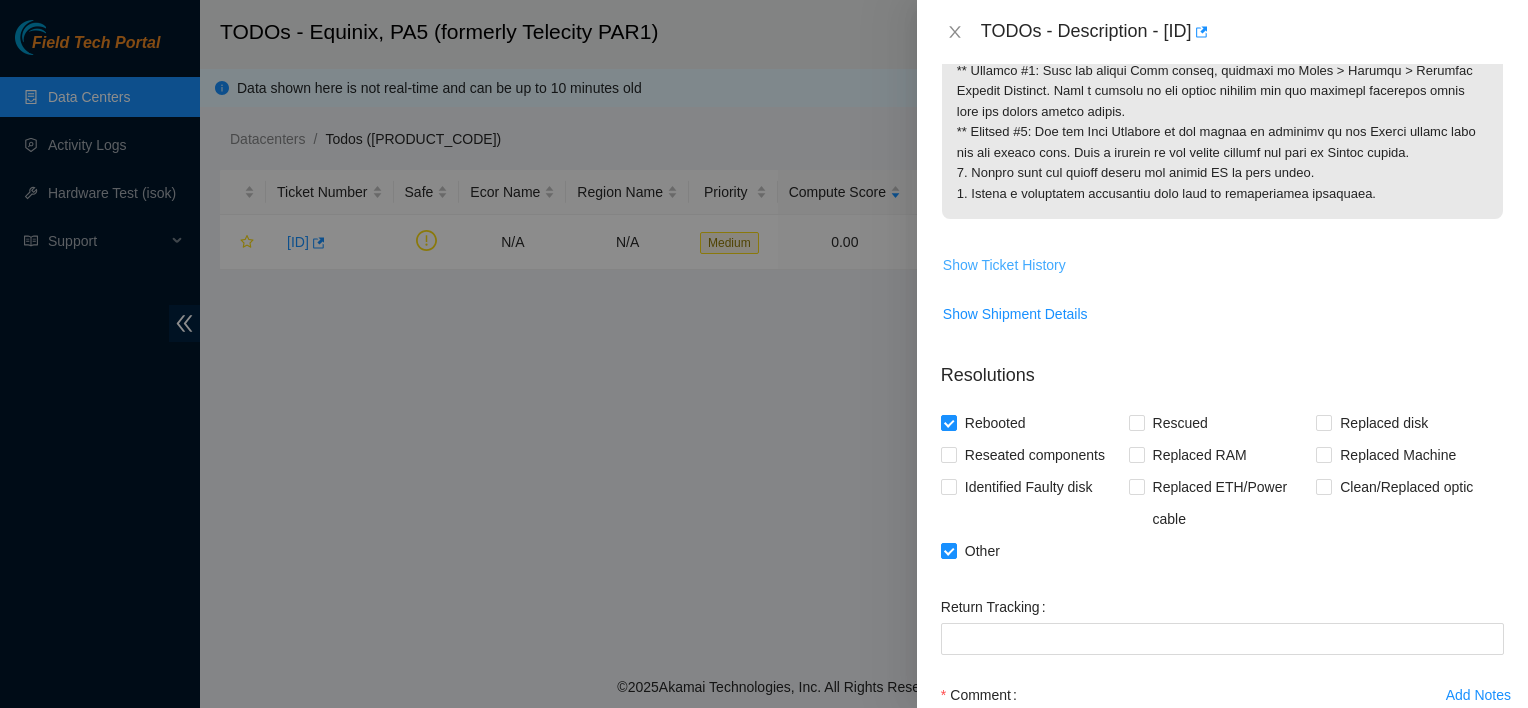 click on "Show Ticket History" at bounding box center (1004, 265) 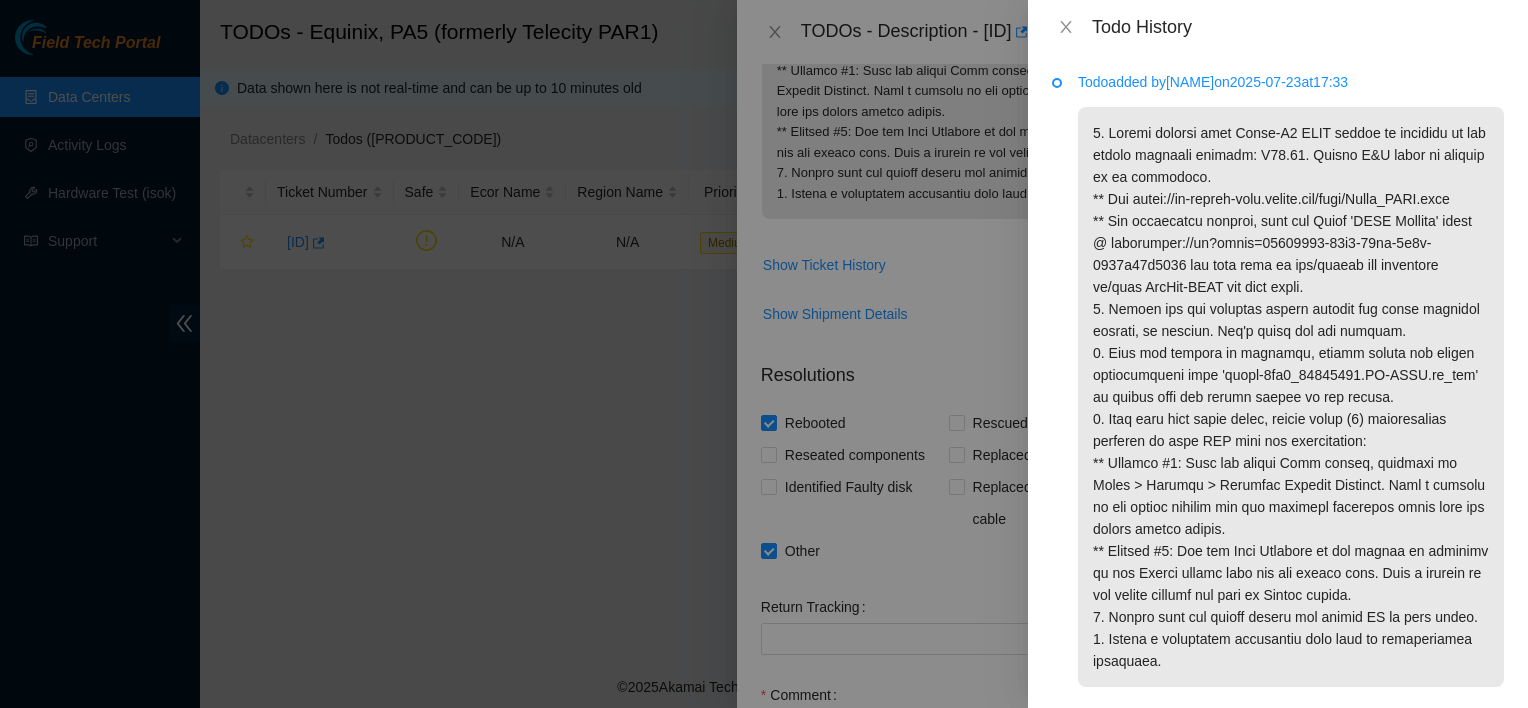 scroll, scrollTop: 65, scrollLeft: 0, axis: vertical 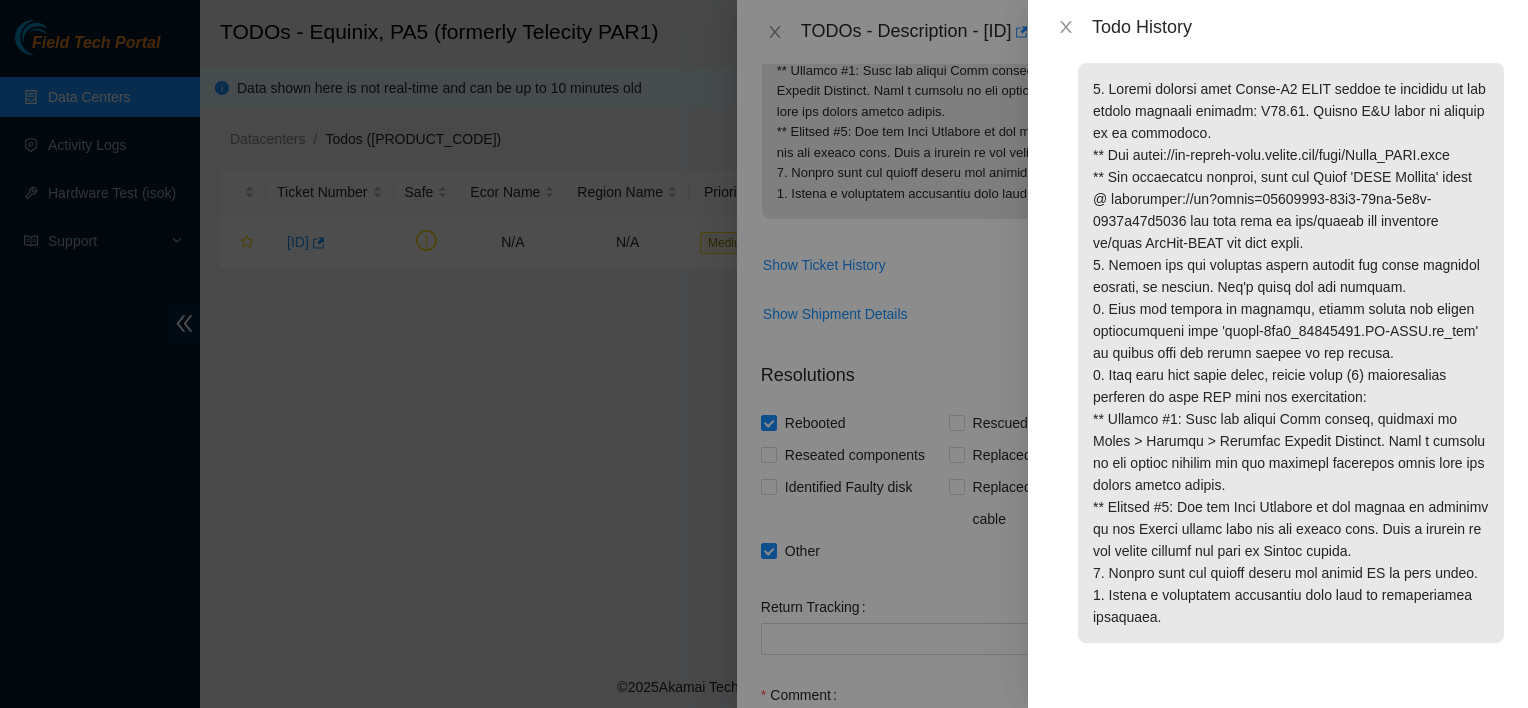 click at bounding box center (764, 354) 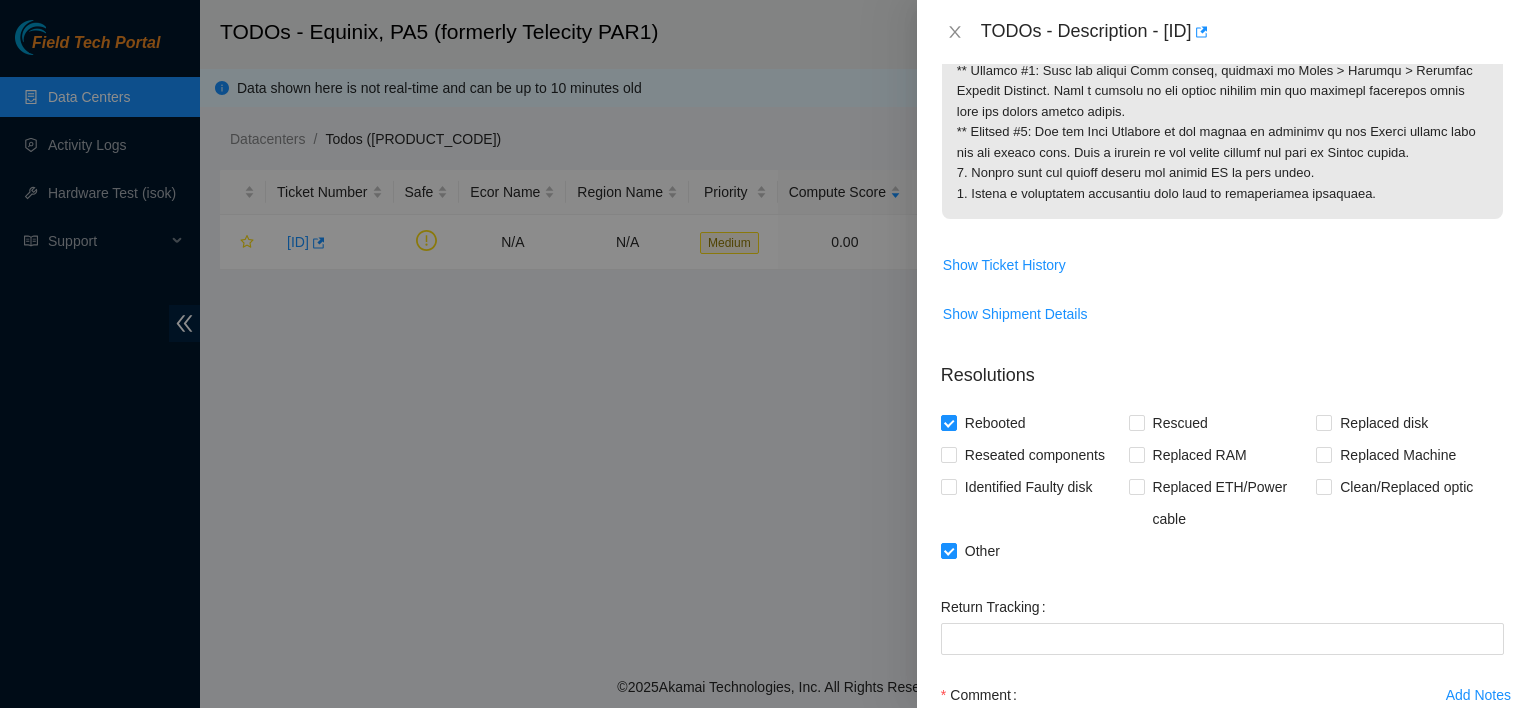 scroll, scrollTop: 761, scrollLeft: 0, axis: vertical 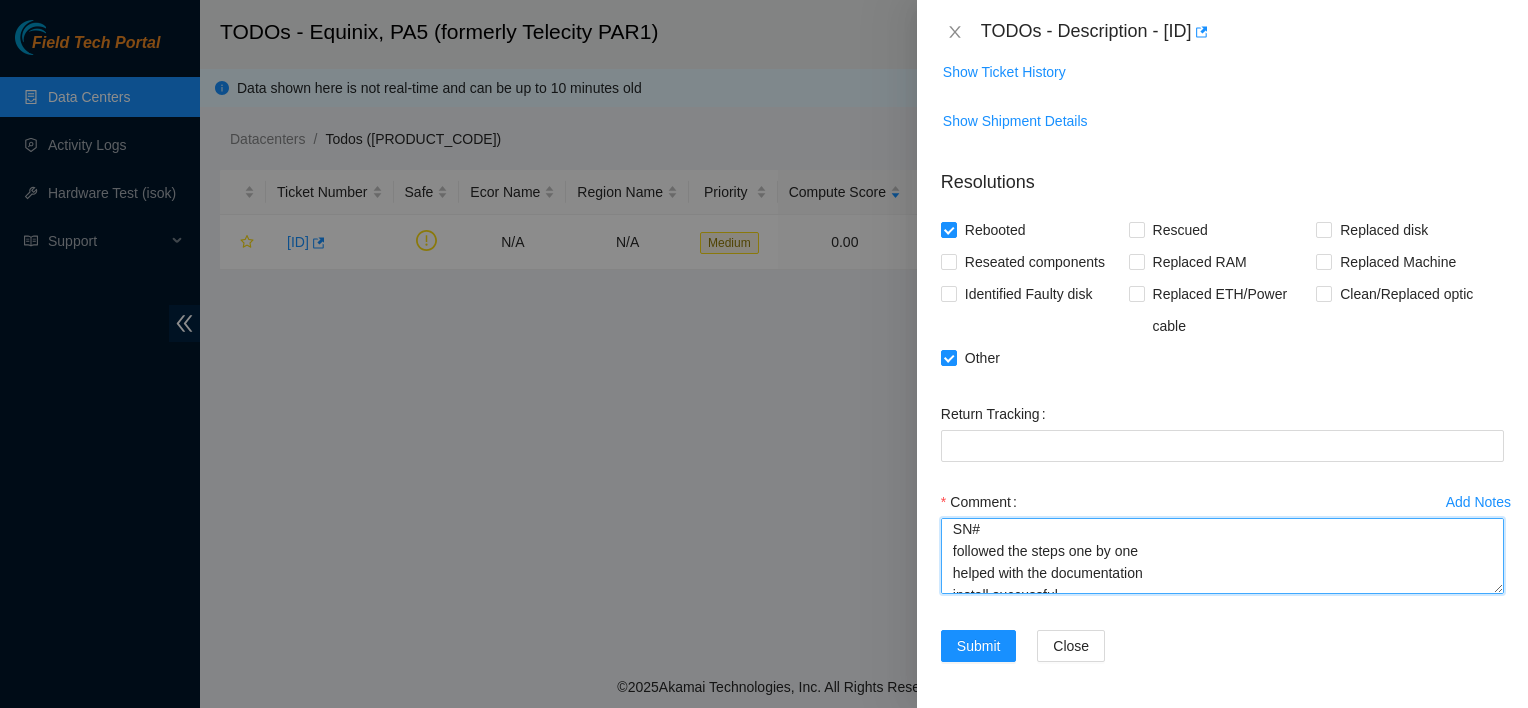 click on "located the OTDR at DATA4
SN#
followed the steps one by one
helped with the documentation
install succussful
took pictures requested and sent them to nie-par
informed team and updated our internal documentation
stored the OTDR in row A" at bounding box center [1222, 556] 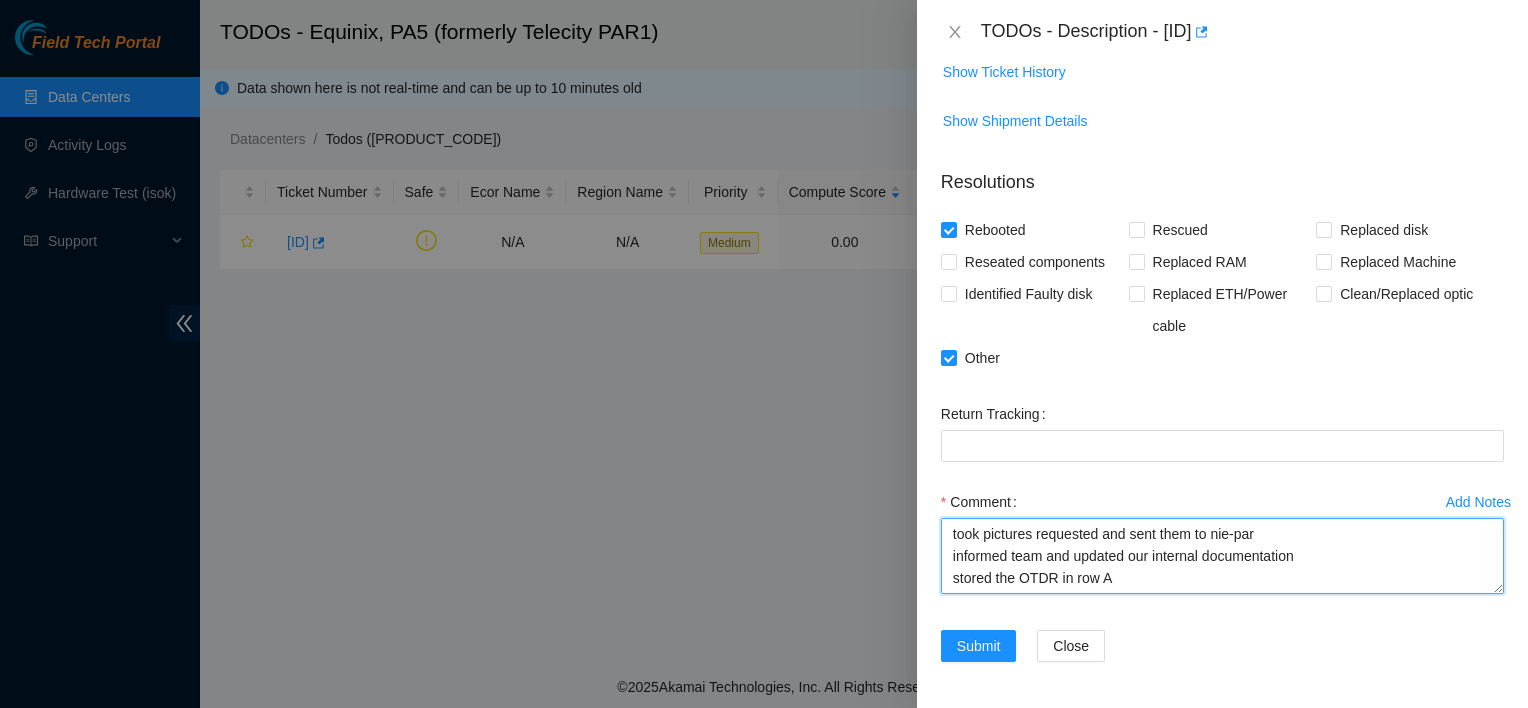 scroll, scrollTop: 132, scrollLeft: 0, axis: vertical 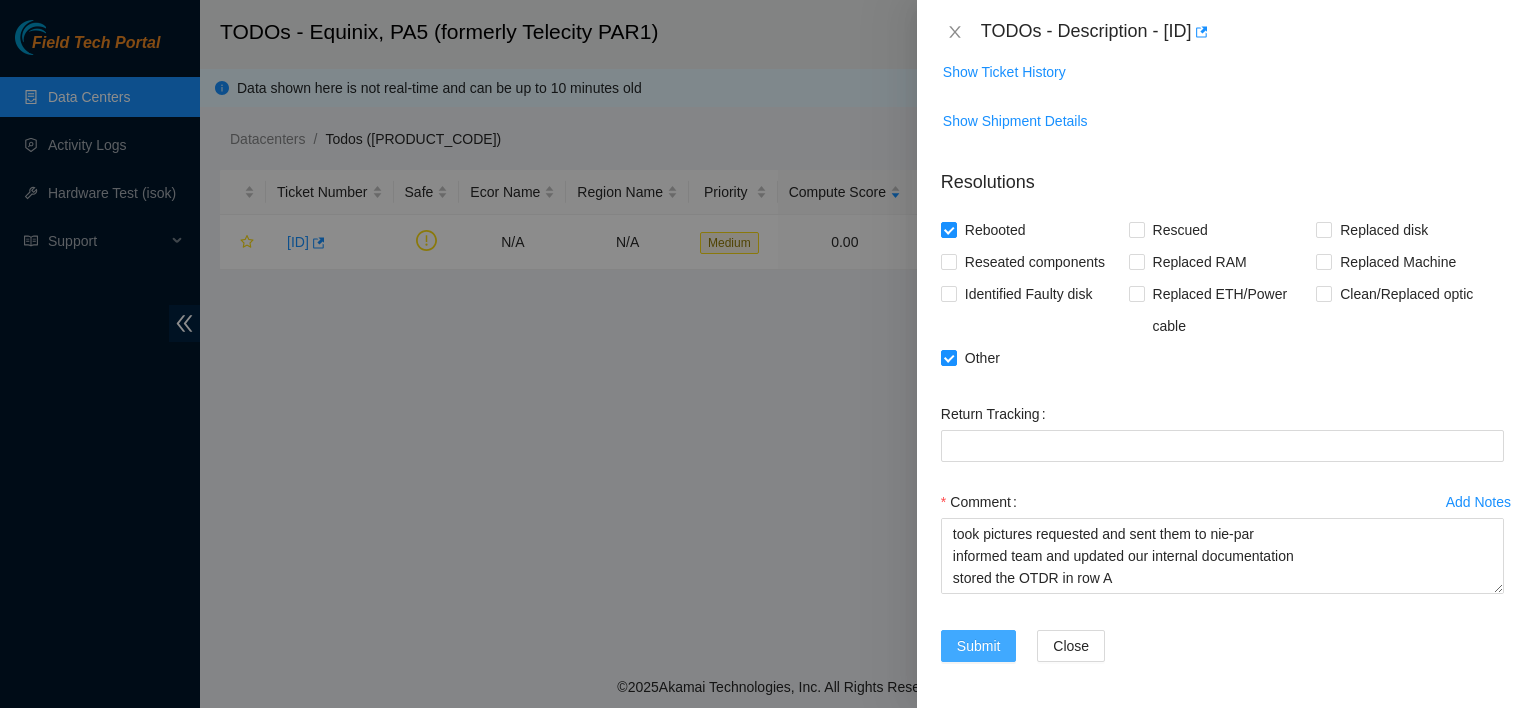 click on "Submit" at bounding box center (979, 646) 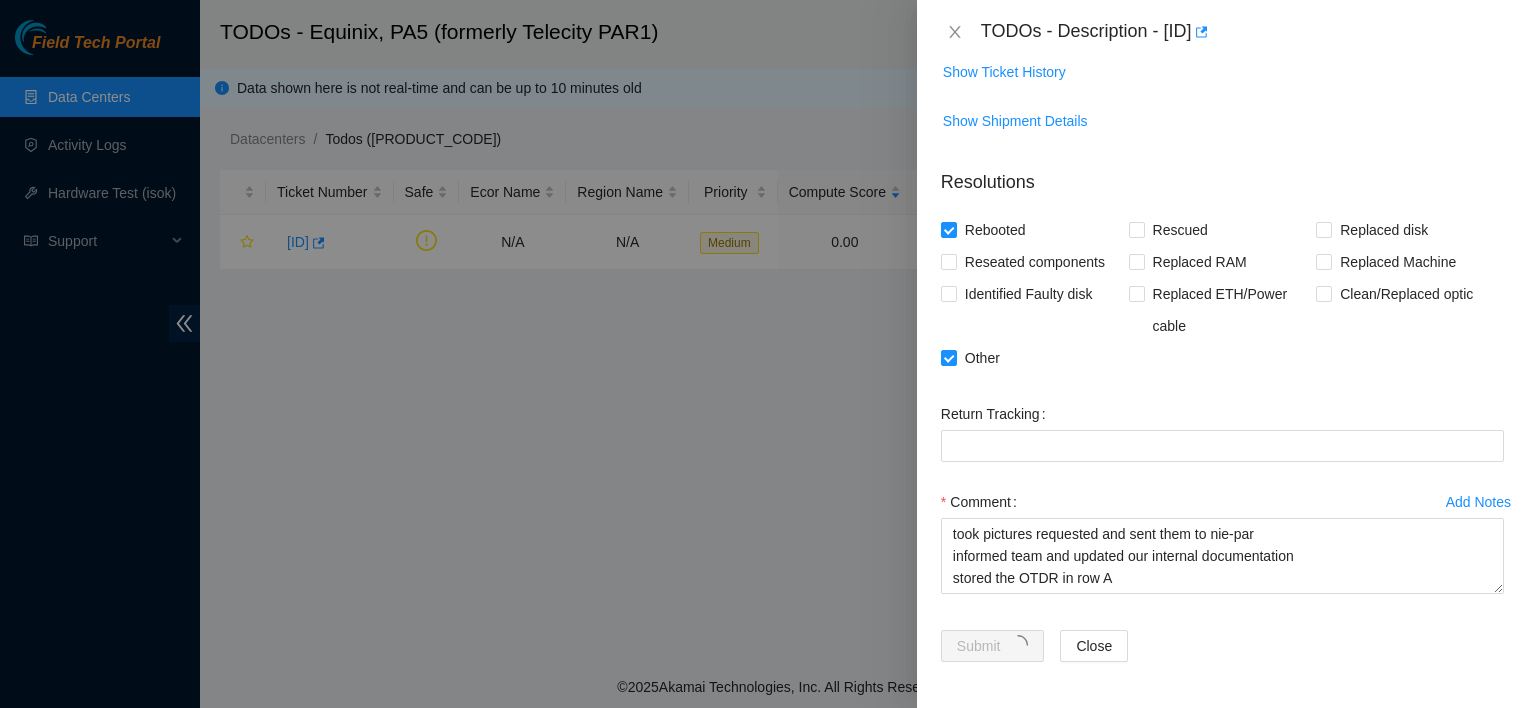 type on "l" 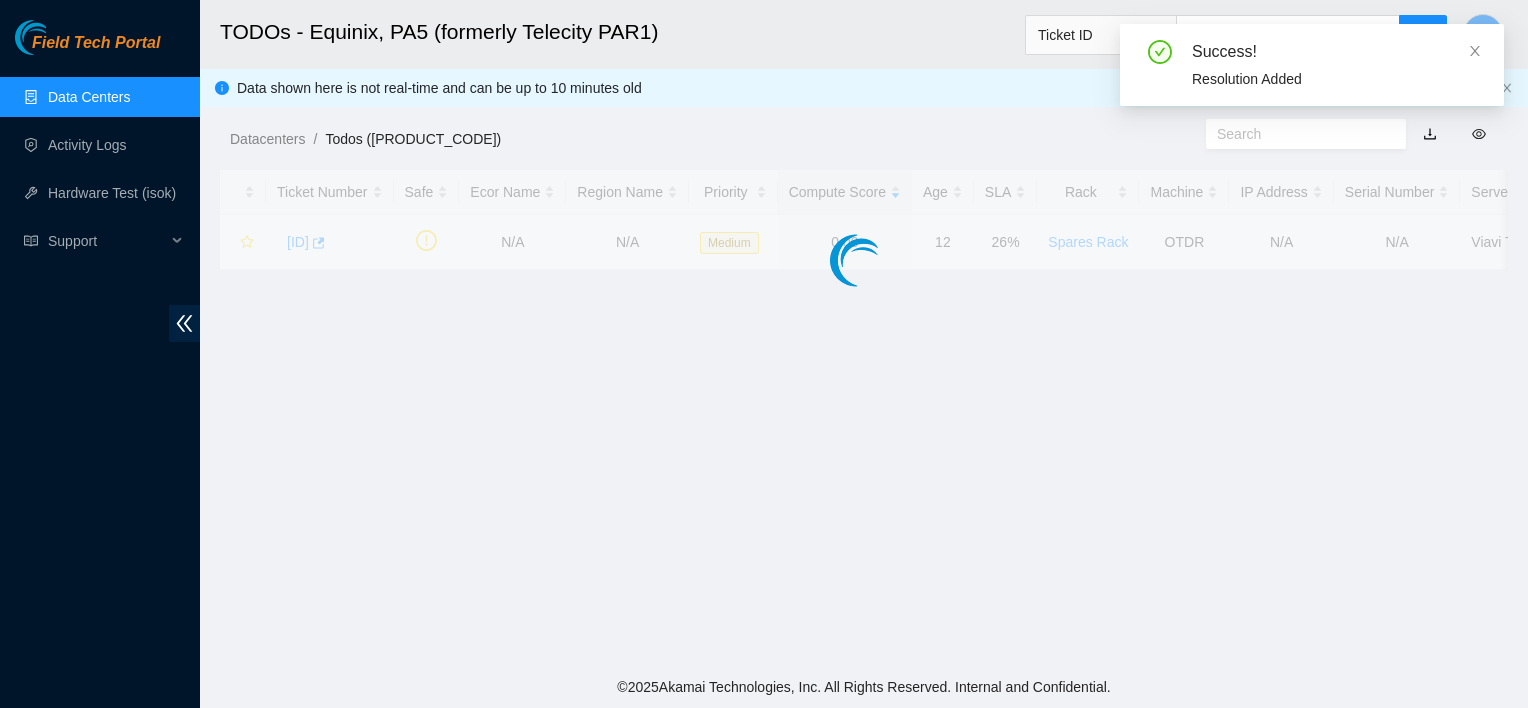 scroll, scrollTop: 440, scrollLeft: 0, axis: vertical 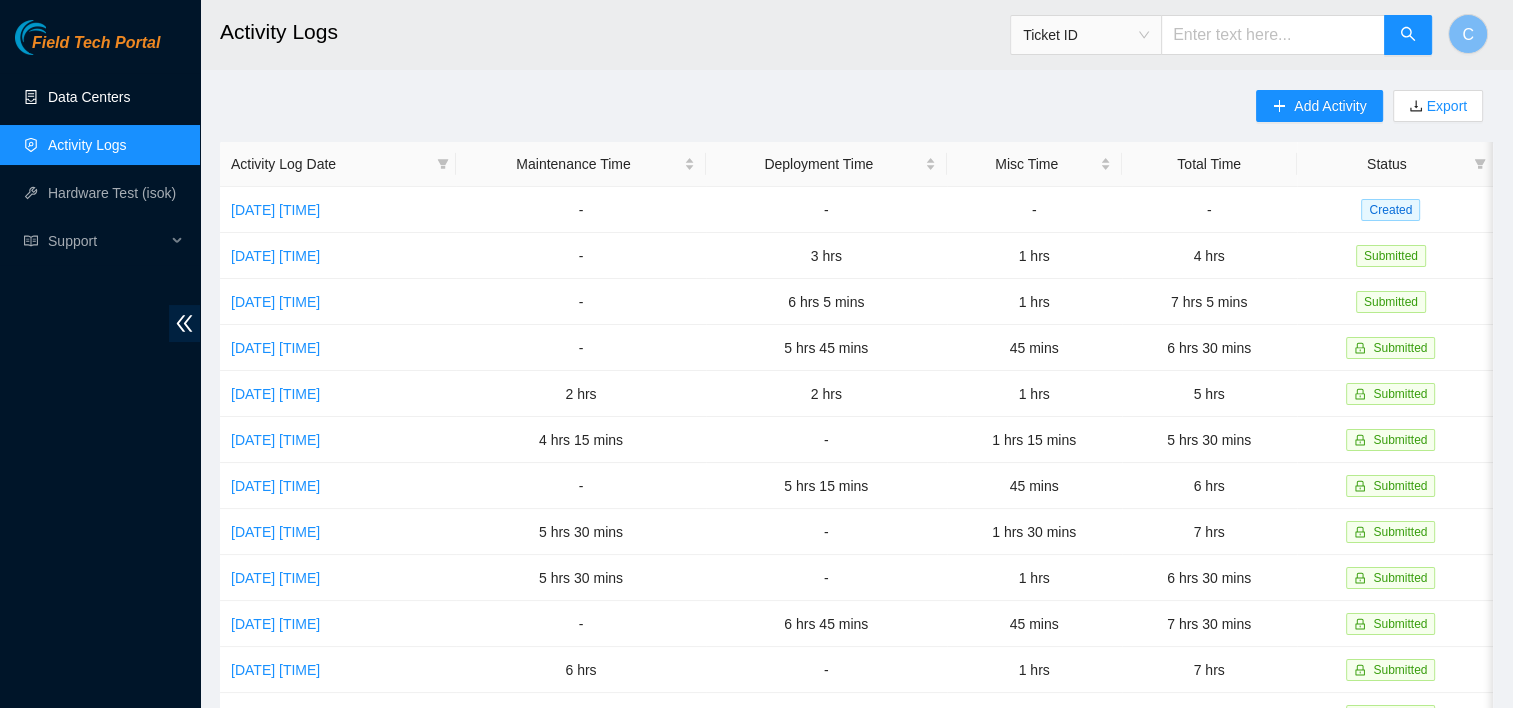 click on "Data Centers" at bounding box center [89, 97] 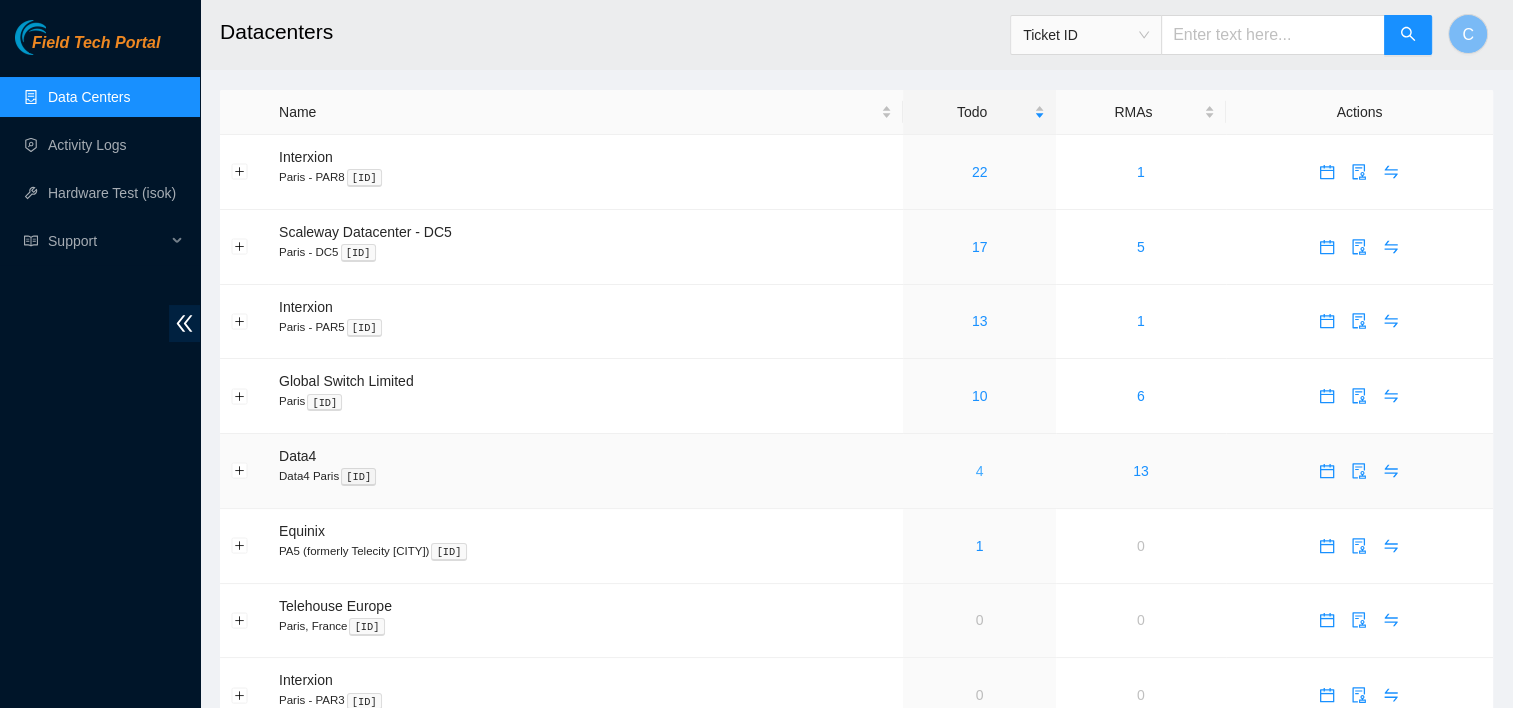 click on "4" at bounding box center (980, 471) 